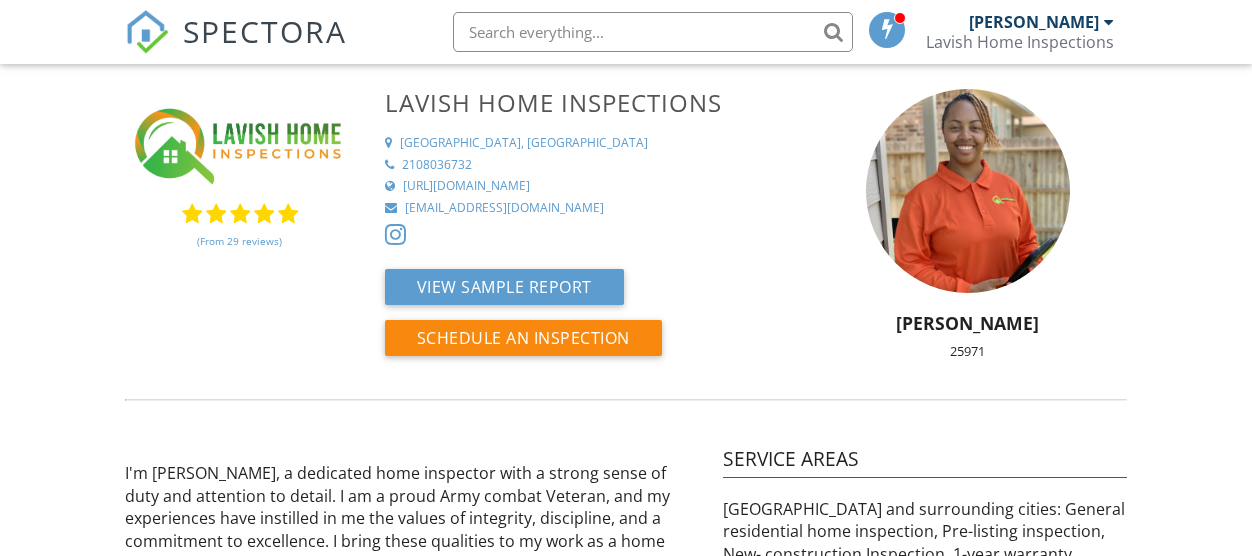 scroll, scrollTop: 0, scrollLeft: 0, axis: both 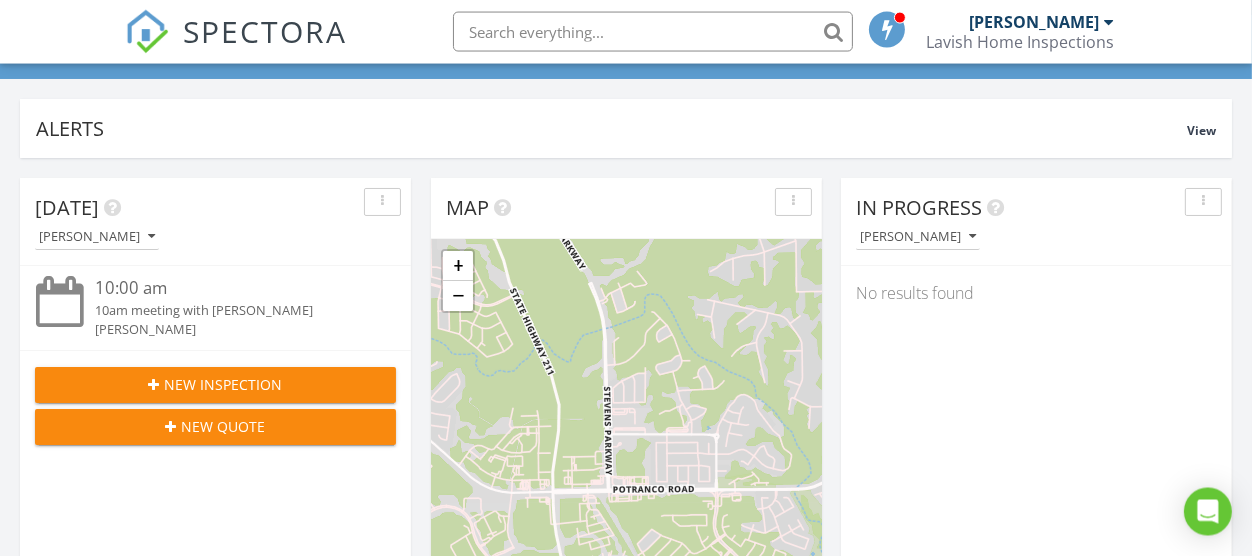 click on "New Inspection" at bounding box center (224, 384) 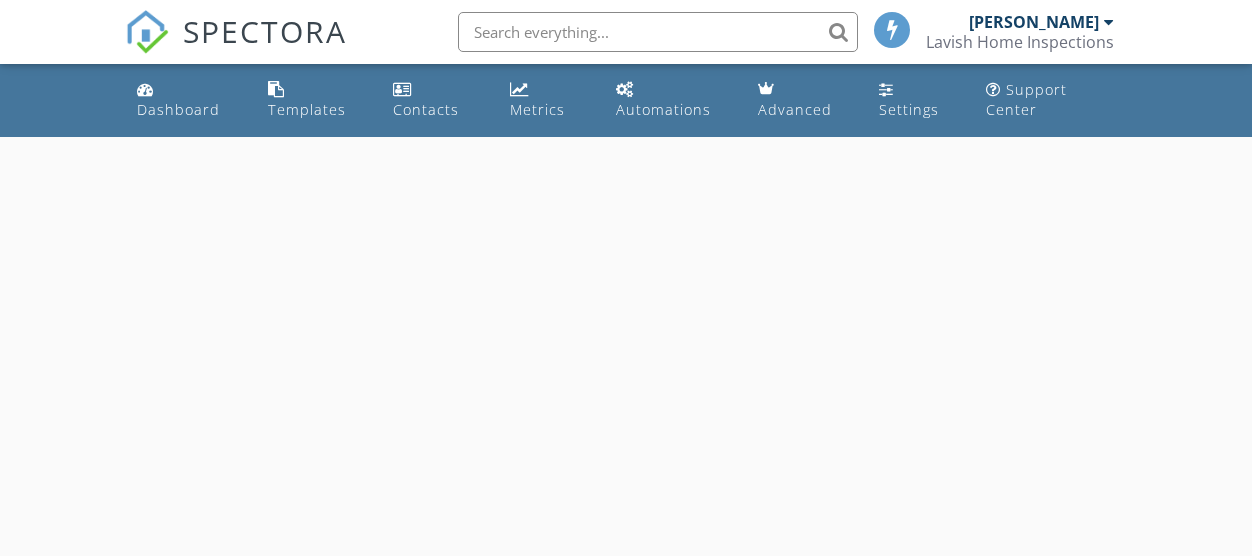 scroll, scrollTop: 0, scrollLeft: 0, axis: both 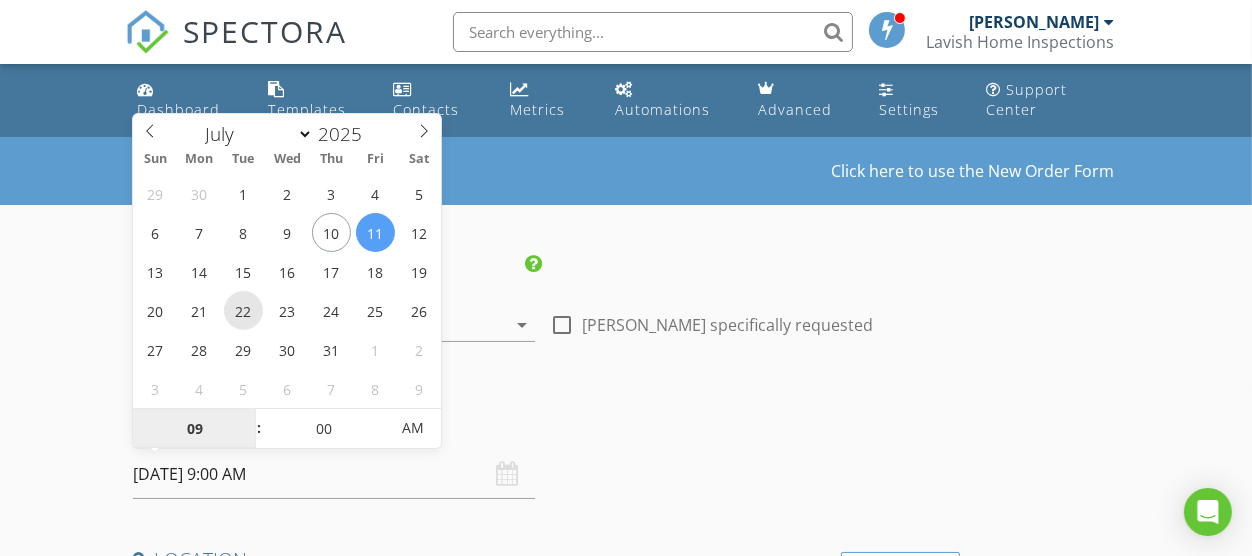 type on "[DATE] 9:00 AM" 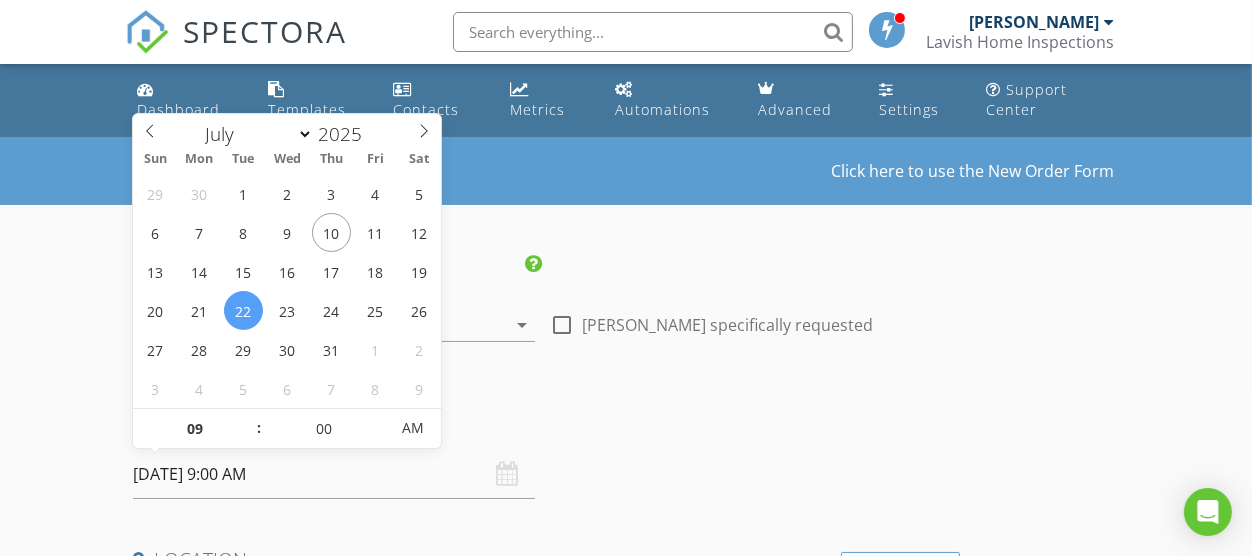 click on "Date/Time" at bounding box center (542, 423) 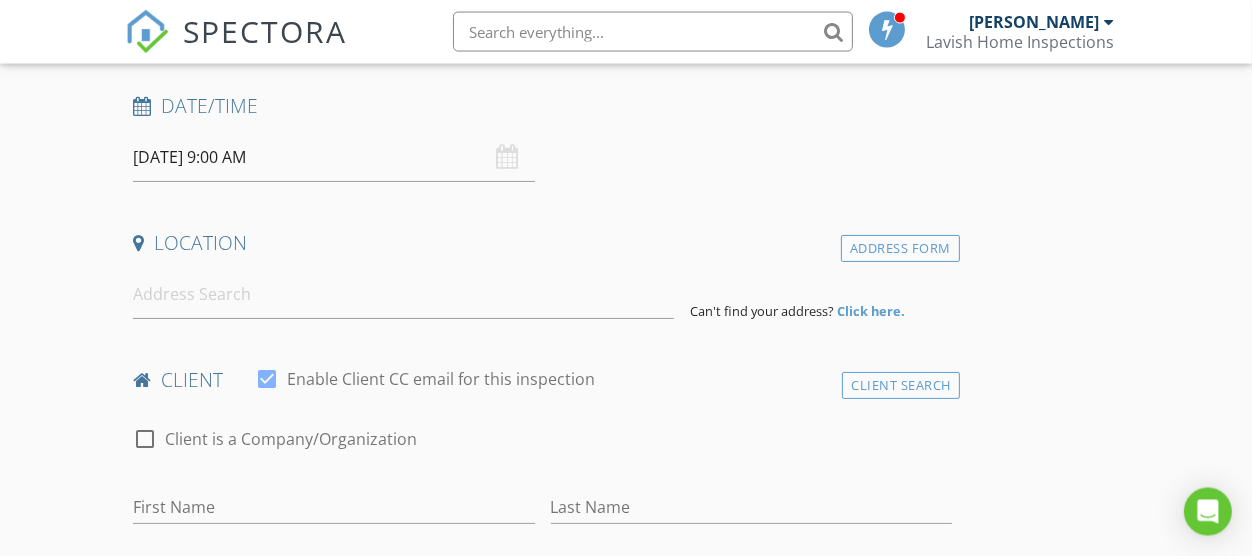 scroll, scrollTop: 319, scrollLeft: 0, axis: vertical 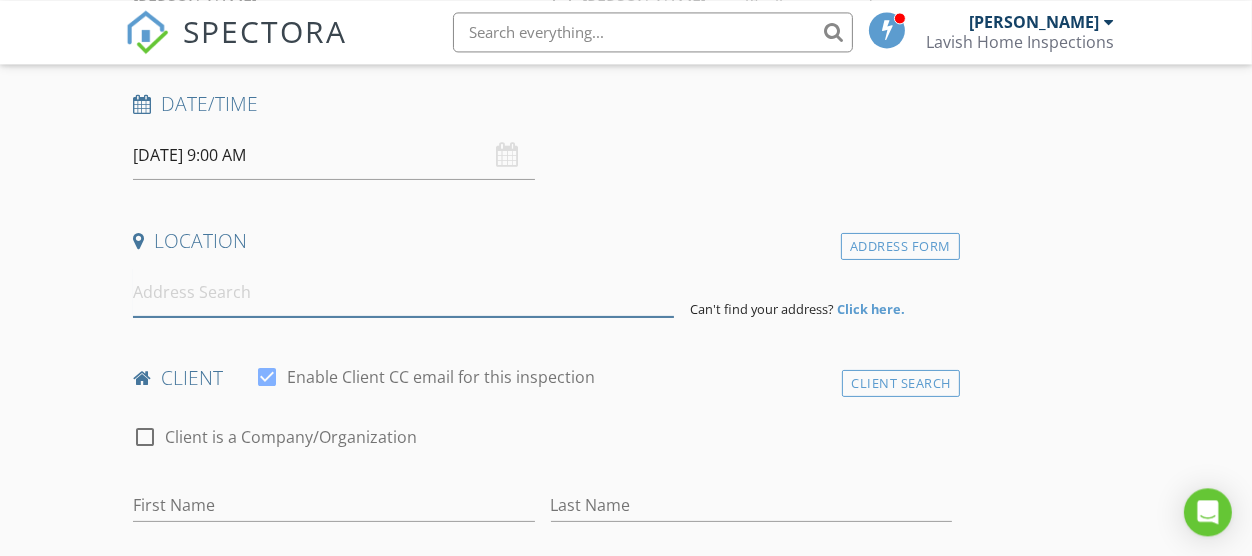 click at bounding box center (403, 292) 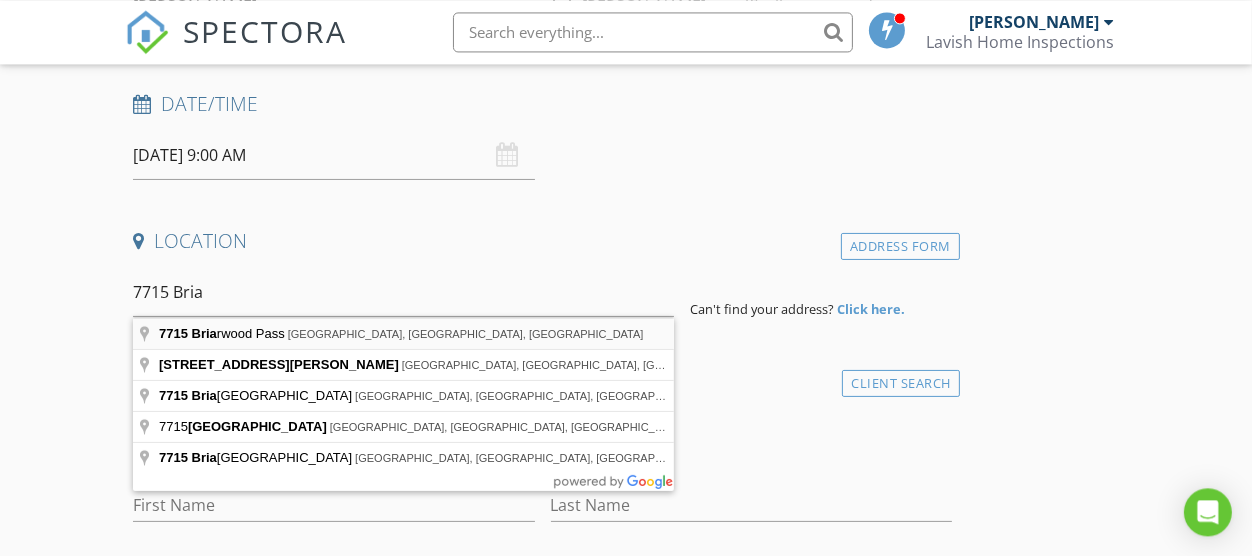 type on "7715 Briarwood Pass, San Antonio, TX, USA" 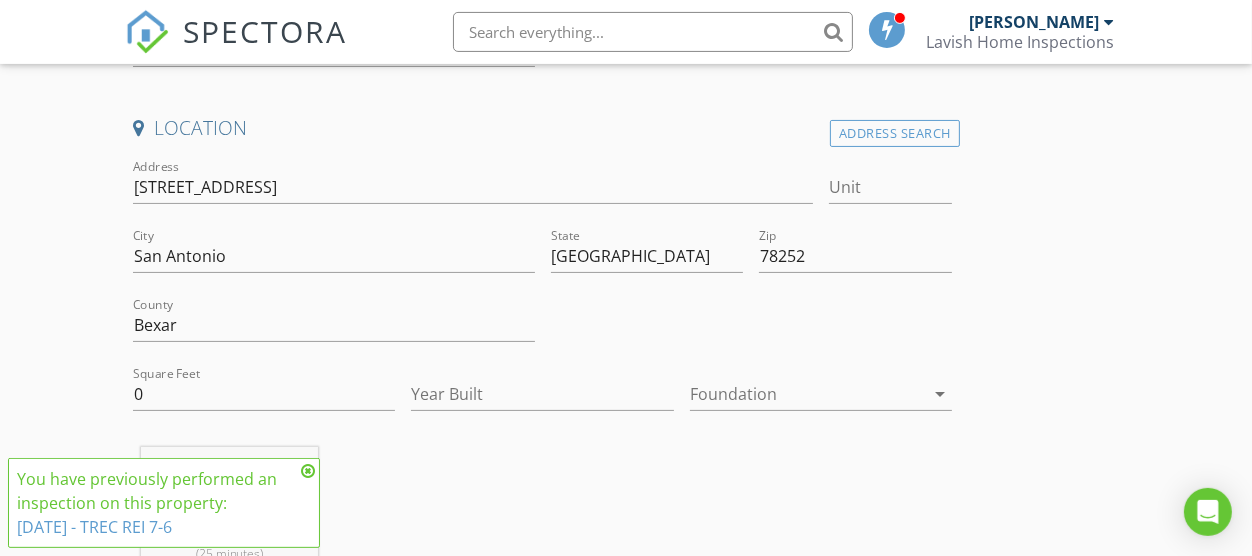 scroll, scrollTop: 428, scrollLeft: 0, axis: vertical 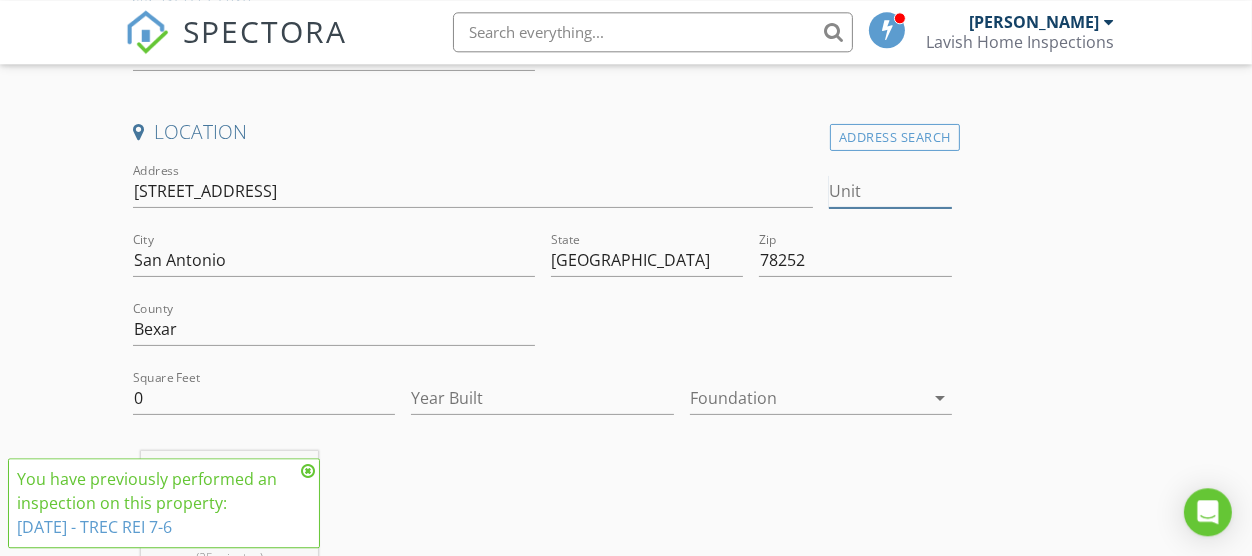 click on "Unit" at bounding box center [890, 191] 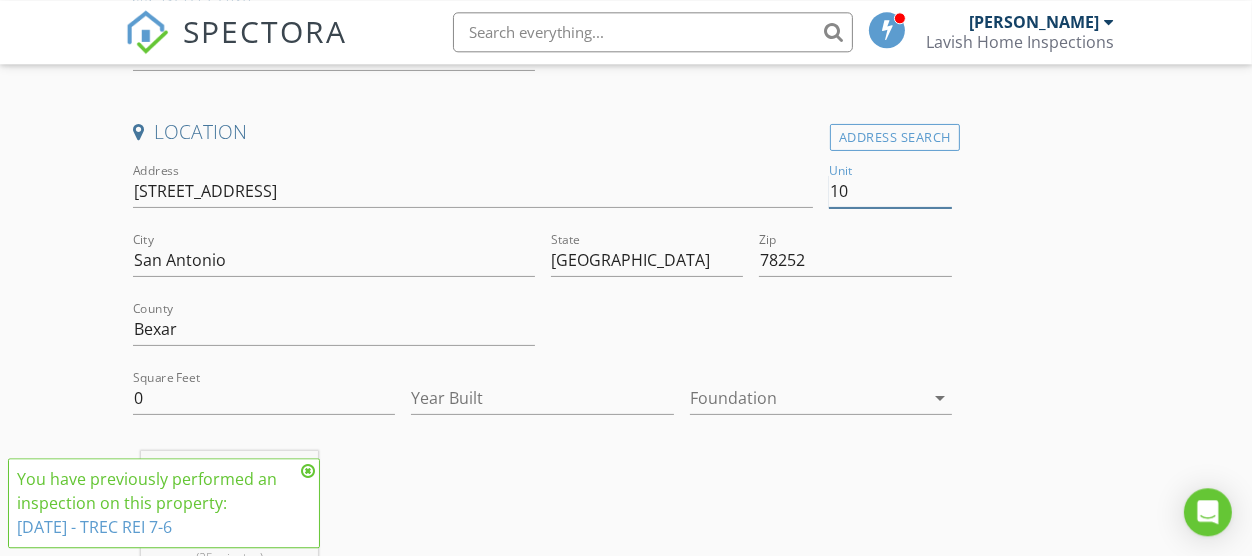 type on "101" 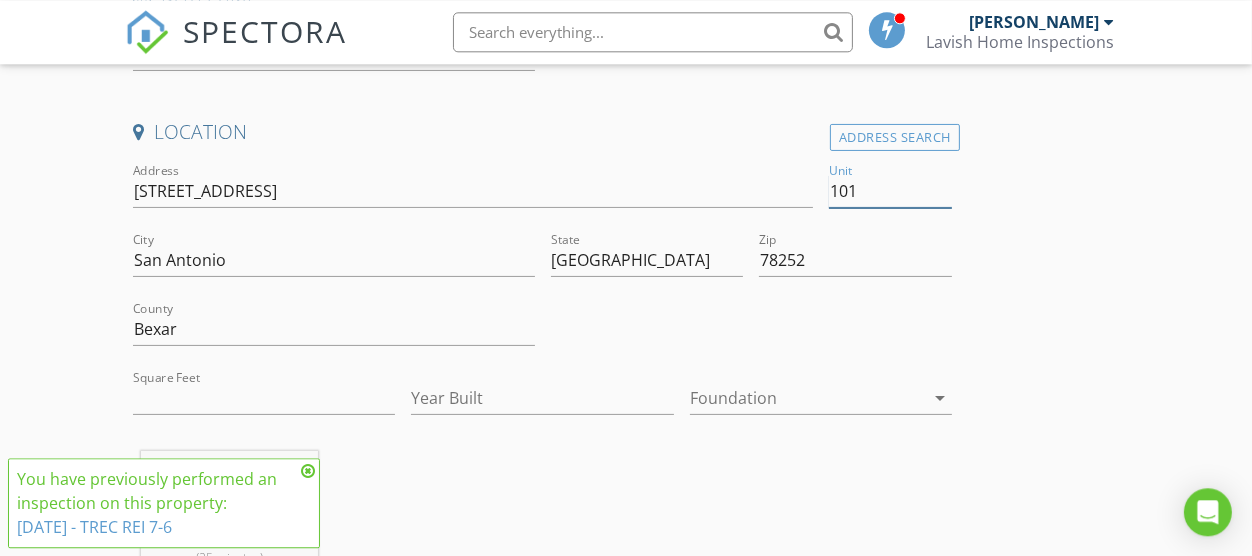 type on "0" 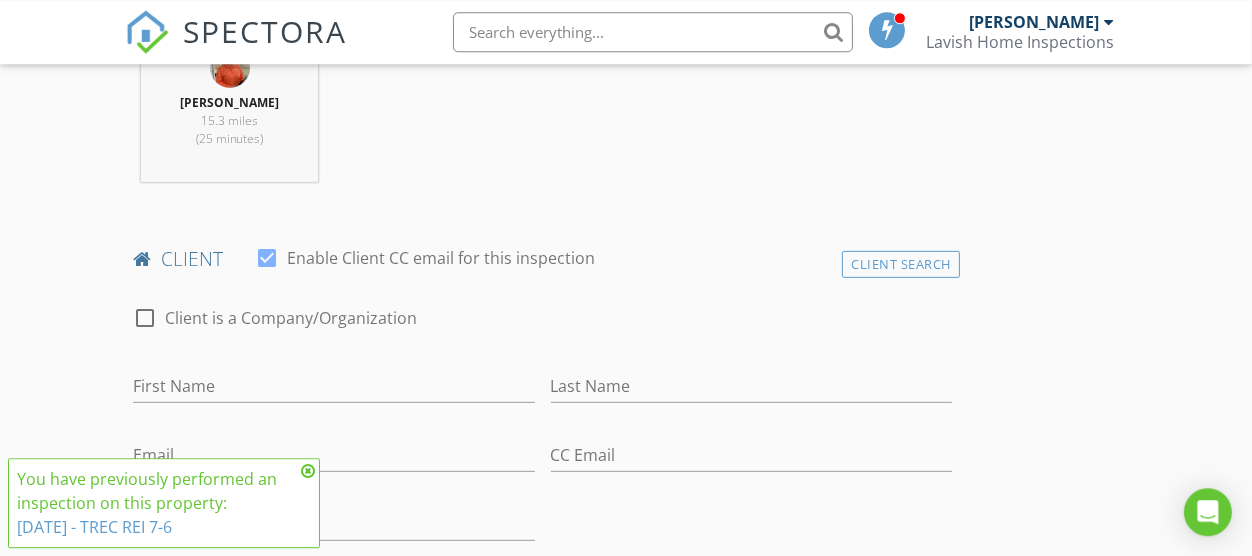 scroll, scrollTop: 636, scrollLeft: 0, axis: vertical 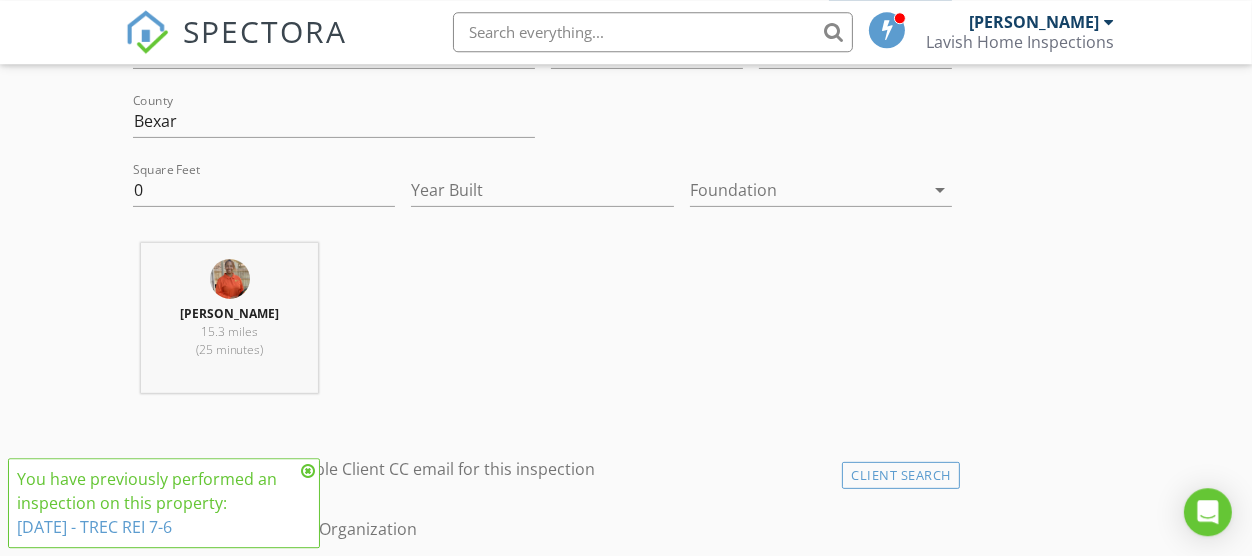 type on "101" 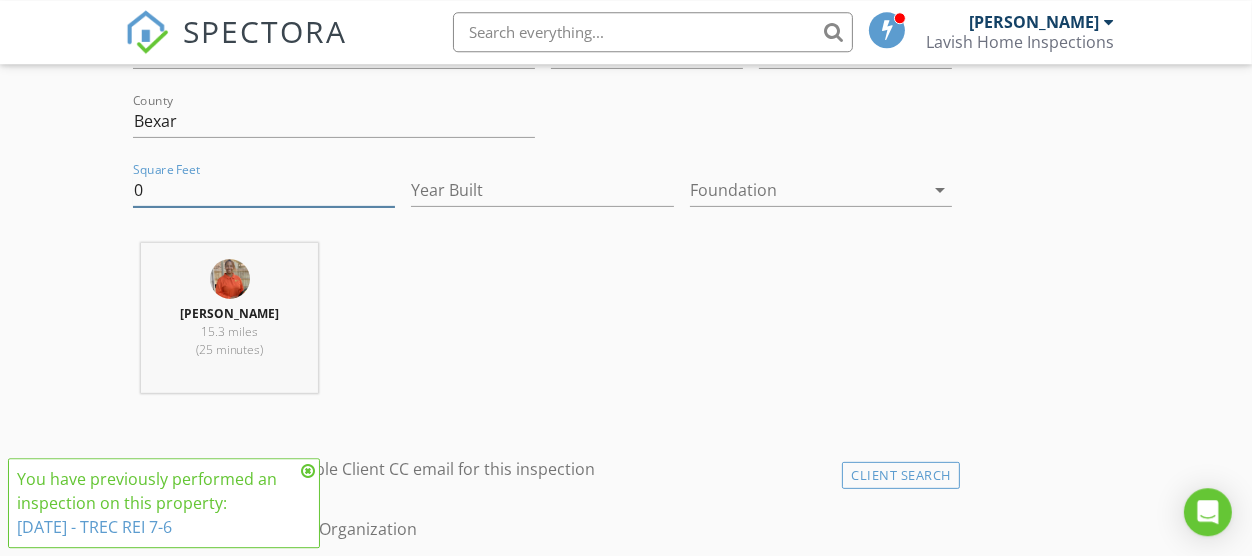 click on "0" at bounding box center [264, 190] 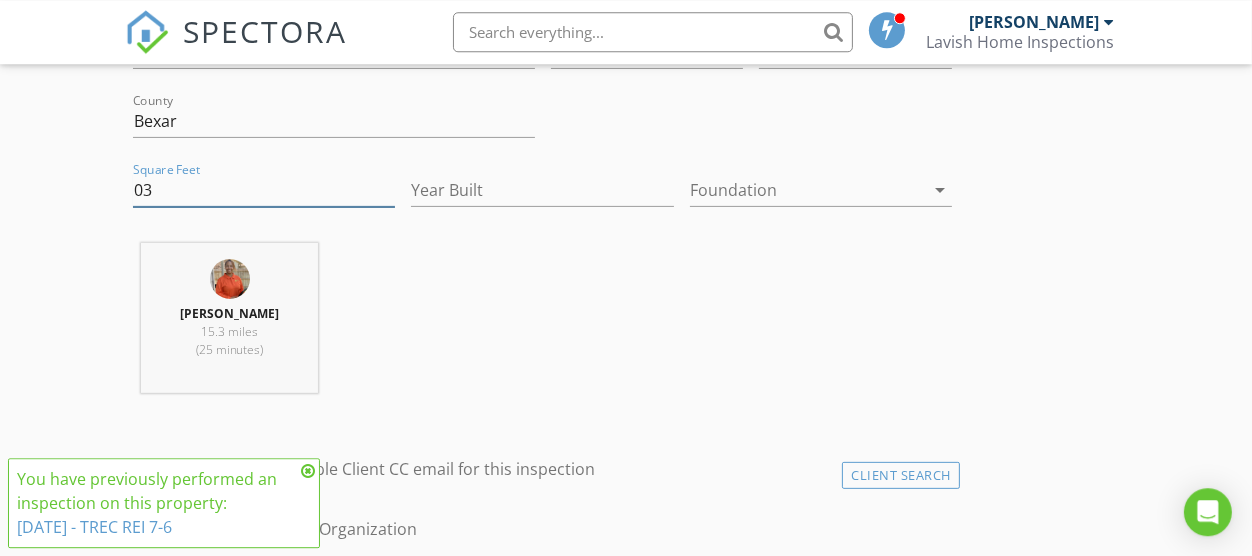 type on "0" 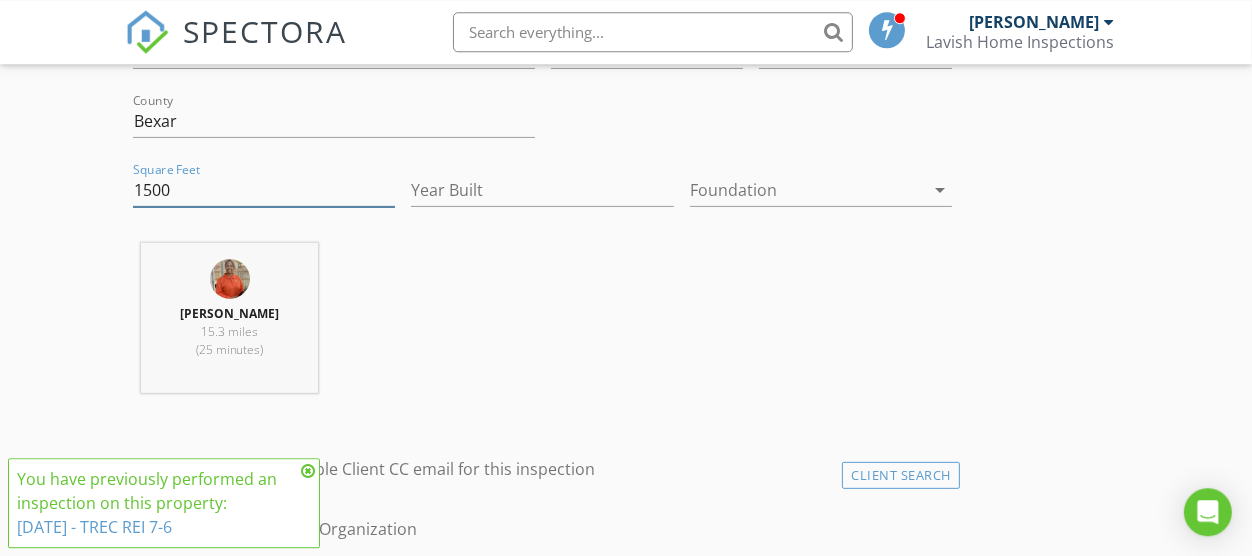 type on "1500" 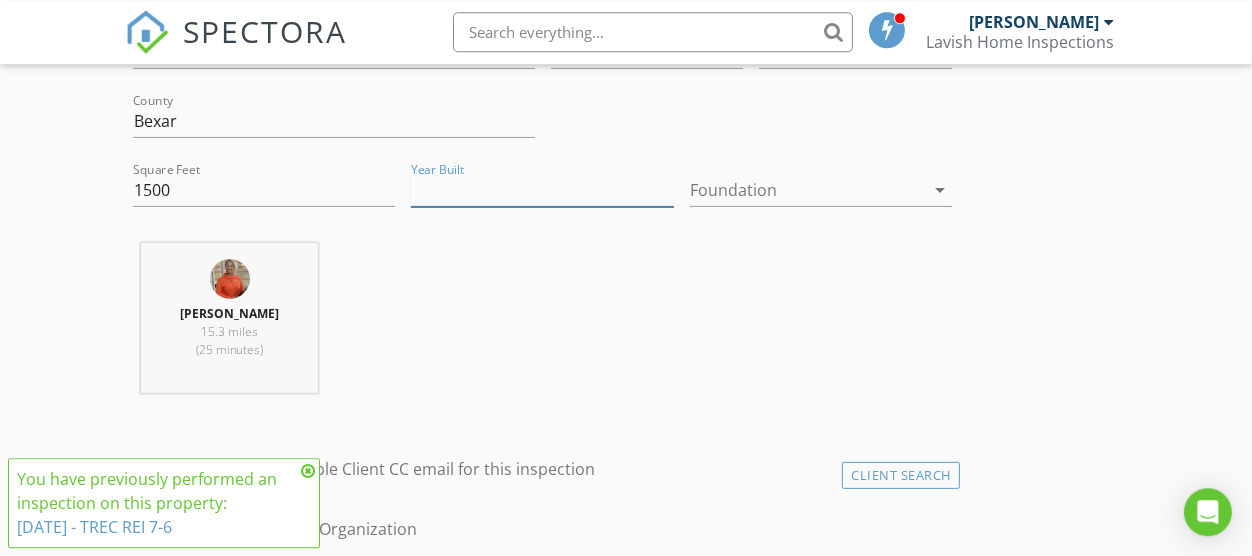 click on "Year Built" at bounding box center [542, 190] 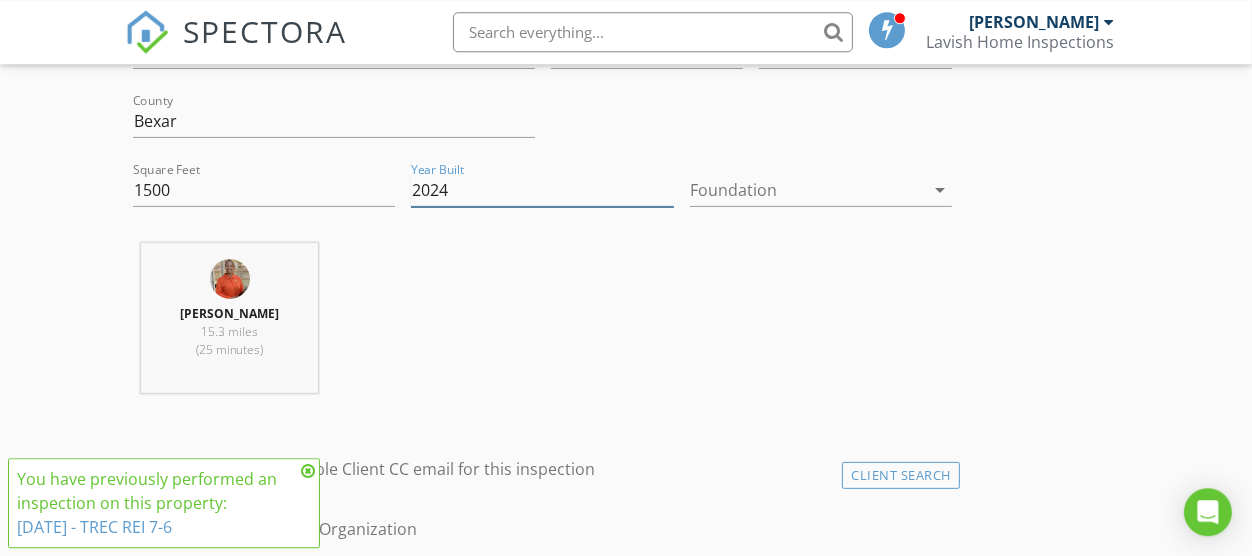 type on "2024" 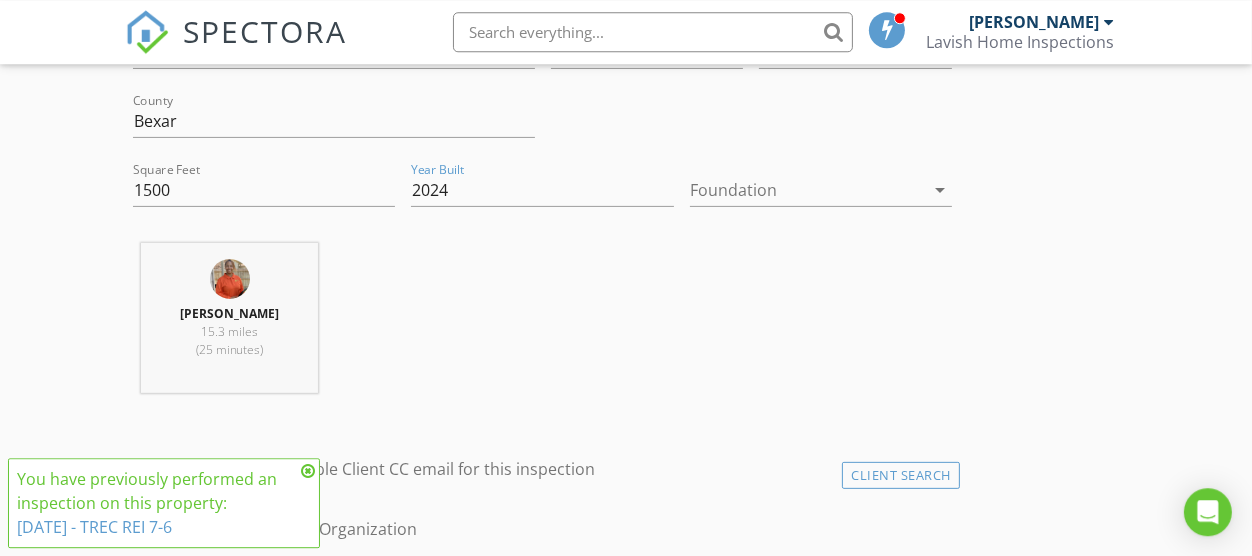 click at bounding box center [807, 190] 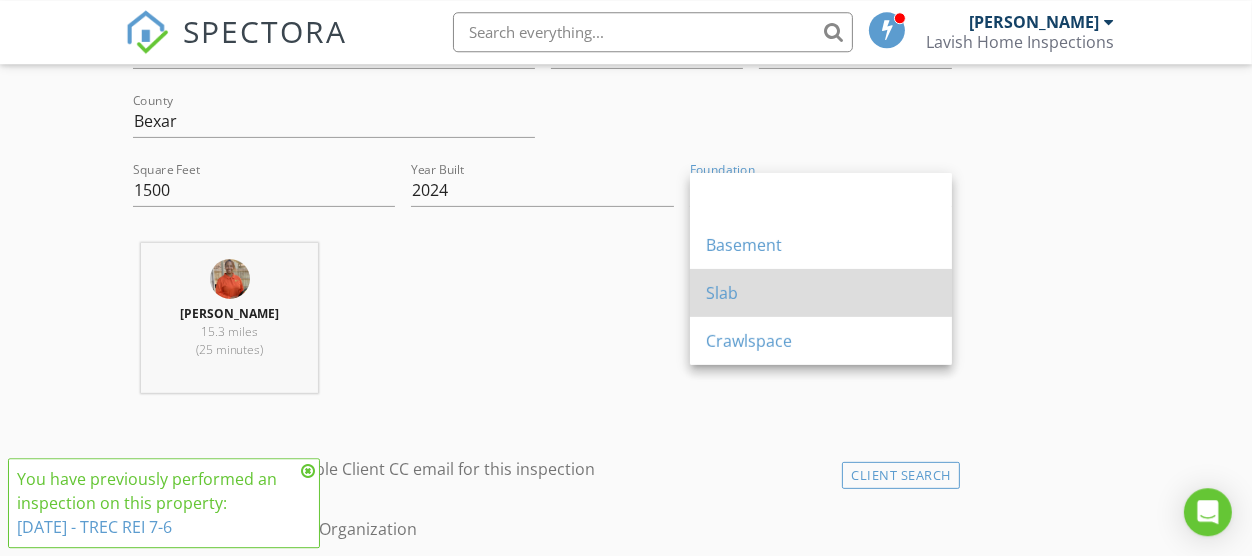 click on "Slab" at bounding box center [821, 293] 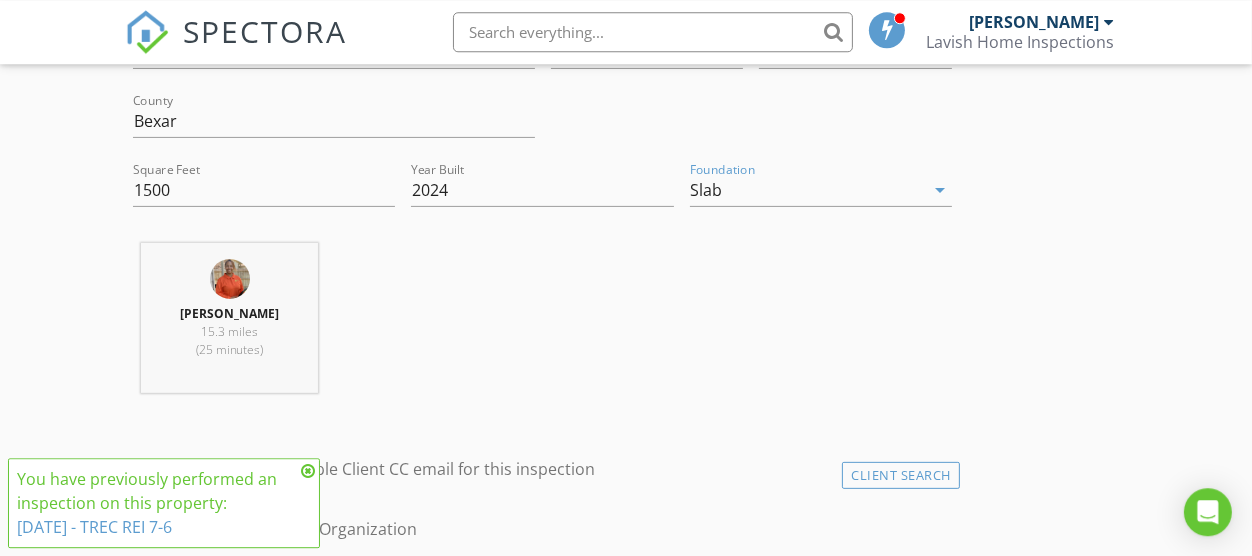 click on "Sarah Baker     15.3 miles     (25 minutes)" at bounding box center [542, 326] 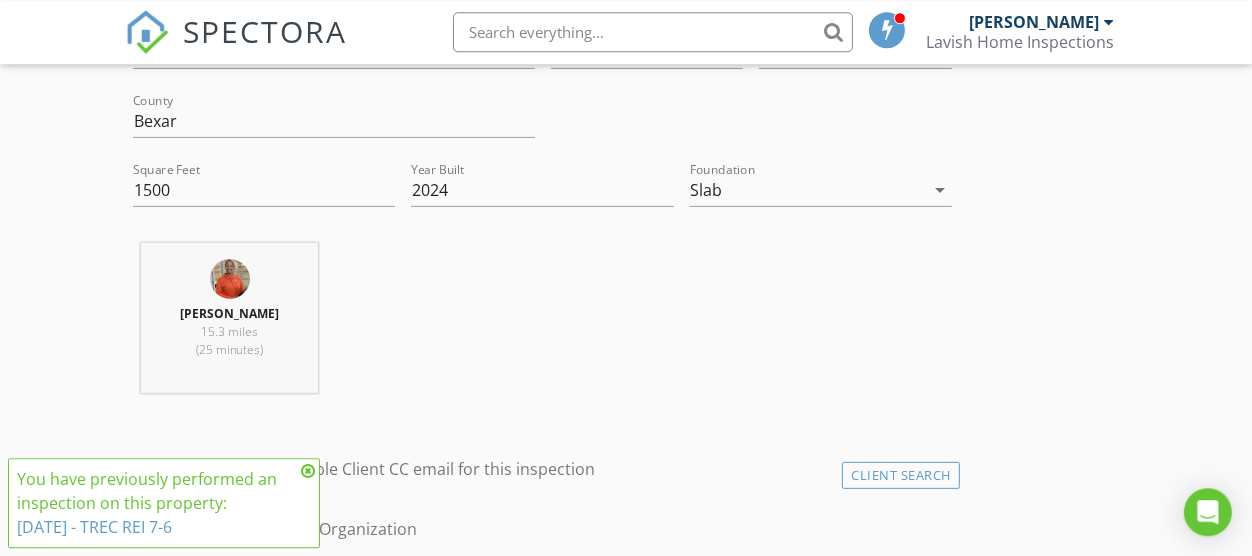 scroll, scrollTop: 708, scrollLeft: 0, axis: vertical 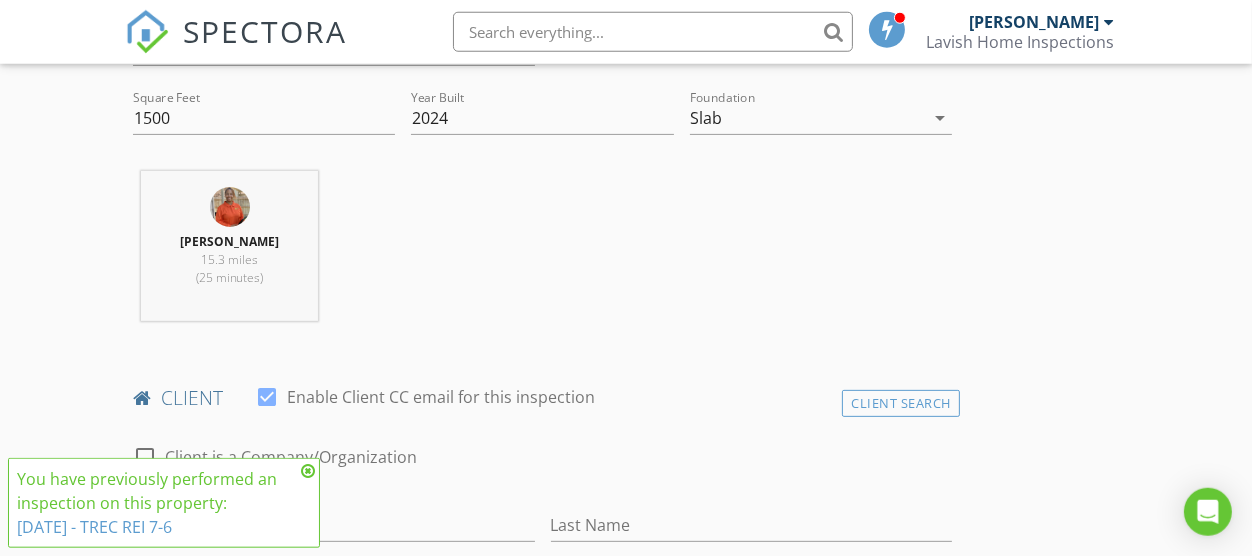 click at bounding box center [308, 471] 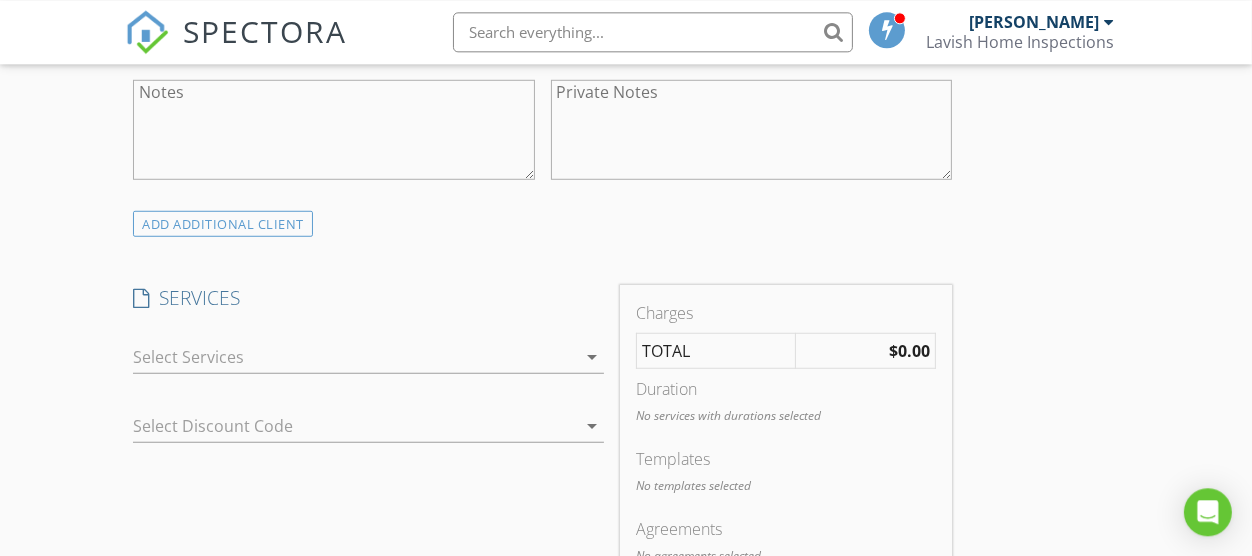 scroll, scrollTop: 1496, scrollLeft: 0, axis: vertical 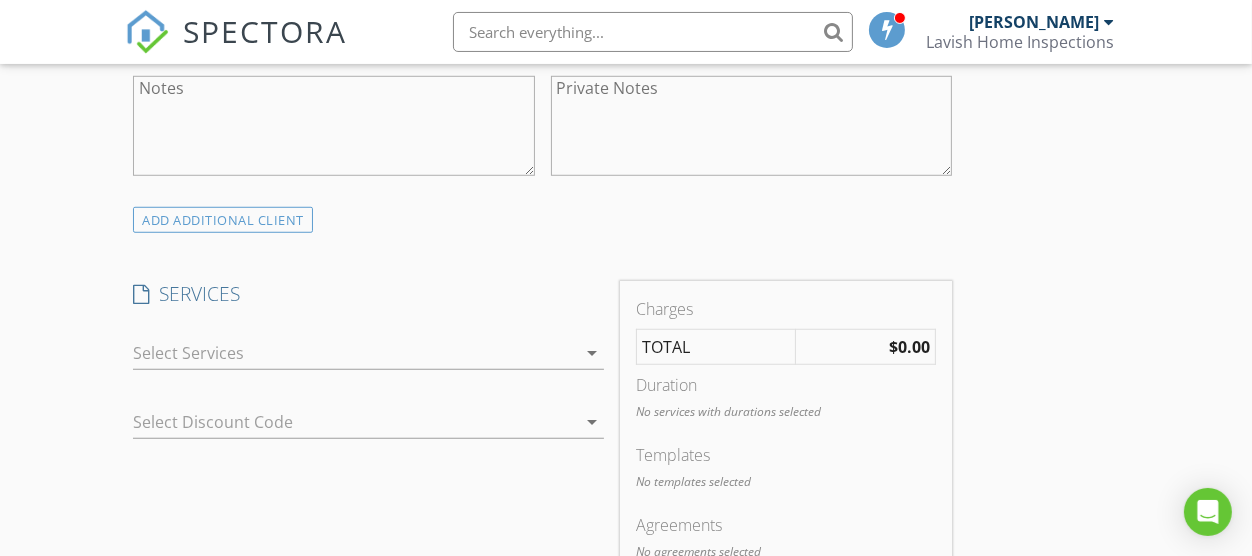 click at bounding box center [354, 353] 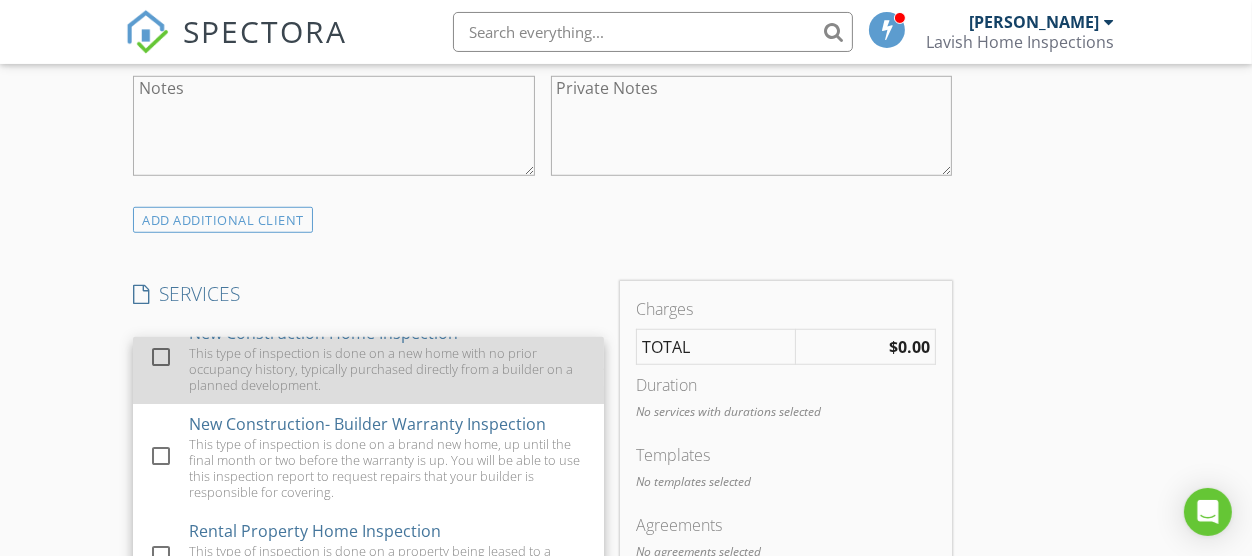 scroll, scrollTop: 213, scrollLeft: 0, axis: vertical 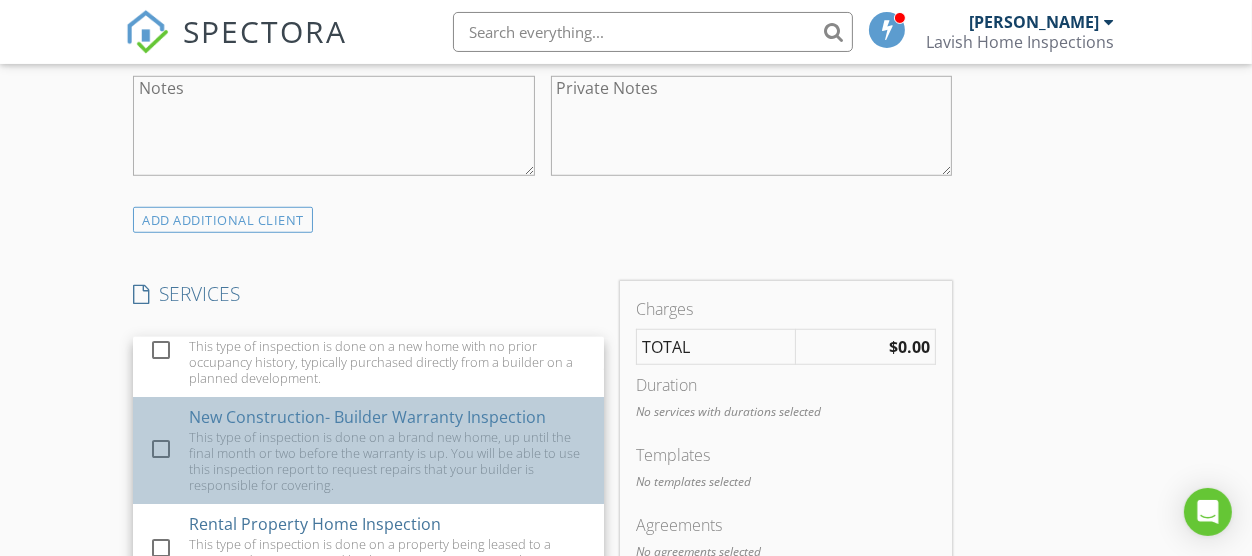 click on "This type of inspection is done on a brand new home, up until the final month or two before the warranty is up. You will be able to use this inspection report to request repairs that your builder is responsible for covering." at bounding box center [388, 461] 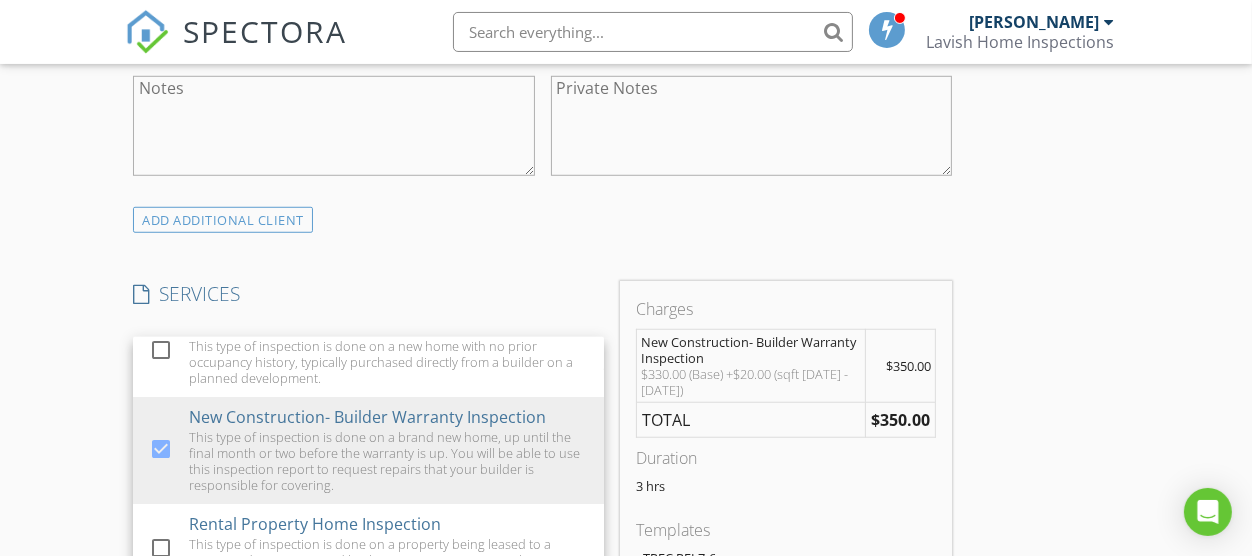 click on "INSPECTOR(S)
check_box   Sarah Baker   PRIMARY   Sarah Baker arrow_drop_down   check_box_outline_blank Sarah Baker specifically requested
Date/Time
07/22/2025 9:00 AM
Location
Address Search       Address 7715 Briarwood Pass   Unit 101   City San Antonio   State TX   Zip 78252   County Bexar     Square Feet 1500   Year Built 2024   Foundation Slab arrow_drop_down     Sarah Baker     15.3 miles     (25 minutes)
client
check_box Enable Client CC email for this inspection   Client Search     check_box_outline_blank Client is a Company/Organization     First Name   Last Name   Email   CC Email   Phone   Address   City   State   Zip       Notes   Private Notes
ADD ADDITIONAL client
SERVICES
check_box_outline_blank   Pre-Listing Home Inspection    check_box_outline_blank" at bounding box center [542, 533] 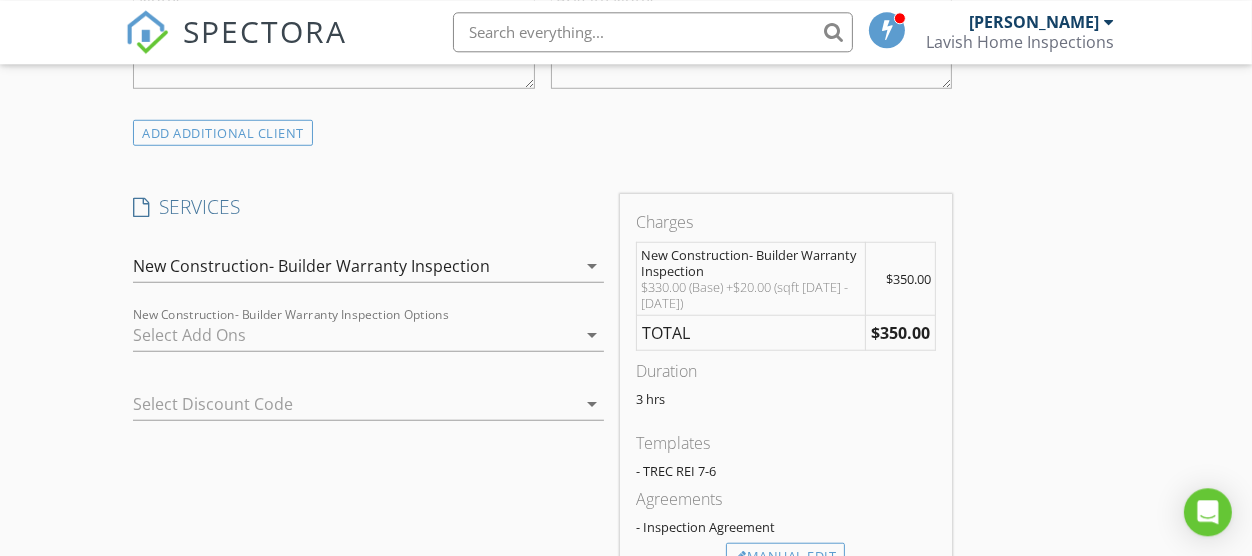 scroll, scrollTop: 1590, scrollLeft: 0, axis: vertical 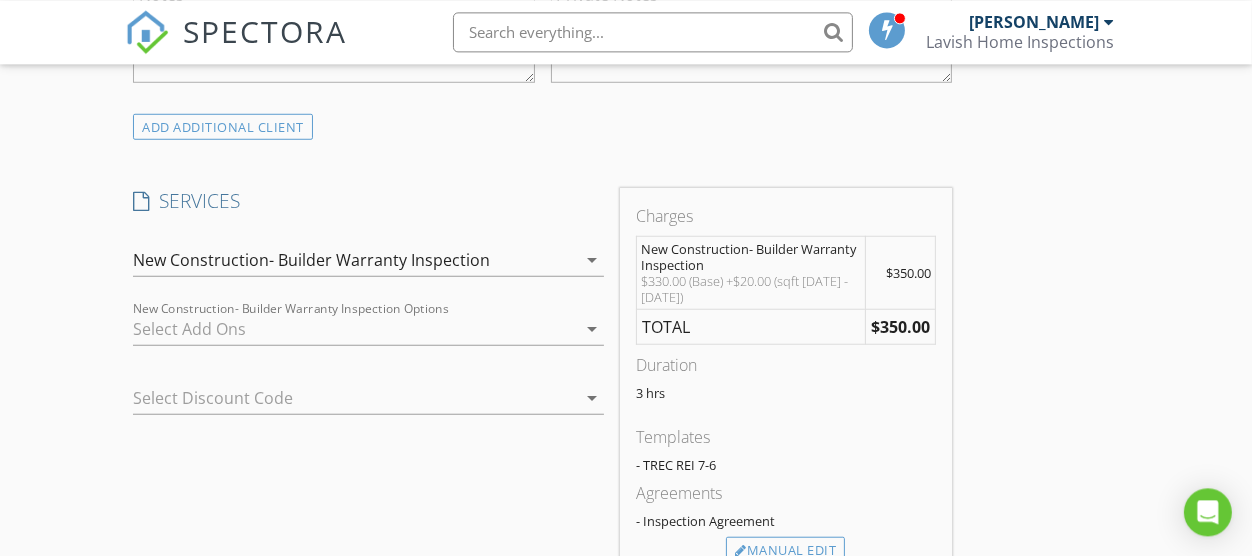 click at bounding box center [354, 328] 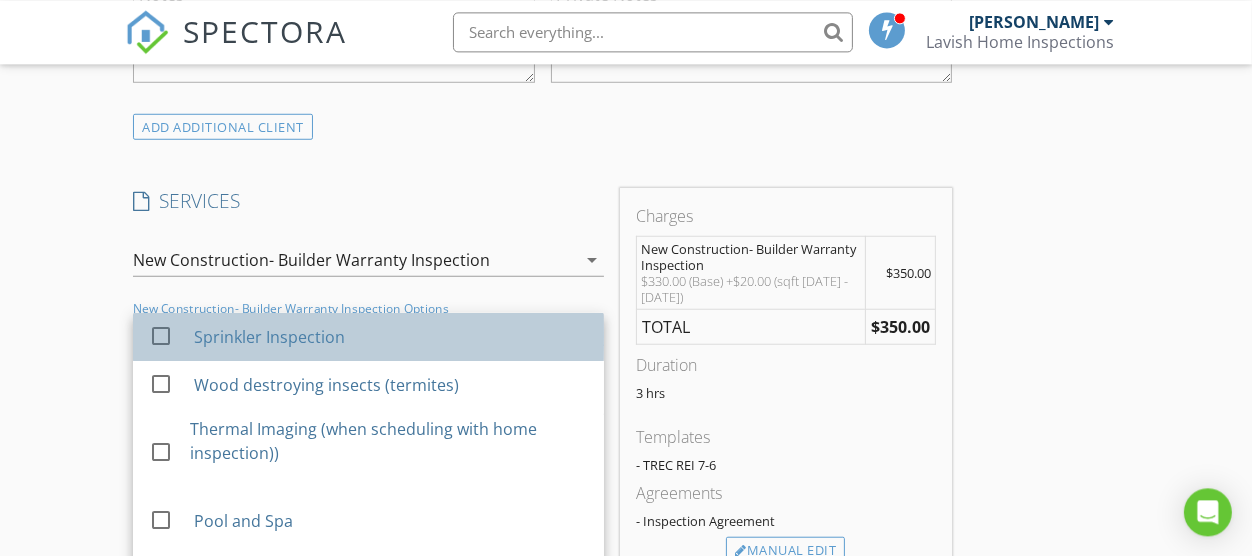 click on "Sprinkler Inspection" at bounding box center (391, 336) 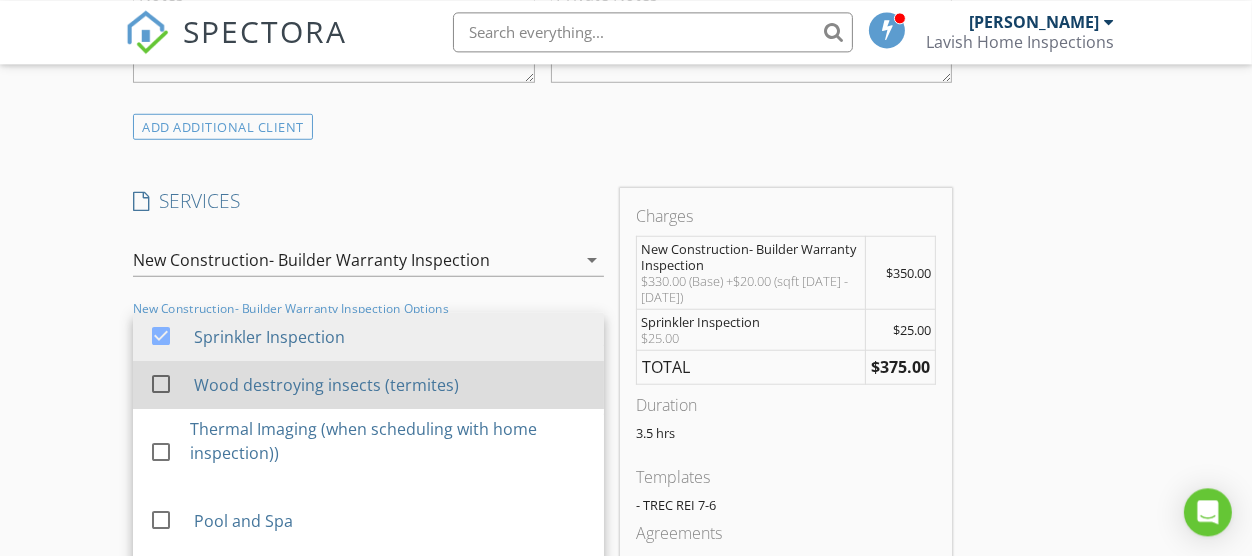 click on "Wood destroying insects (termites)" at bounding box center [326, 384] 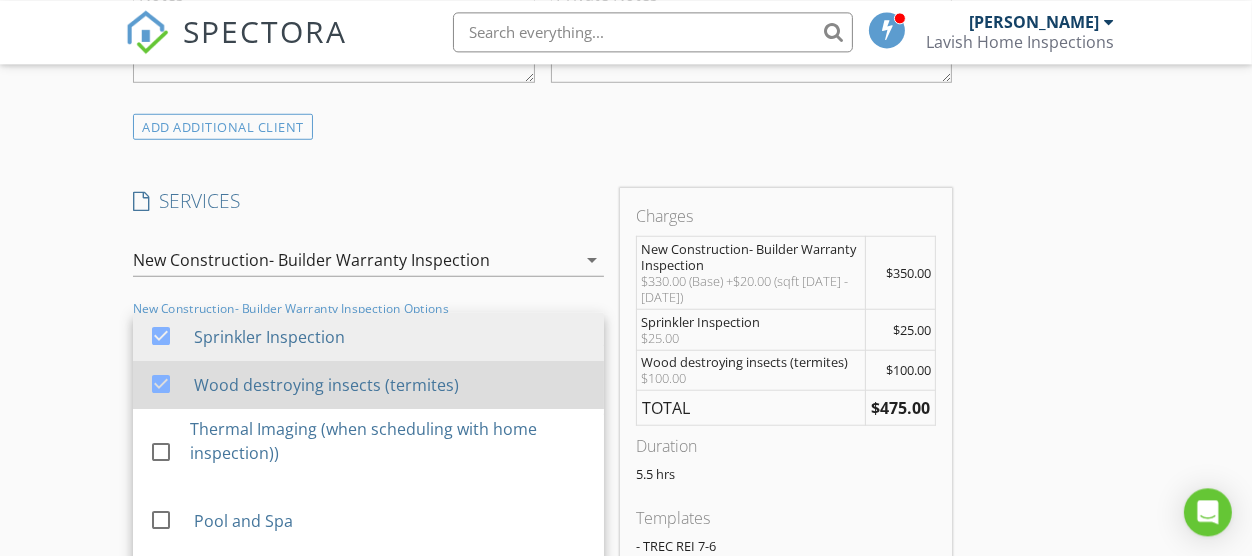 scroll, scrollTop: 31, scrollLeft: 0, axis: vertical 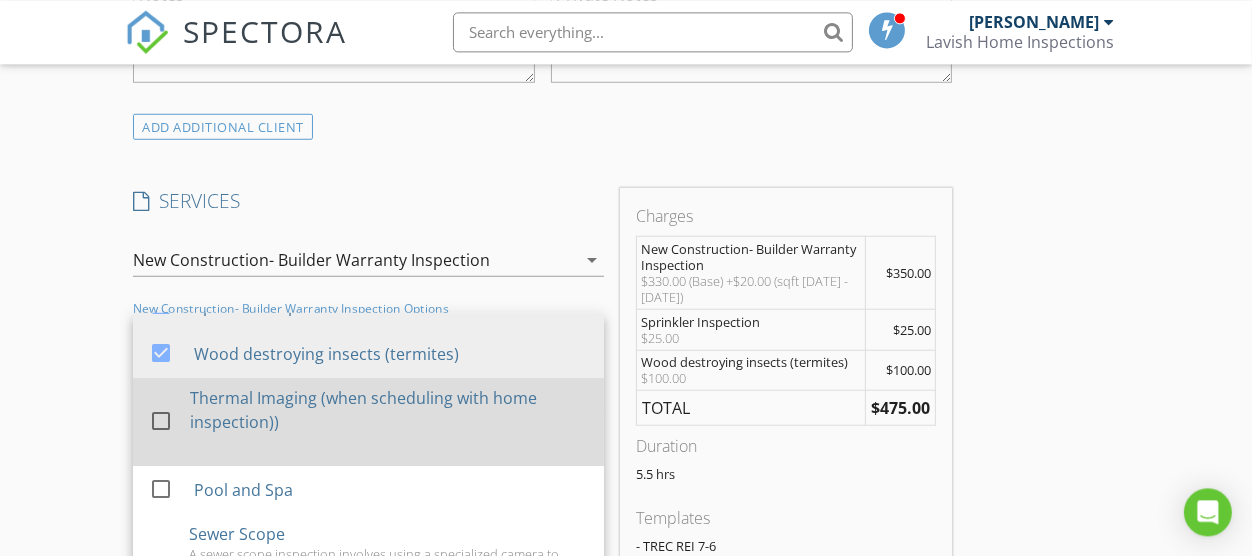 click on "Thermal Imaging (when scheduling with home inspection))" at bounding box center (389, 409) 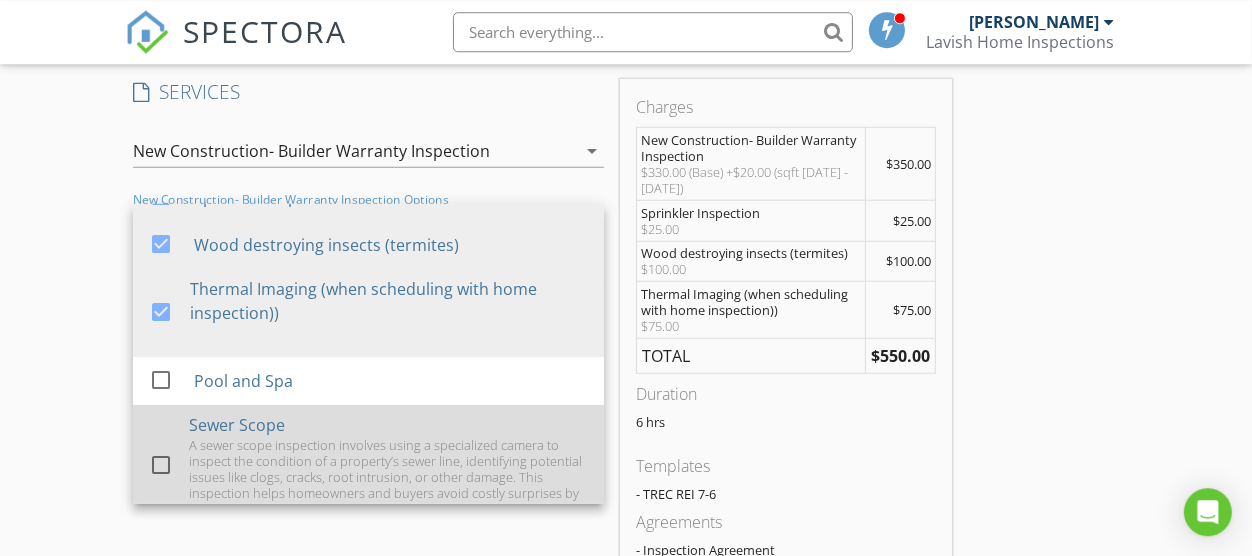 scroll, scrollTop: 1773, scrollLeft: 0, axis: vertical 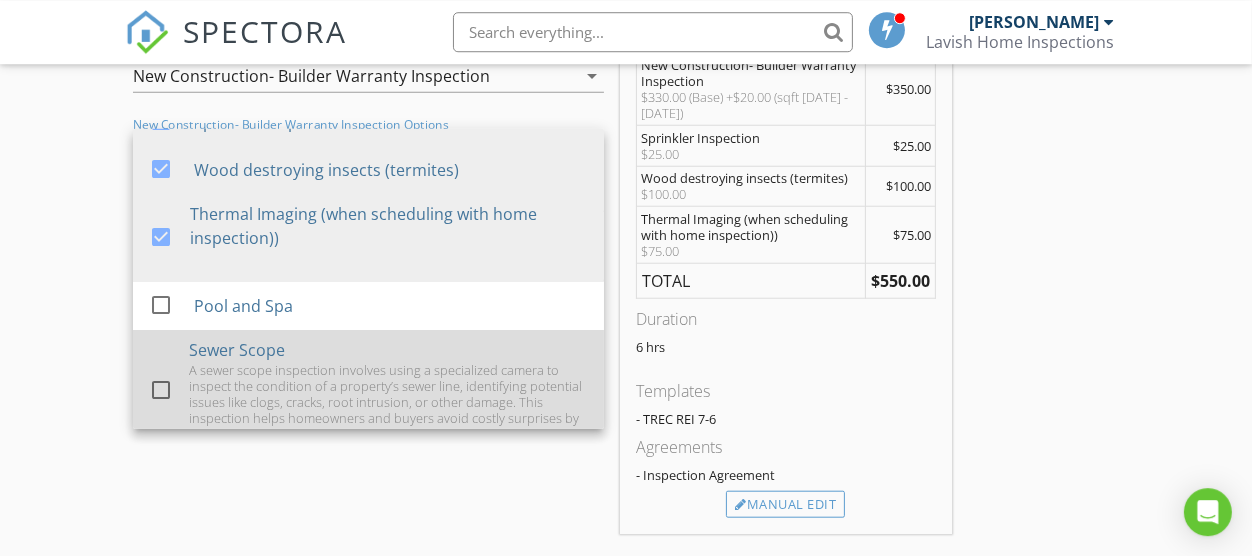 click at bounding box center [161, 390] 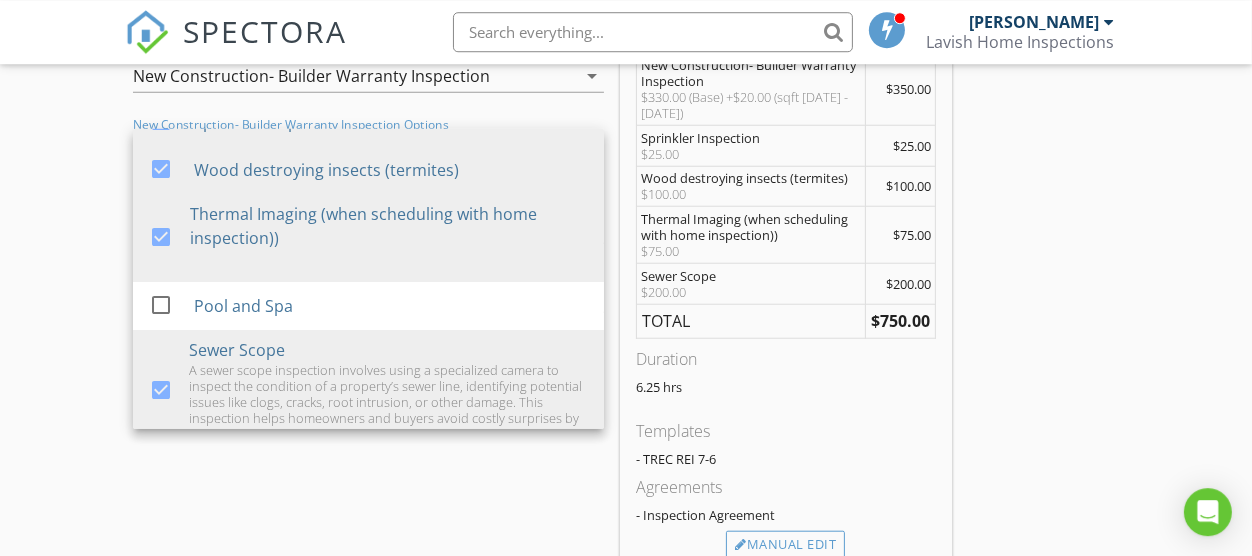 click on "Charges    New Construction- Builder Warranty Inspection
$330.00 (Base)
+$20.00 (sqft 1001 - 1500)
$350.00   Sprinkler Inspection
$25.00
$25.00 Wood destroying insects (termites)
$100.00
$100.00 Thermal Imaging (when scheduling with home inspection))
$75.00
$75.00 Sewer Scope
$200.00
$200.00   TOTAL   $750.00    Duration    6.25 hrs      Templates
- TREC REI 7-6
Agreements
- Inspection Agreement
Manual Edit" at bounding box center [786, 289] 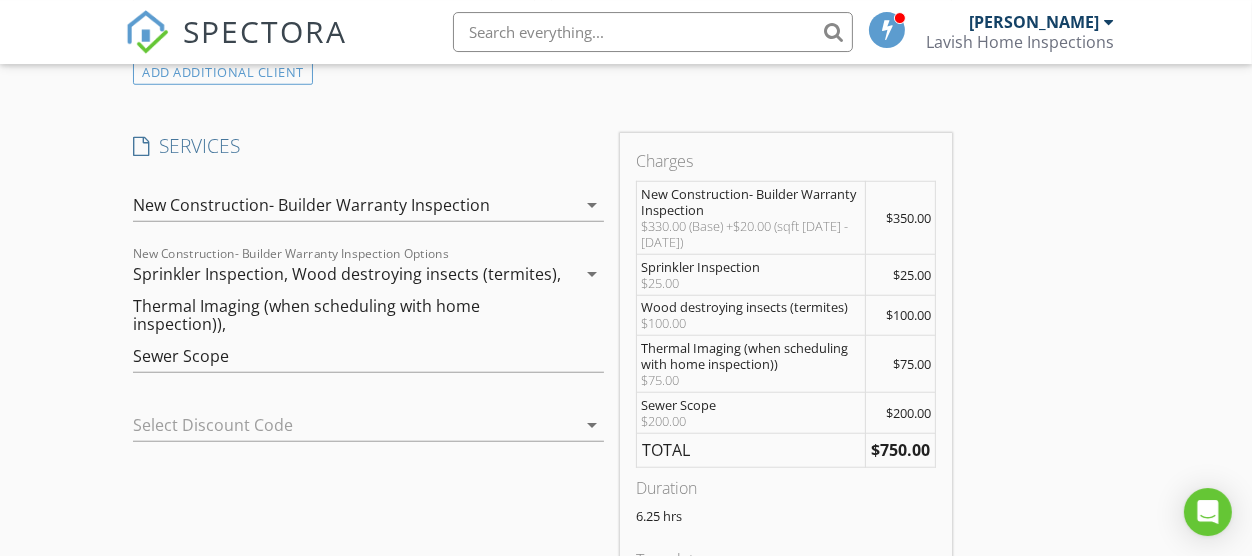 scroll, scrollTop: 1650, scrollLeft: 0, axis: vertical 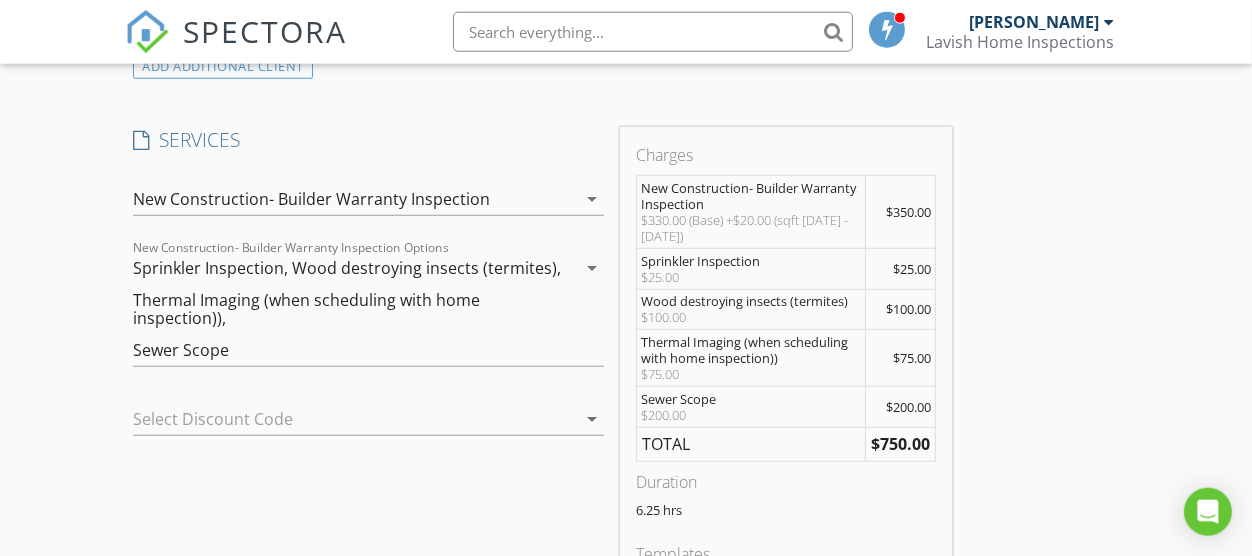 click on "Sprinkler Inspection,  Wood destroying insects (termites),  Thermal Imaging (when scheduling with home inspection)),  Sewer Scope" at bounding box center [354, 309] 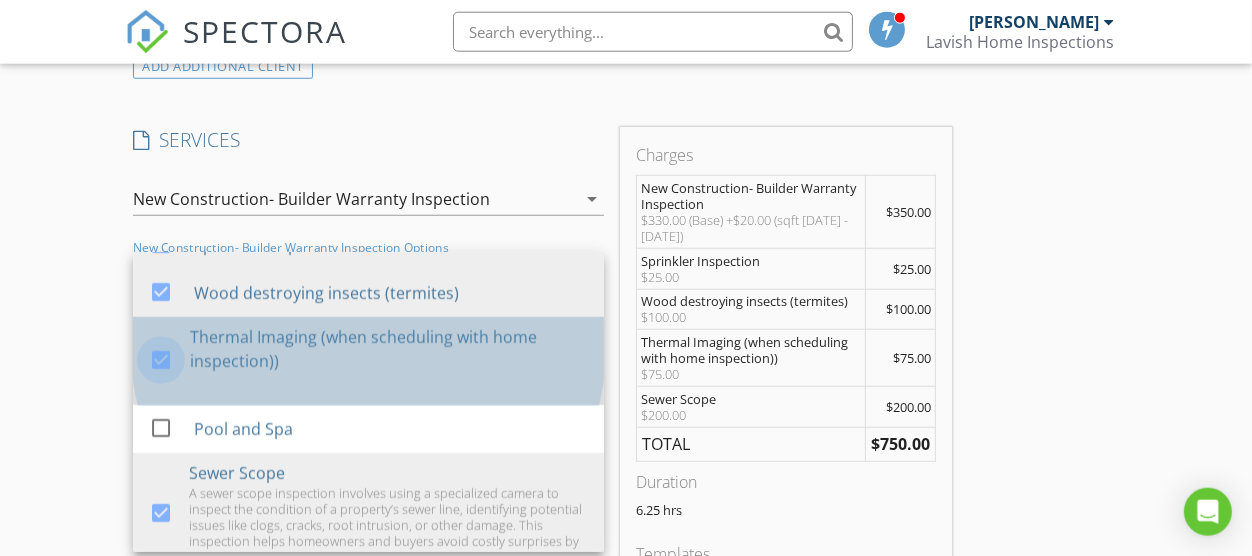 click at bounding box center (161, 360) 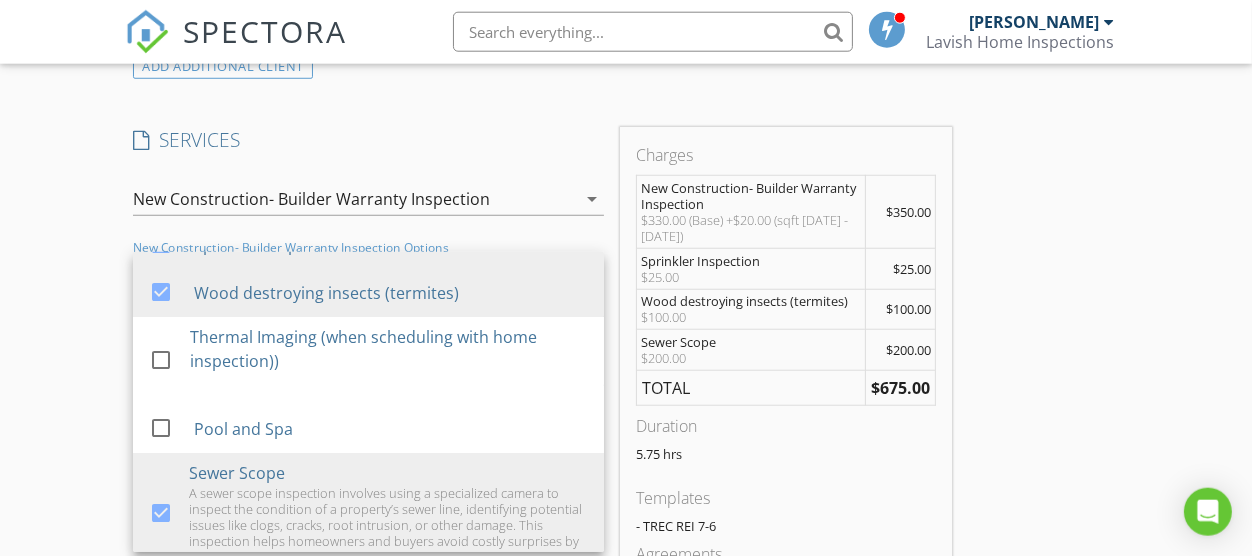 click on "check_box   Sprinkler Inspection   check_box   Wood destroying insects (termites)   check_box_outline_blank   Thermal Imaging (when scheduling with home inspection))   check_box_outline_blank   Pool and Spa   check_box   Sewer Scope   A sewer scope inspection involves using a specialized camera to inspect the condition of a property’s sewer line, identifying potential issues like clogs, cracks, root intrusion, or other damage. This inspection helps homeowners and buyers avoid costly surprises by ensuring the sewer system is functioning properly. New Construction- Builder Warranty Inspection Options Sprinkler Inspection,  Wood destroying insects (termites),  Sewer Scope arrow_drop_down" at bounding box center (368, 286) 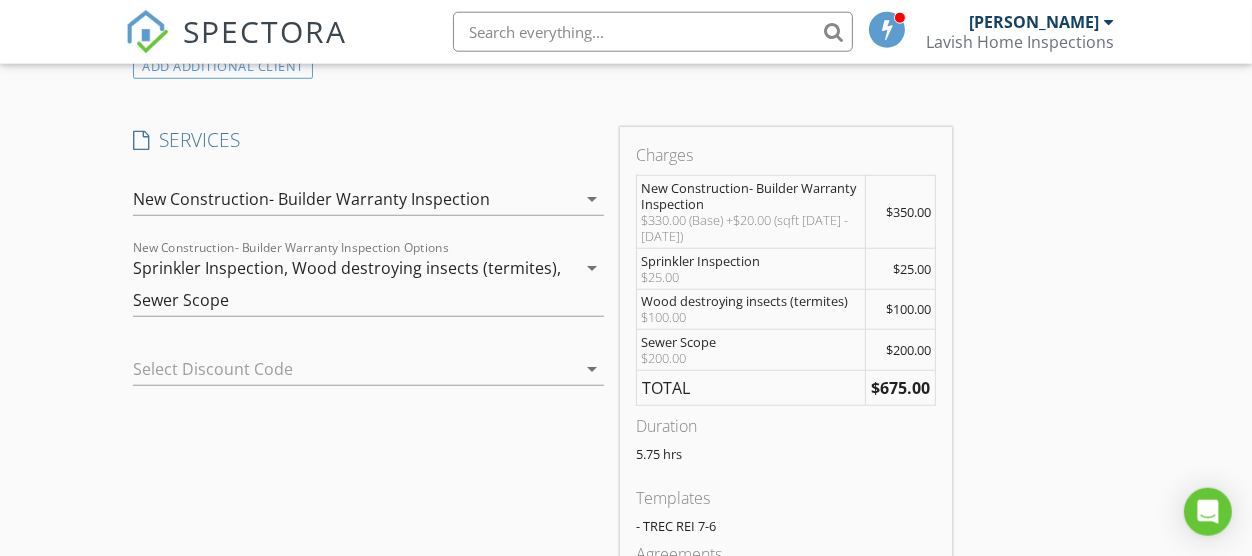 click on "arrow_drop_down" at bounding box center (592, 199) 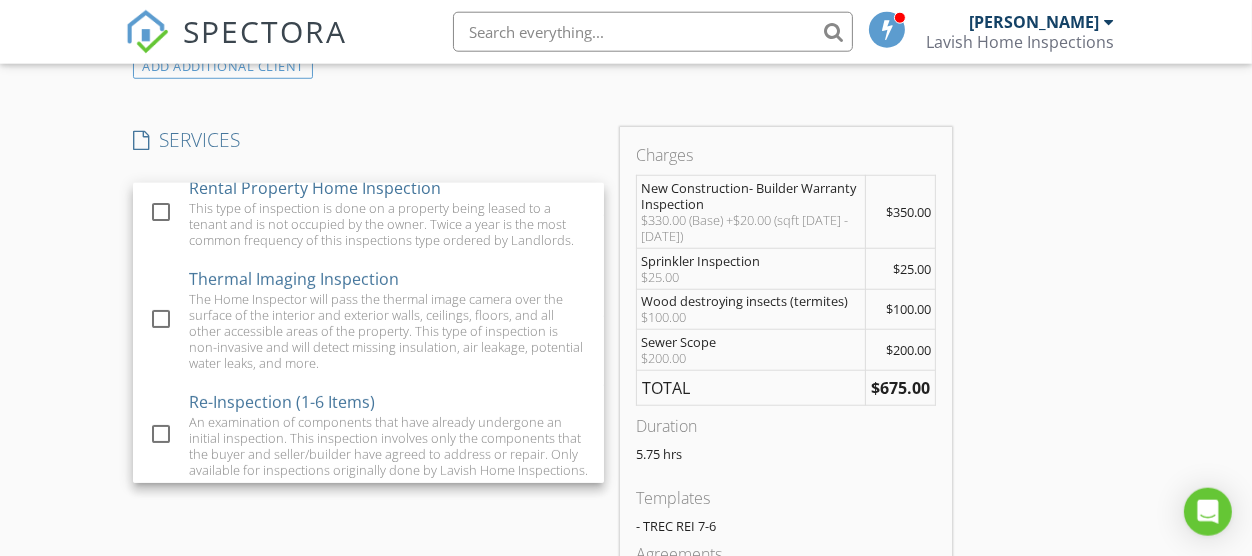scroll, scrollTop: 394, scrollLeft: 0, axis: vertical 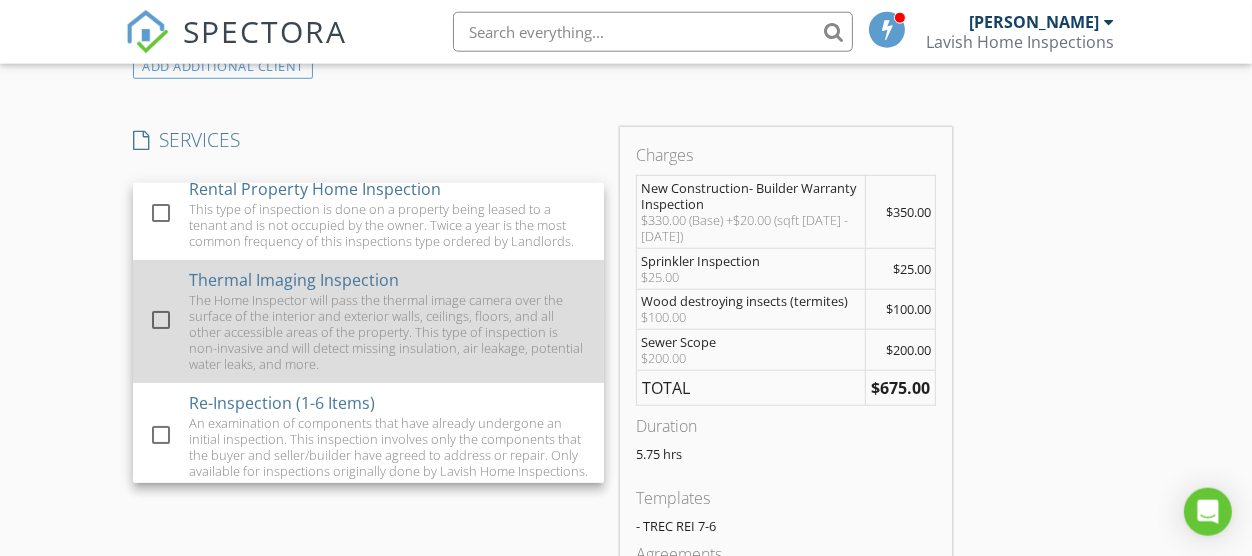 click at bounding box center [161, 320] 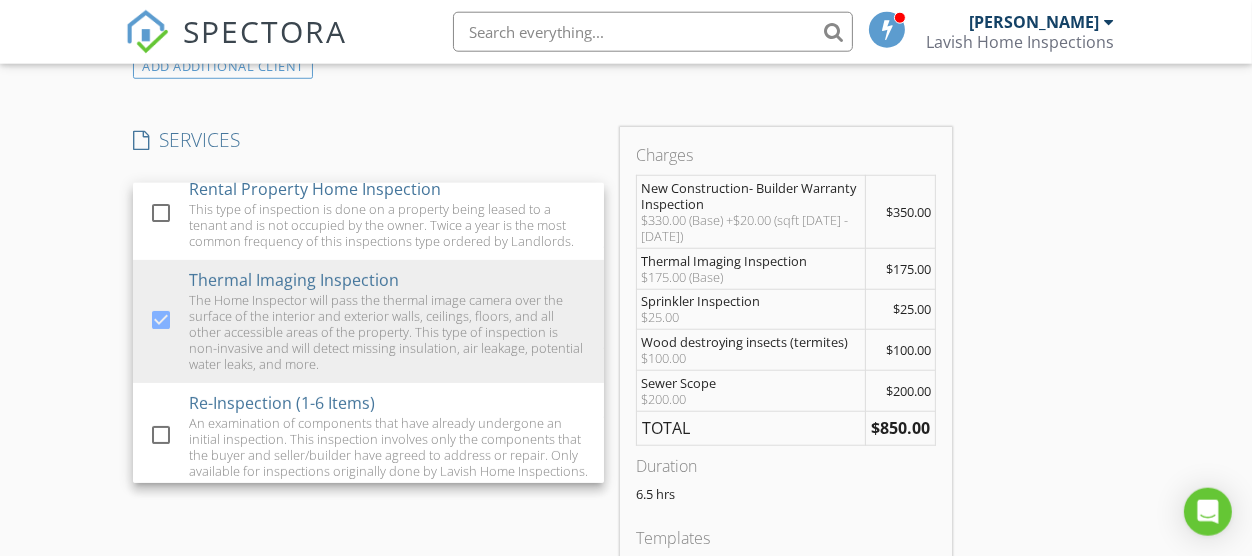 click on "SERVICES
check_box_outline_blank   Pre-Listing Home Inspection    This type of inspection is done on a previously lived-in home. It uncovers possible problems that may derail the sale of the house. A pre-listing inspection gives the seller time to quickly fix existing problems before listing the home for sale. check_box_outline_blank   General Residential Home Inspection   Choose this type for an inspection that has already been previously occupied check_box_outline_blank   New Construction Home Inspection   This type of inspection is done on a new home with no prior occupancy history, typically purchased directly from a builder on a planned development. check_box   New Construction- Builder Warranty Inspection   This type of inspection is done on a brand new home, up until the final month or two before the warranty is up. You will be able to use this inspection report to request repairs that your builder is responsible for covering.  check_box_outline_blank     check_box" at bounding box center (368, 404) 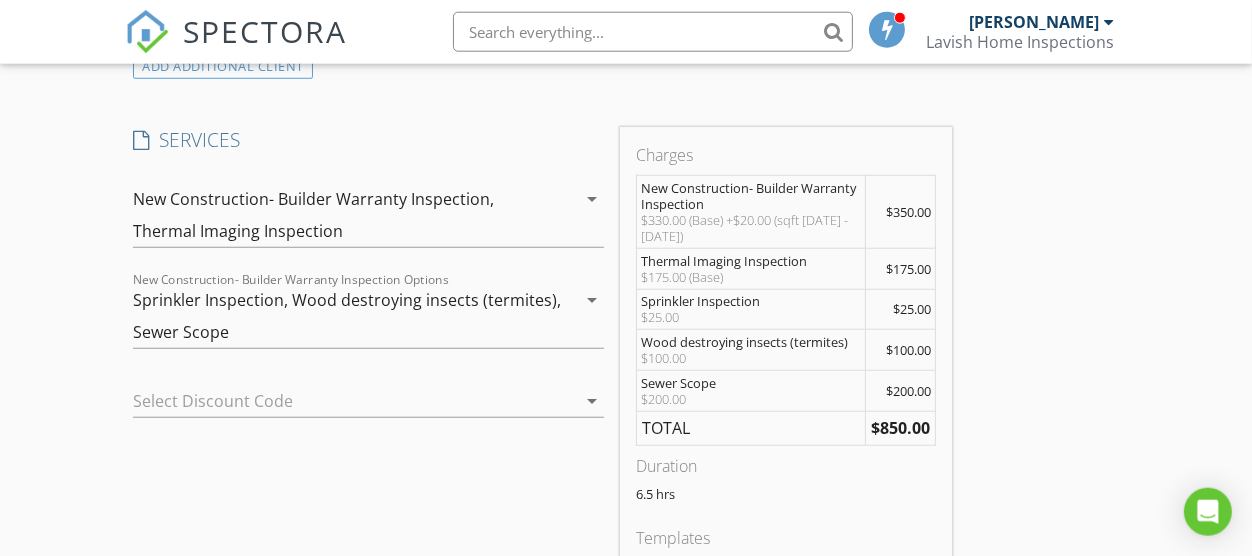 click on "New Construction- Builder Warranty Inspection,  Thermal Imaging Inspection arrow_drop_down" at bounding box center [368, 215] 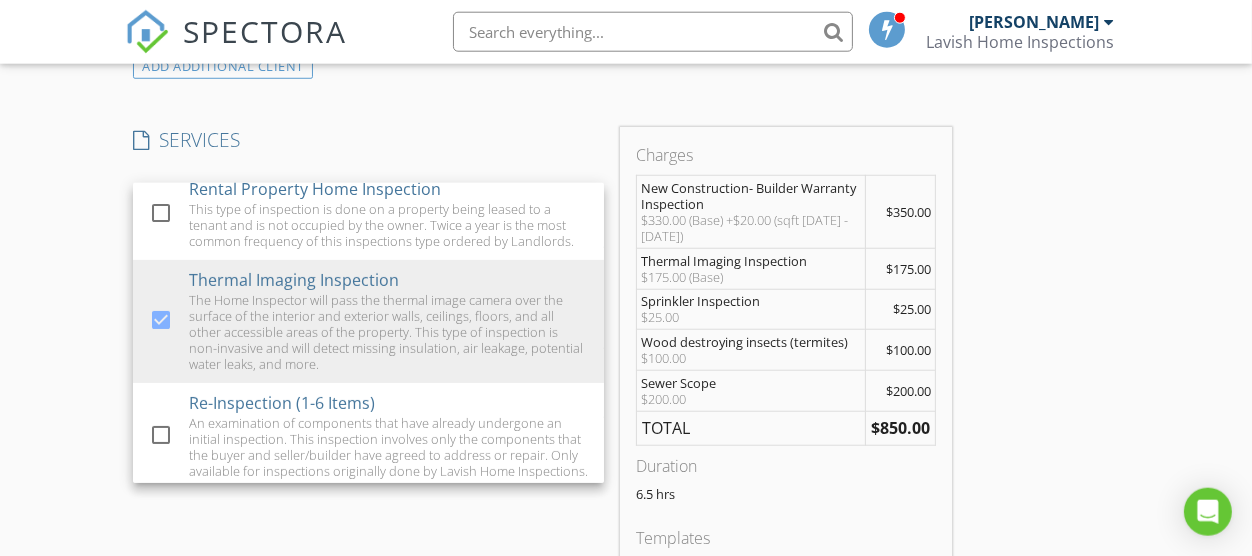 scroll, scrollTop: 394, scrollLeft: 0, axis: vertical 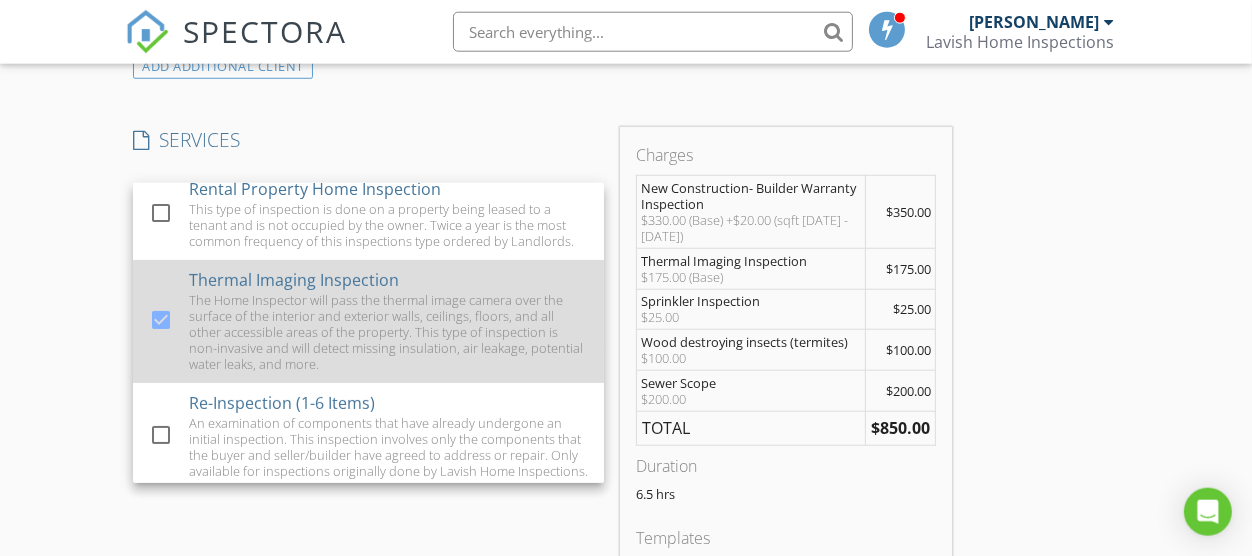 click at bounding box center [161, 320] 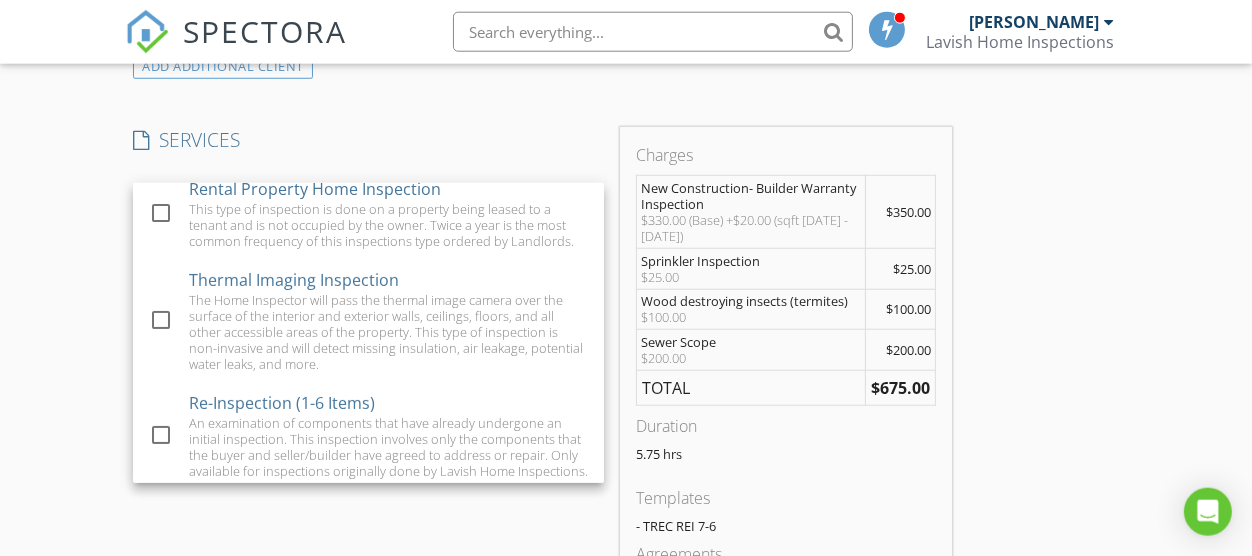 click on "Charges    New Construction- Builder Warranty Inspection
$330.00 (Base)
+$20.00 (sqft 1001 - 1500)
$350.00   Sprinkler Inspection
$25.00
$25.00 Wood destroying insects (termites)
$100.00
$100.00 Sewer Scope
$200.00
$200.00   TOTAL   $675.00    Duration    5.75 hrs      Templates
- TREC REI 7-6
Agreements
- Inspection Agreement
Manual Edit" at bounding box center (786, 384) 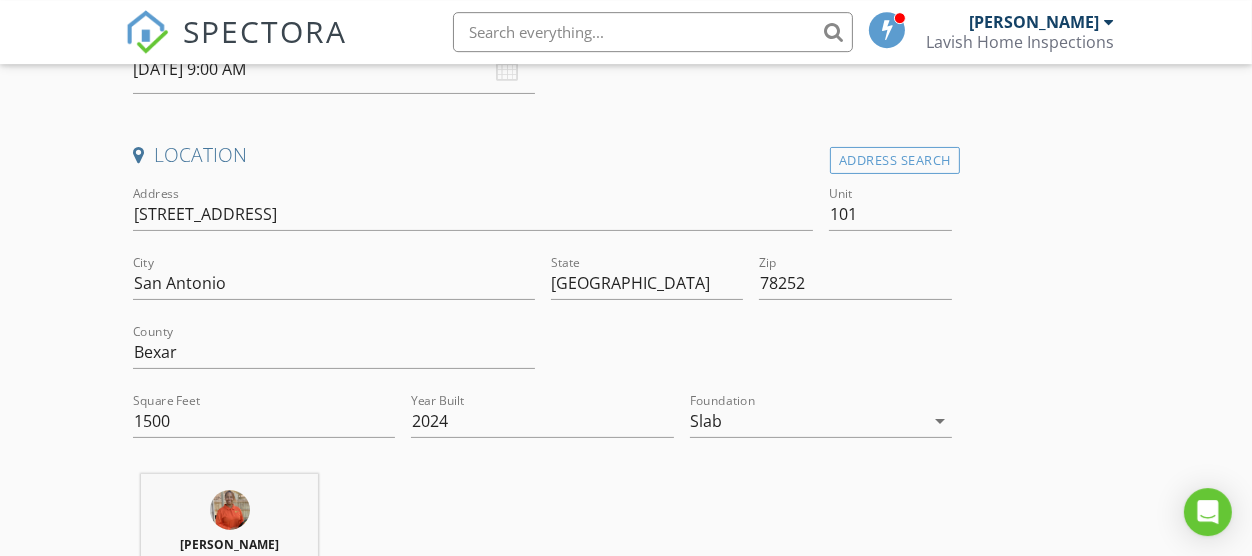 scroll, scrollTop: 491, scrollLeft: 0, axis: vertical 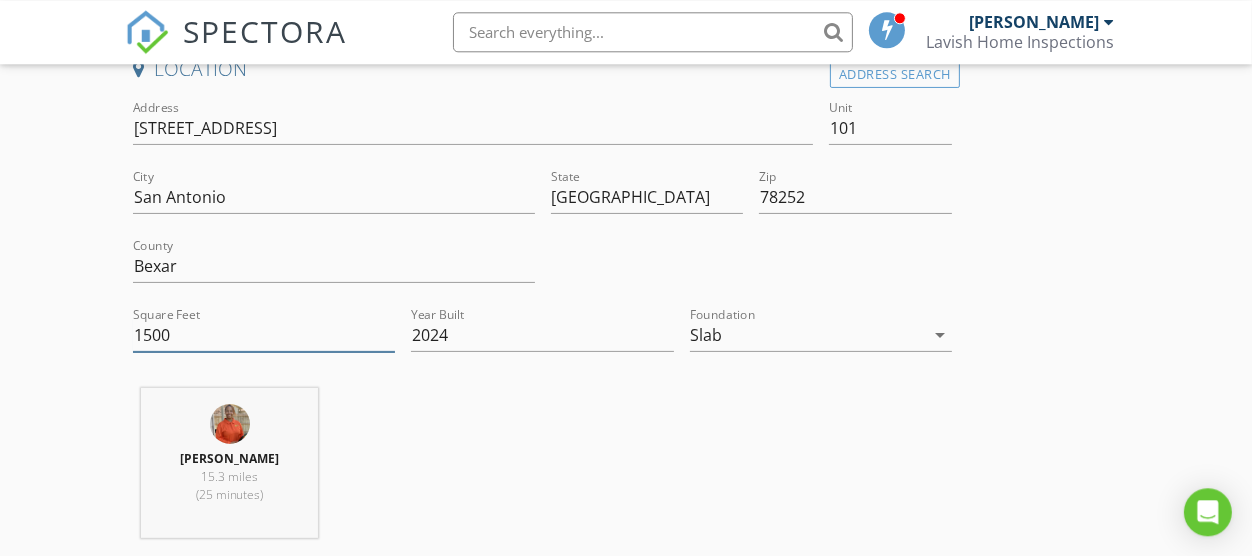 click on "1500" at bounding box center (264, 335) 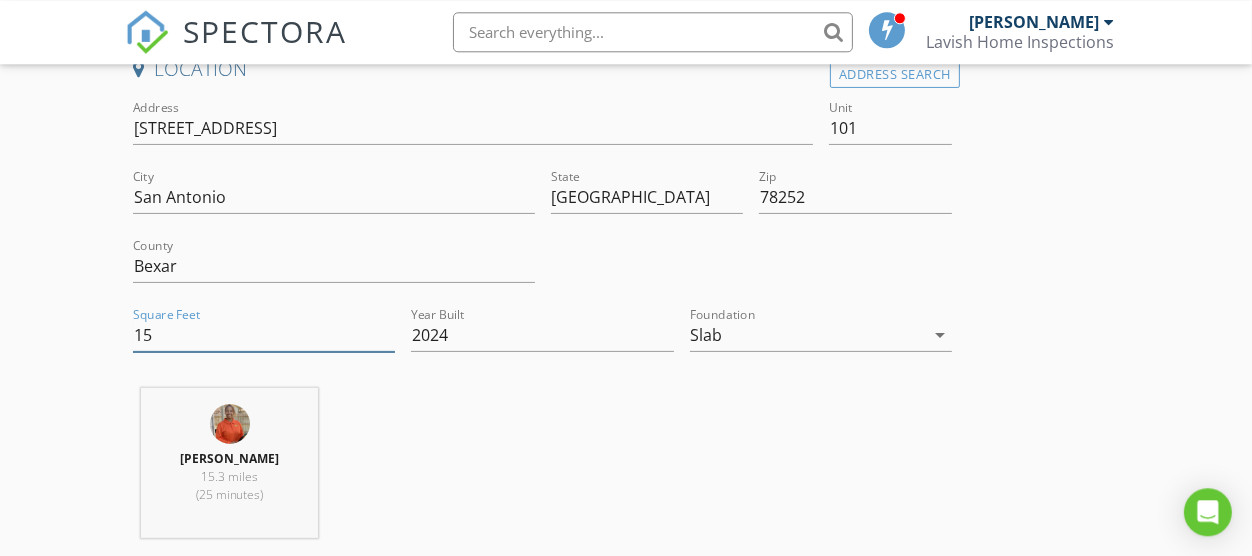 type on "1" 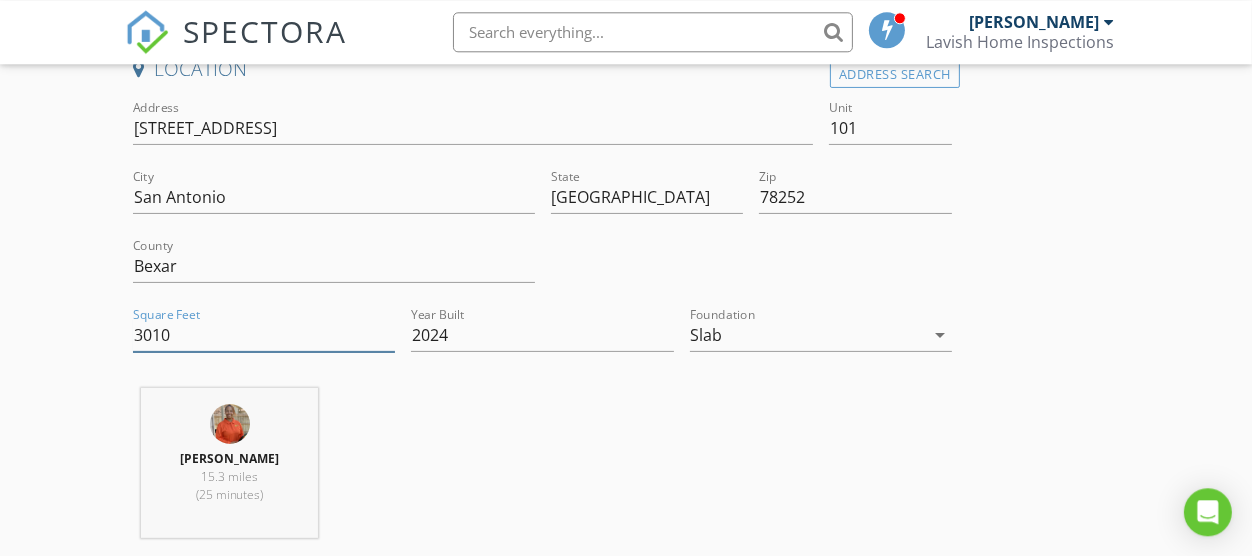 type on "3010" 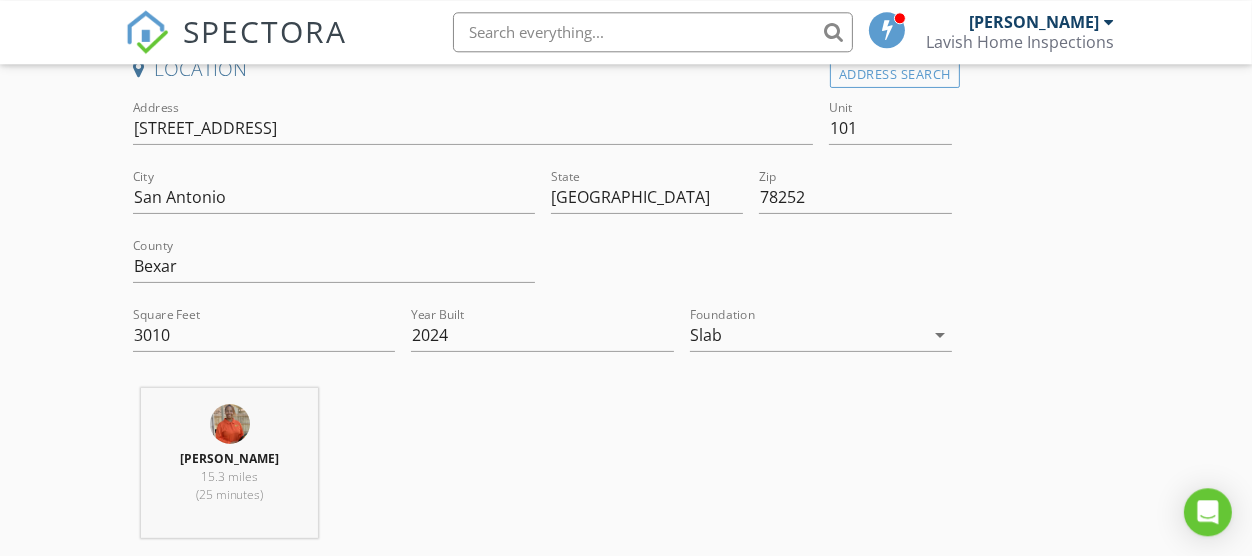 click on "Sarah Baker     15.3 miles     (25 minutes)" at bounding box center [542, 471] 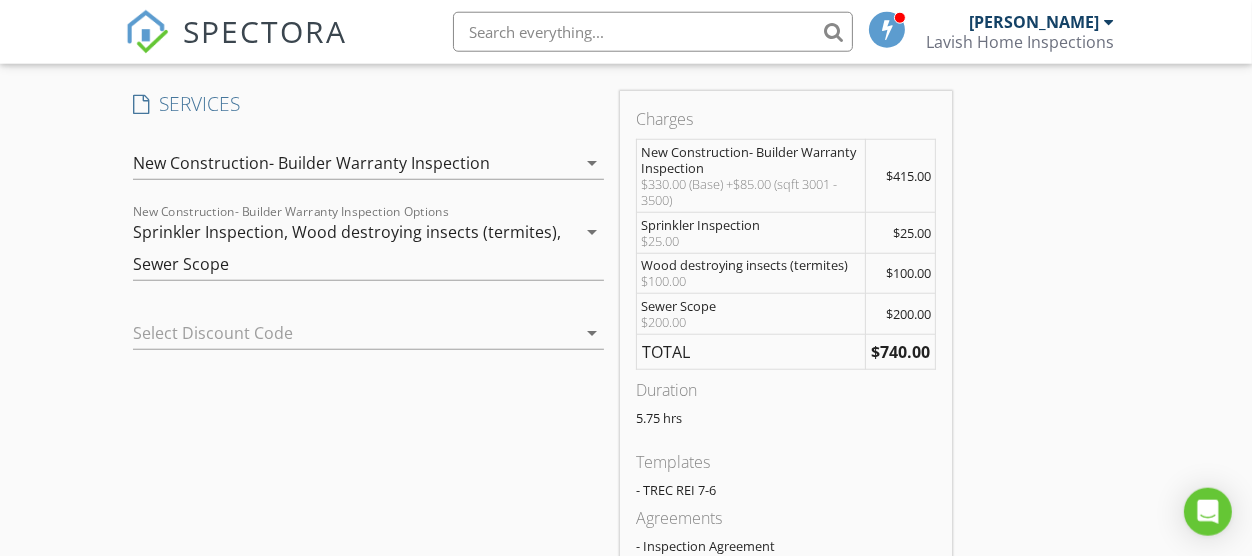 scroll, scrollTop: 1684, scrollLeft: 0, axis: vertical 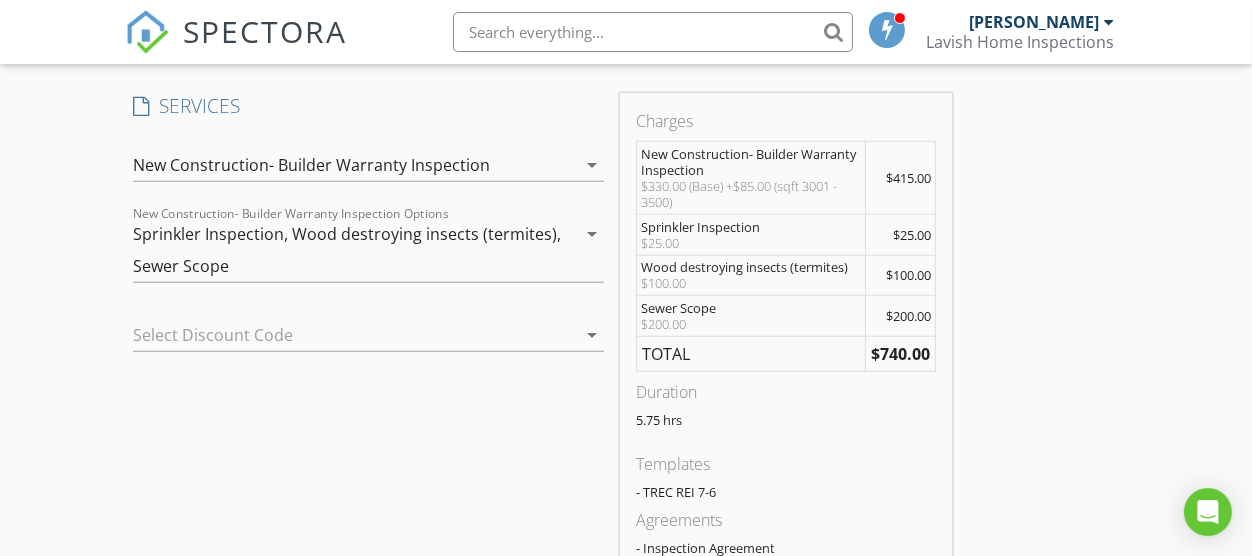 click on "arrow_drop_down" at bounding box center [592, 165] 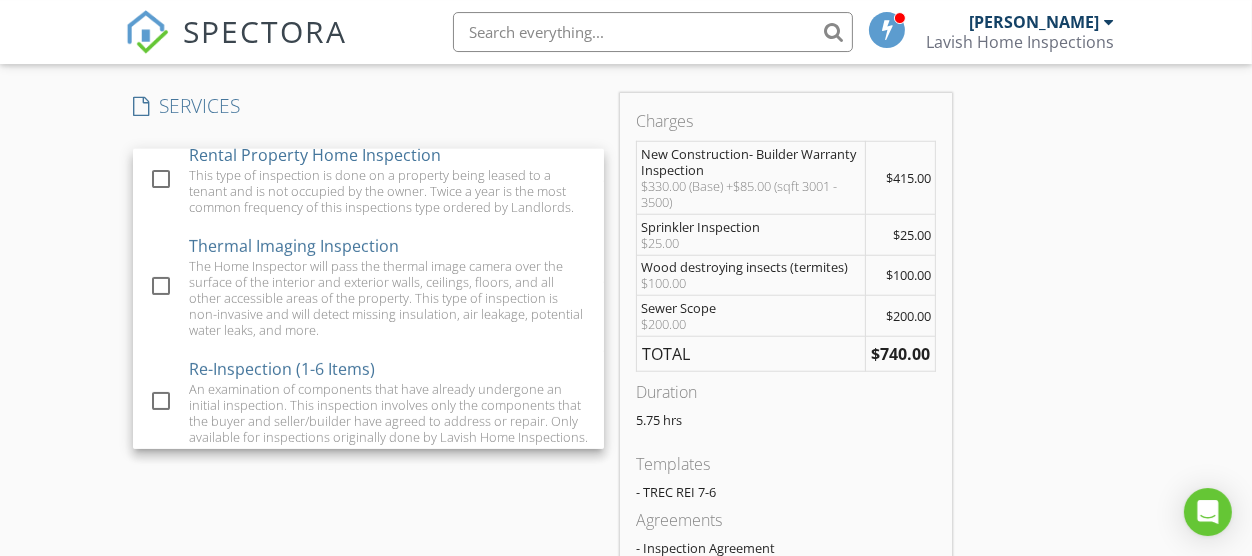scroll, scrollTop: 394, scrollLeft: 0, axis: vertical 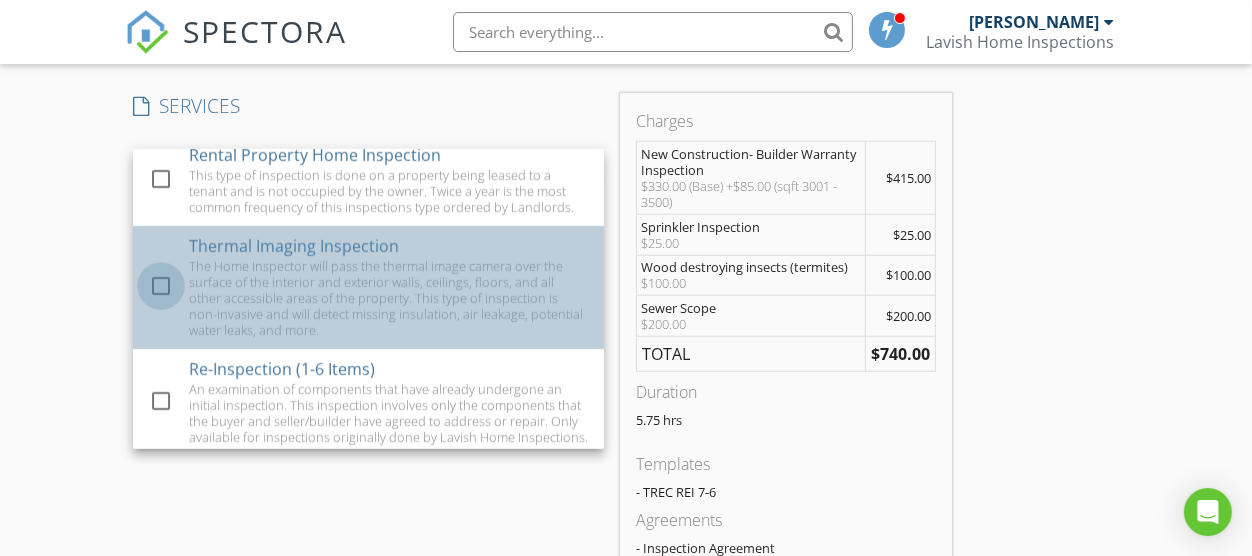 click at bounding box center (161, 286) 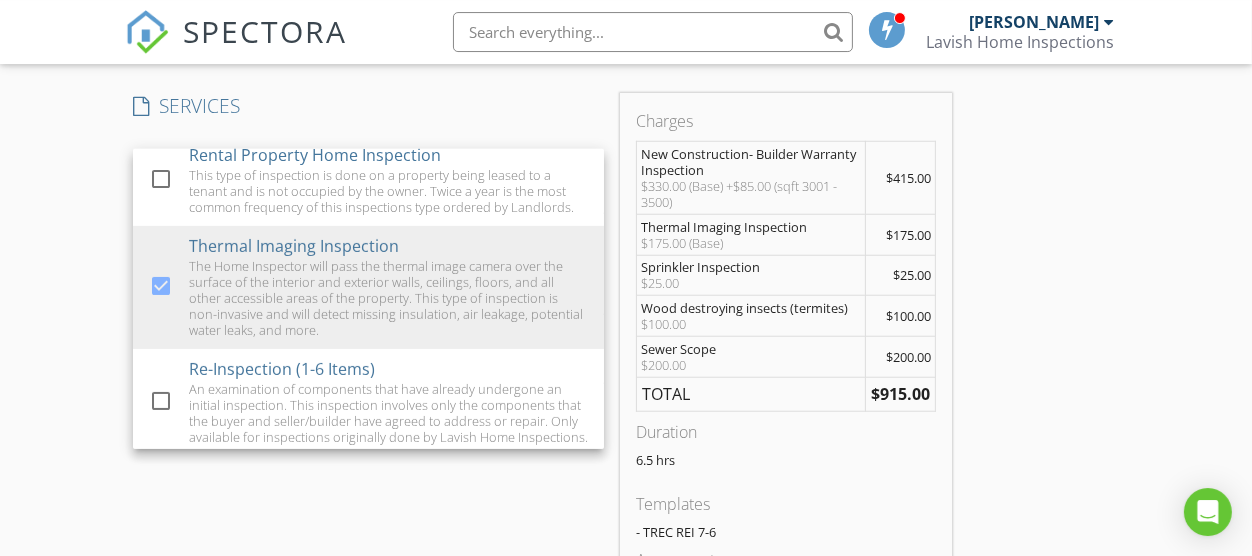 click on "Charges    New Construction- Builder Warranty Inspection
$330.00 (Base)
+$85.00 (sqft 3001 - 3500)
$415.00 Thermal Imaging Inspection
$175.00 (Base)
$175.00   Sprinkler Inspection
$25.00
$25.00 Wood destroying insects (termites)
$100.00
$100.00 Sewer Scope
$200.00
$200.00   TOTAL   $915.00    Duration    6.5 hrs      Templates
- TREC REI 7-6
Agreements
- Inspection Agreement
Manual Edit" at bounding box center (786, 370) 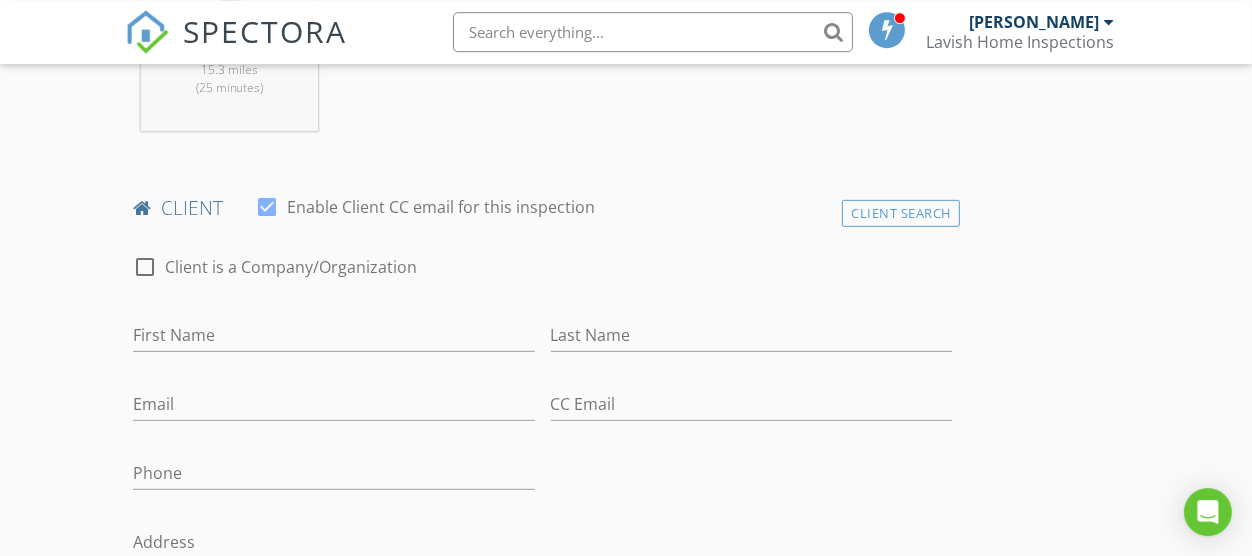 scroll, scrollTop: 891, scrollLeft: 0, axis: vertical 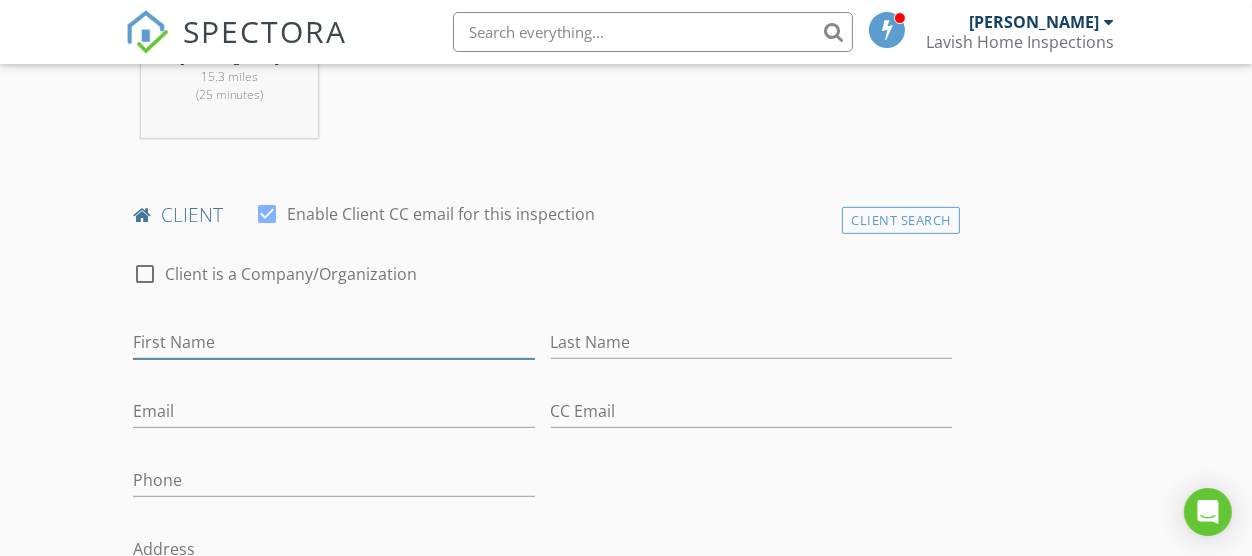 click on "First Name" at bounding box center (333, 342) 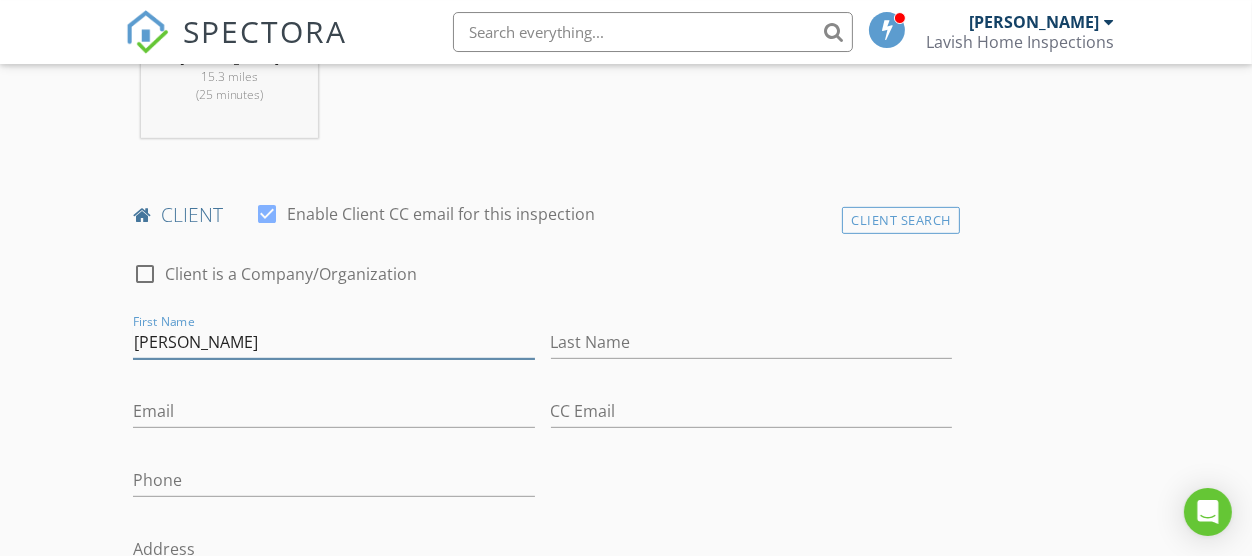 type on "[PERSON_NAME]" 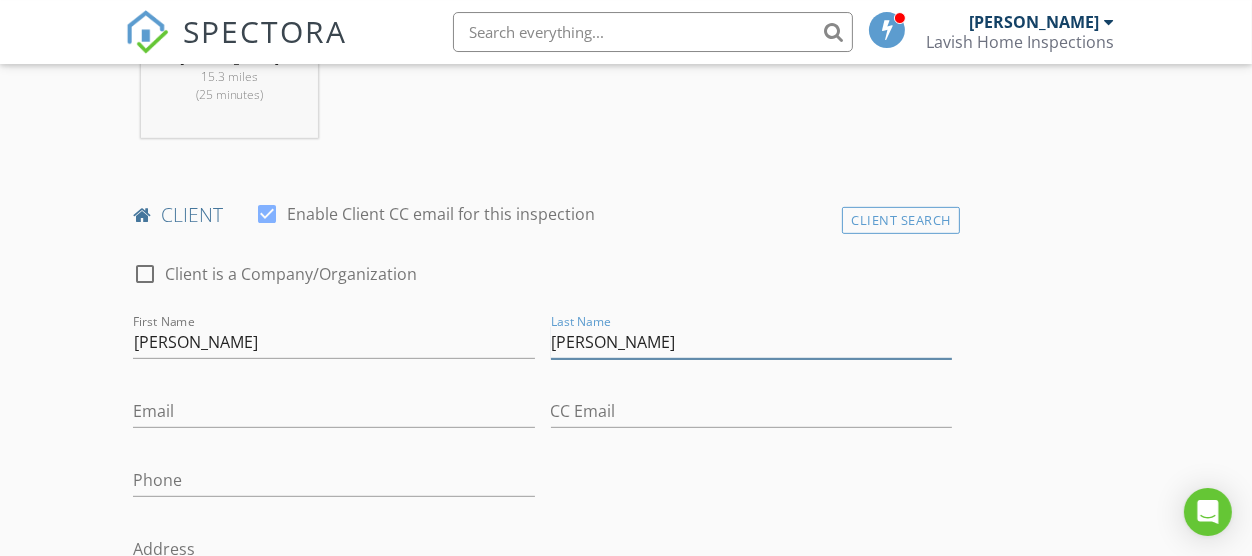 type on "[PERSON_NAME]" 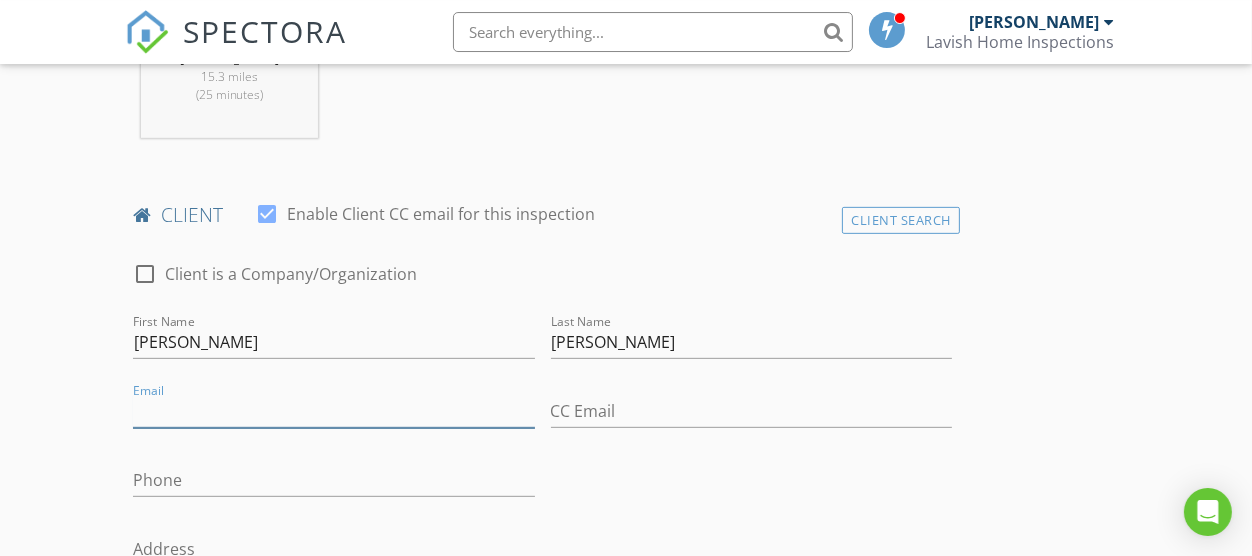 click on "Email" at bounding box center [333, 411] 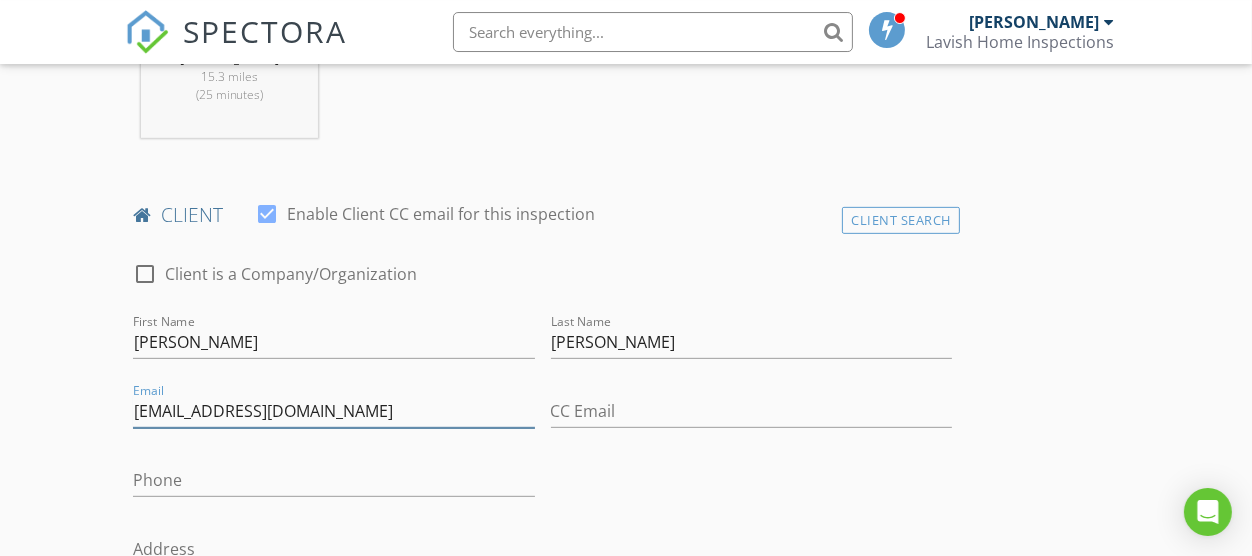 type on "[EMAIL_ADDRESS][DOMAIN_NAME]" 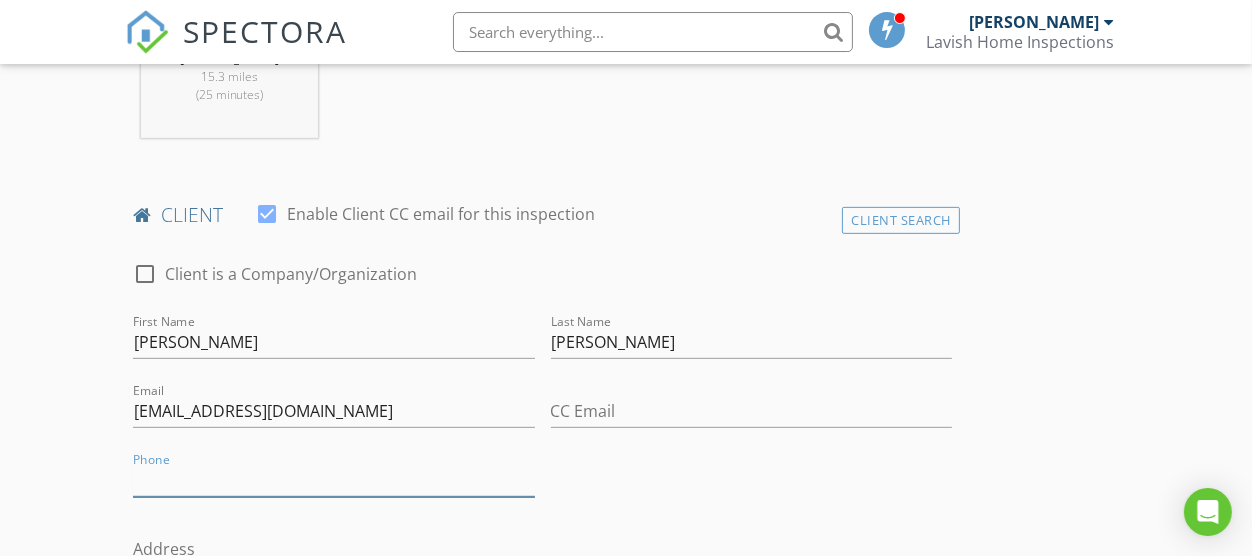 click on "Phone" at bounding box center (333, 480) 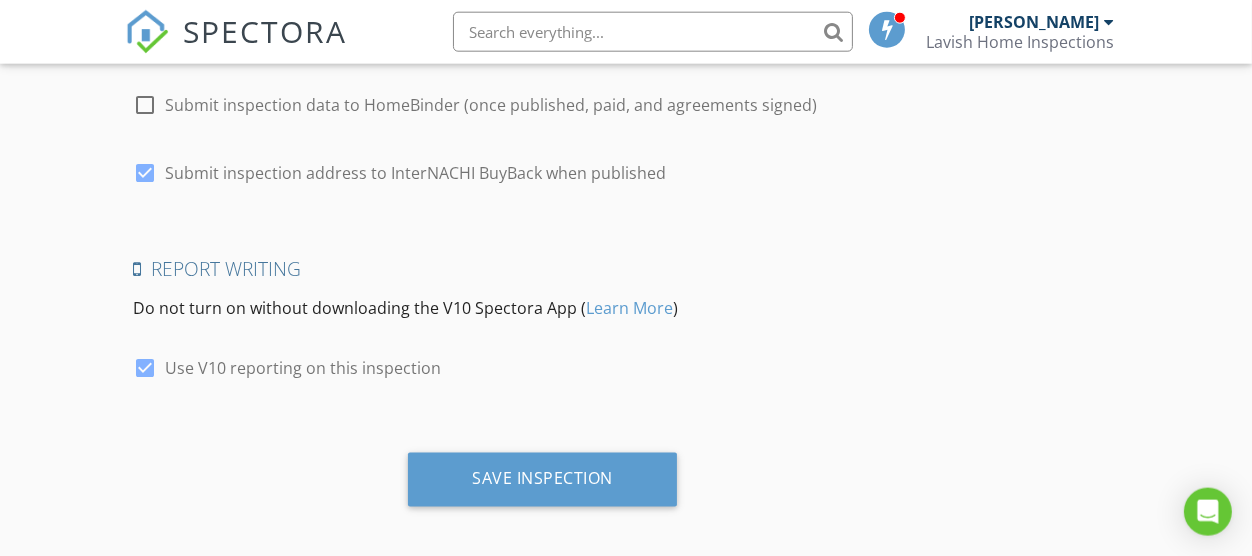 scroll, scrollTop: 3575, scrollLeft: 0, axis: vertical 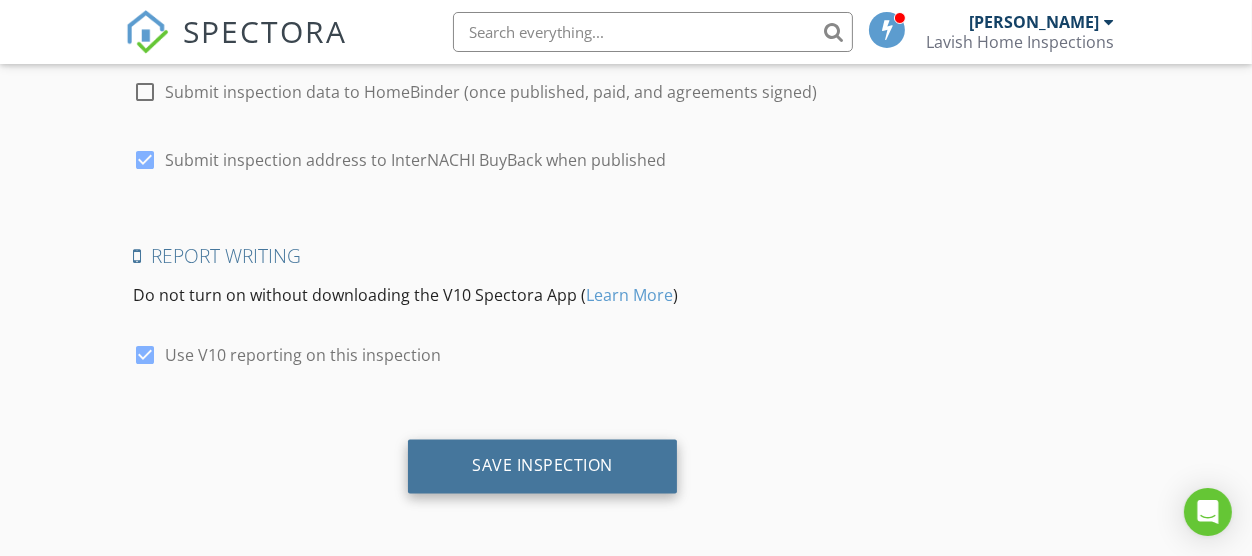 type on "[PHONE_NUMBER]" 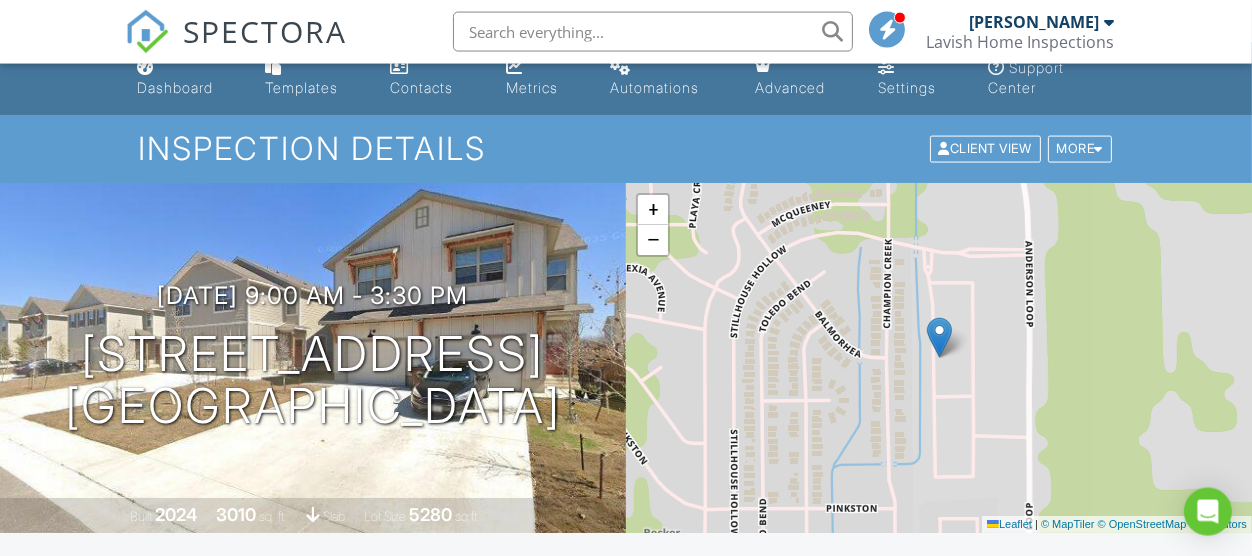 scroll, scrollTop: 0, scrollLeft: 0, axis: both 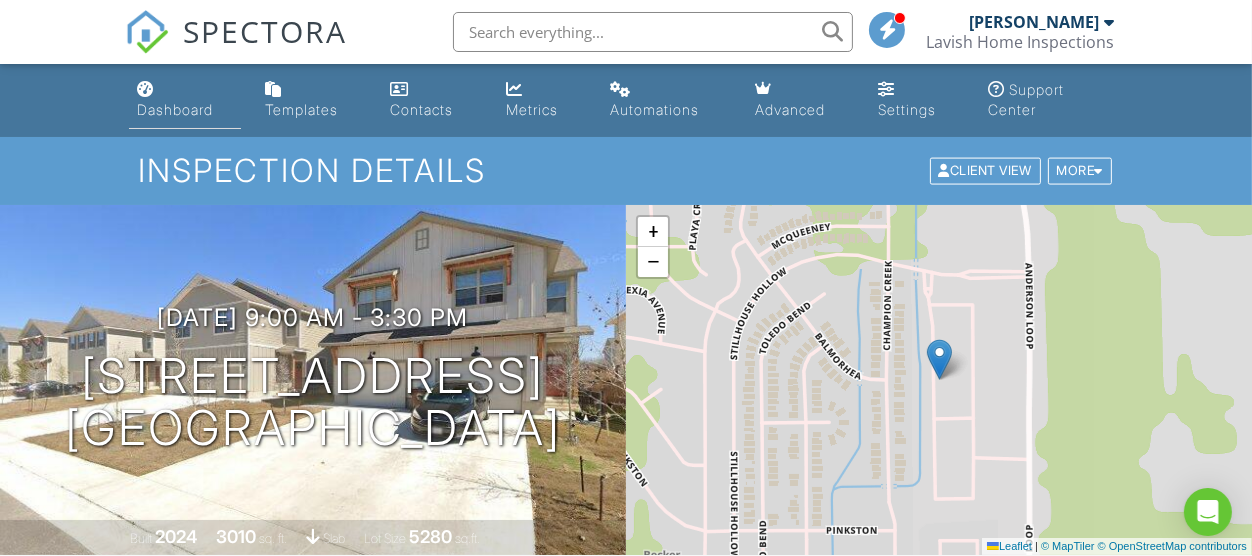 click on "Dashboard" at bounding box center [185, 100] 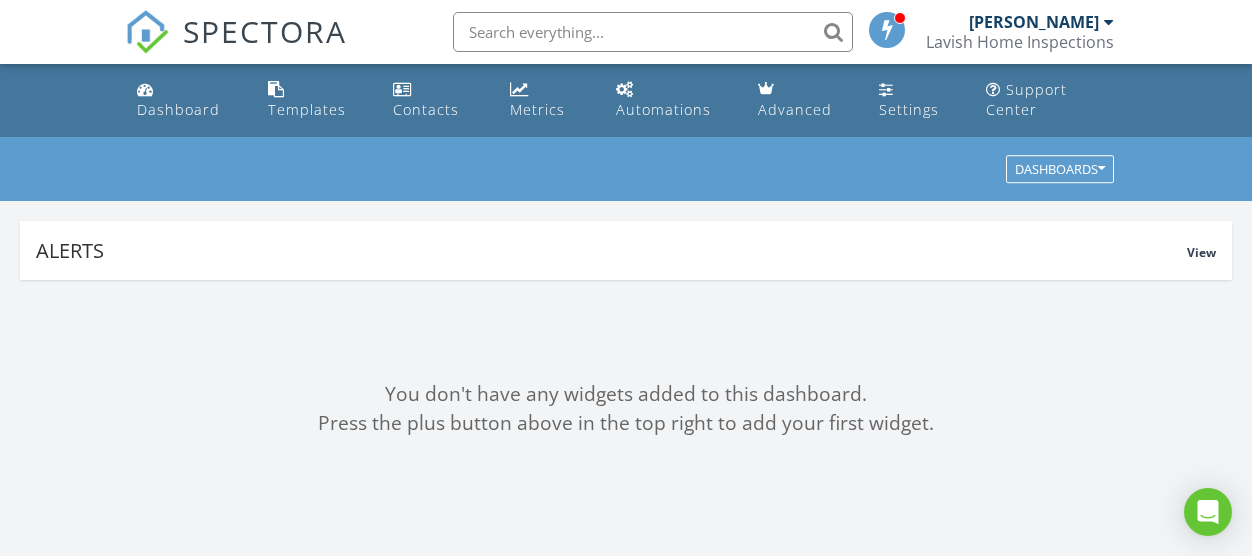 scroll, scrollTop: 0, scrollLeft: 0, axis: both 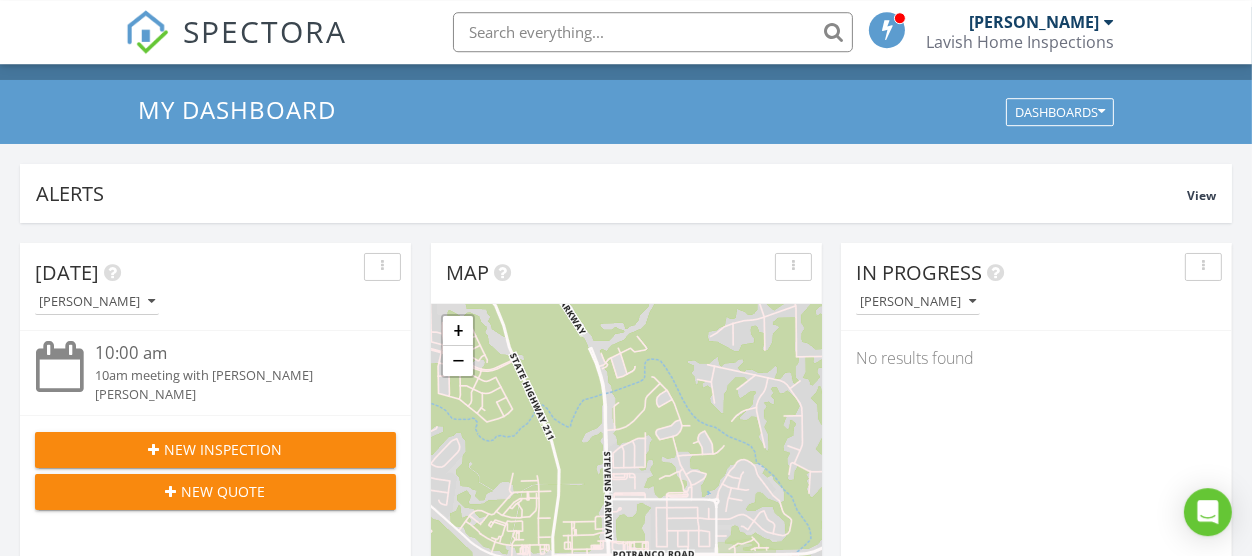 click on "New Inspection" at bounding box center (215, 450) 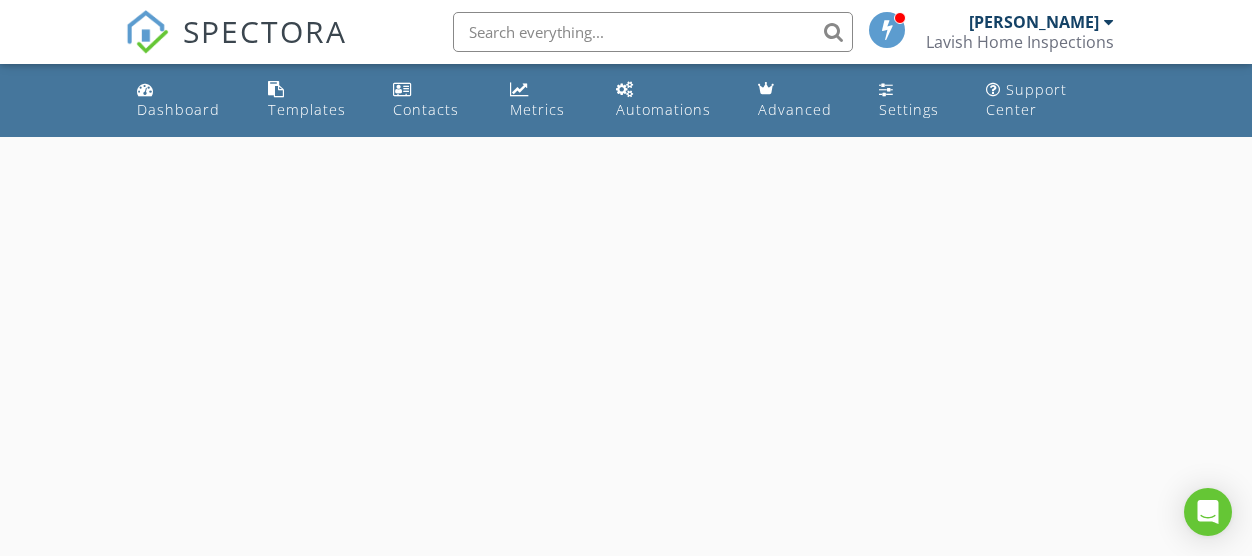 scroll, scrollTop: 0, scrollLeft: 0, axis: both 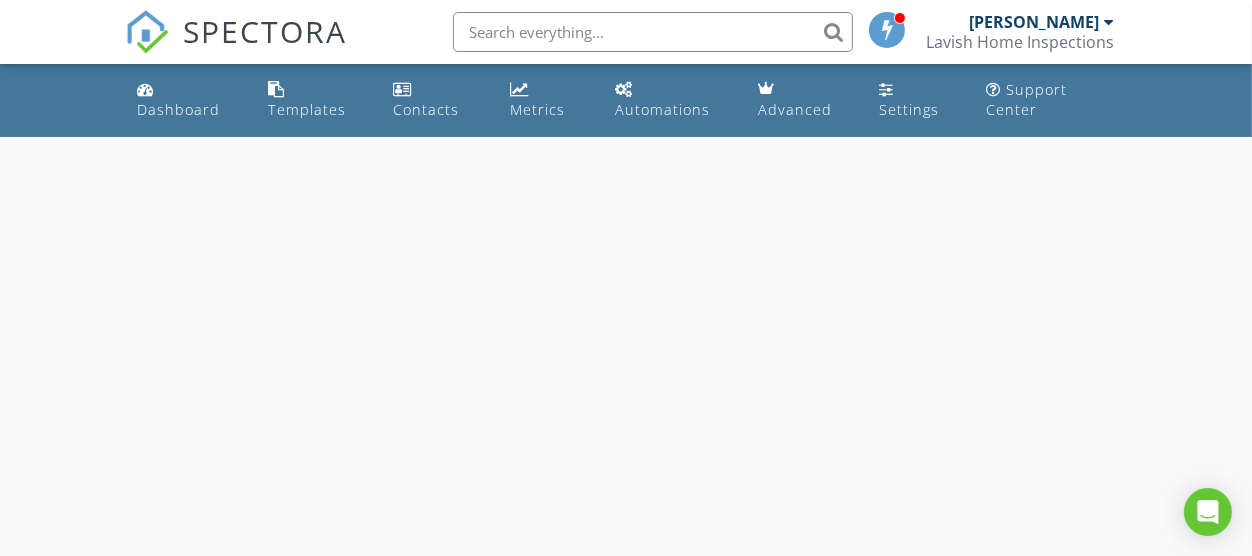 select on "6" 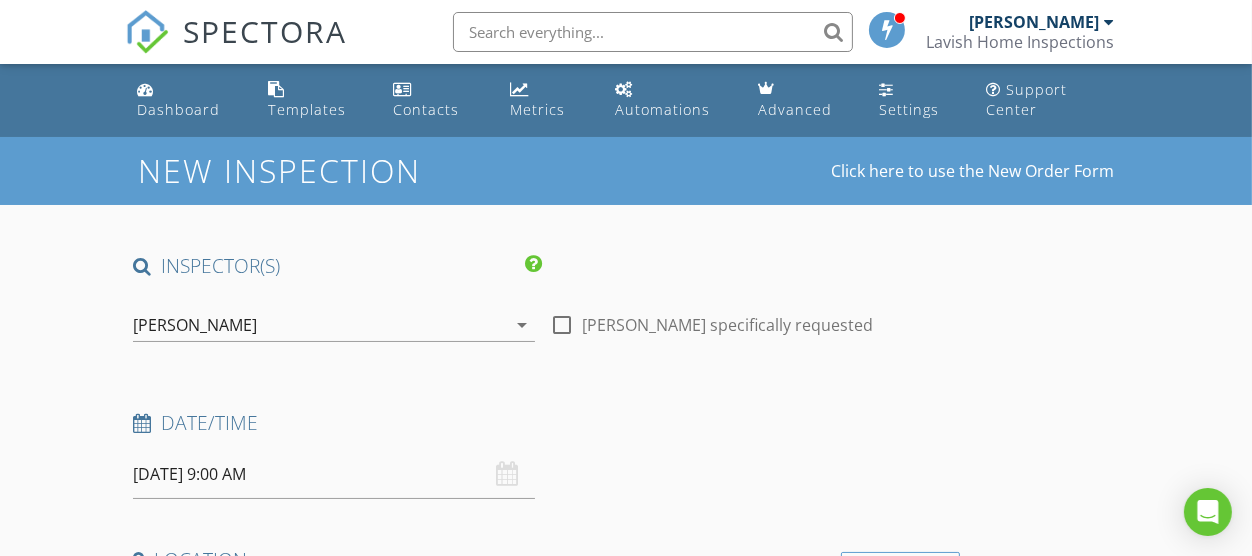 click on "07/11/2025 9:00 AM" at bounding box center [333, 474] 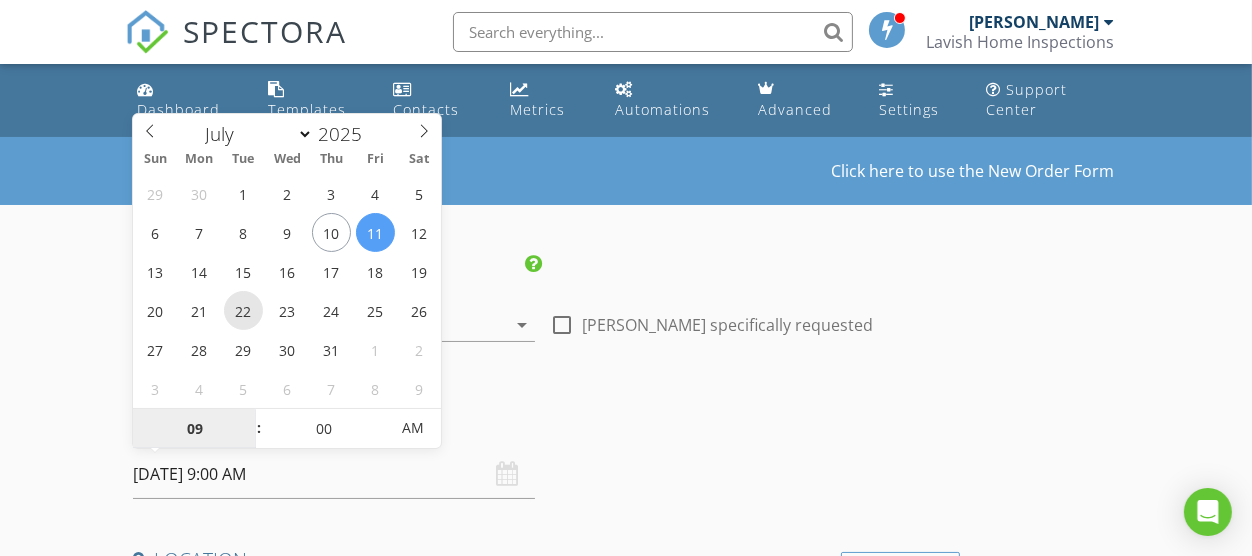 type on "07/22/2025 9:00 AM" 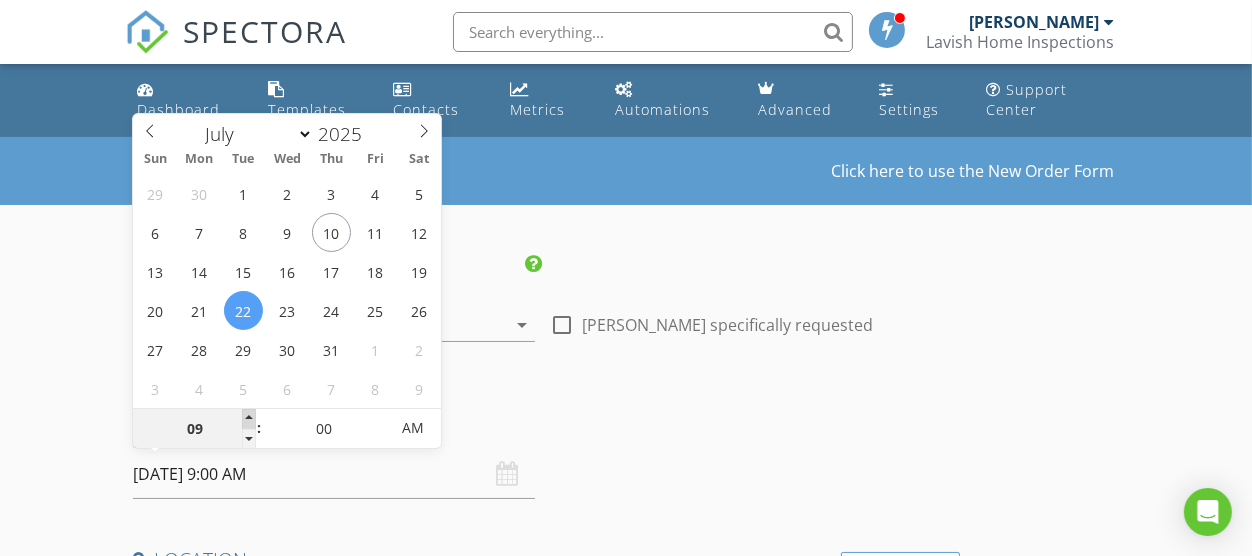 type on "10" 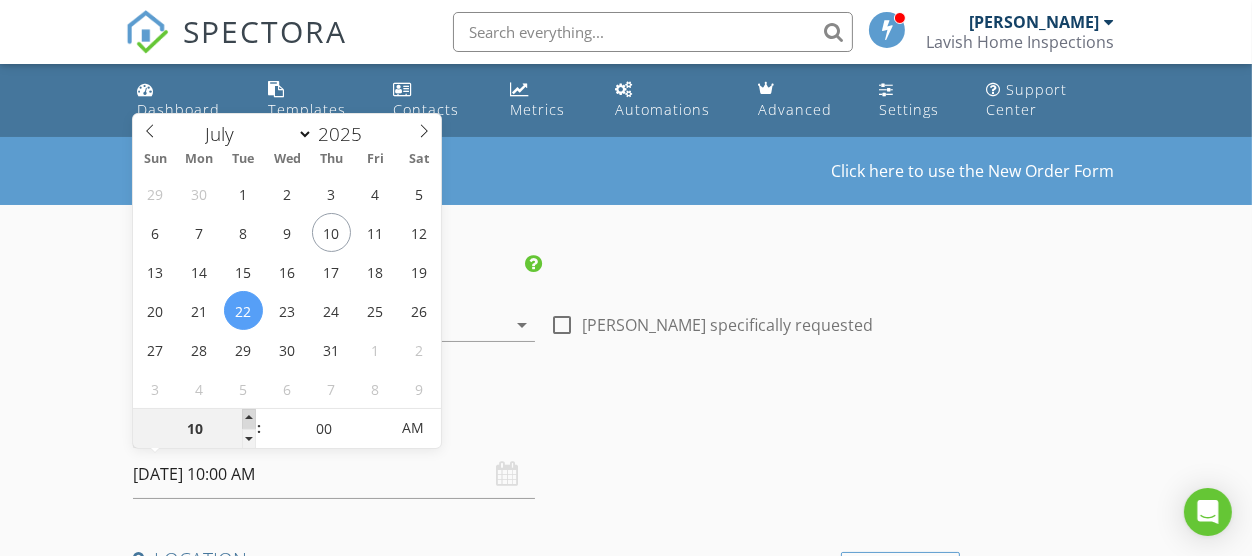 click at bounding box center (249, 419) 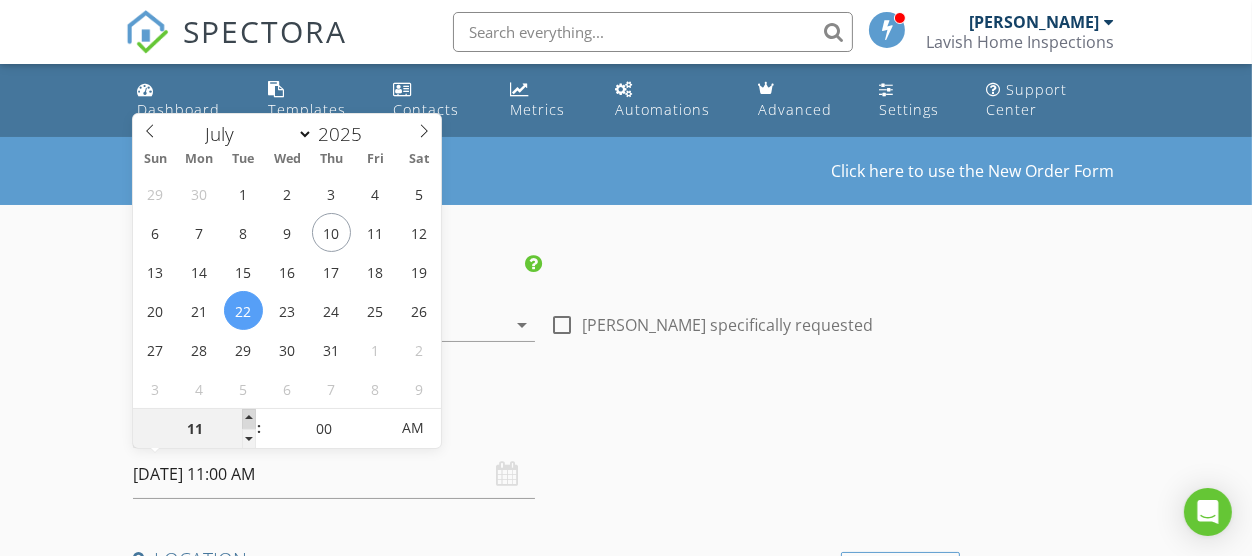 click at bounding box center (249, 419) 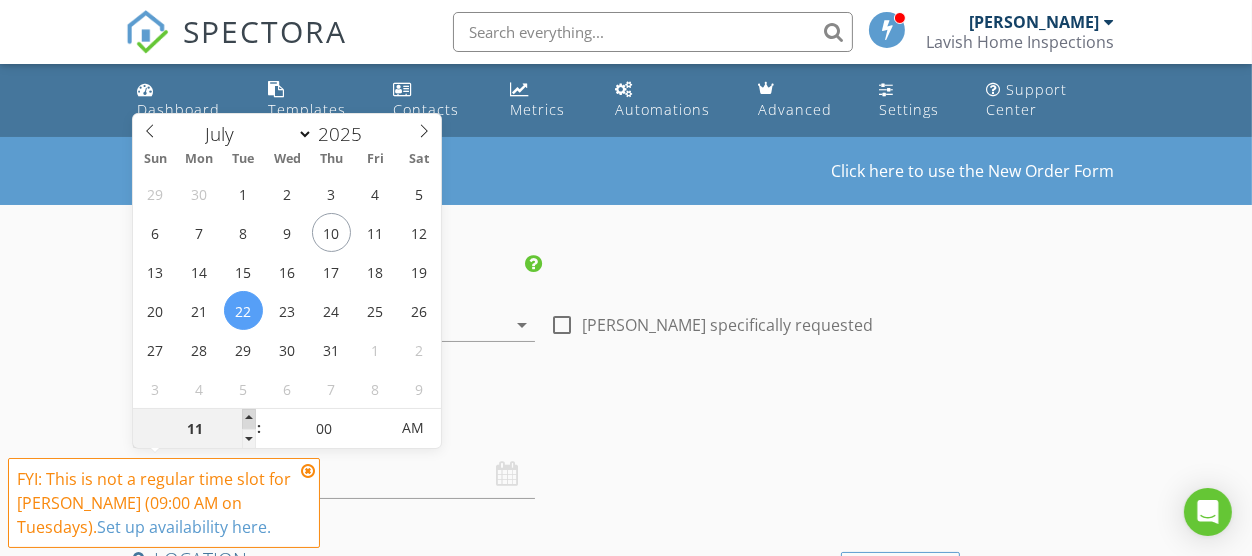 type on "12" 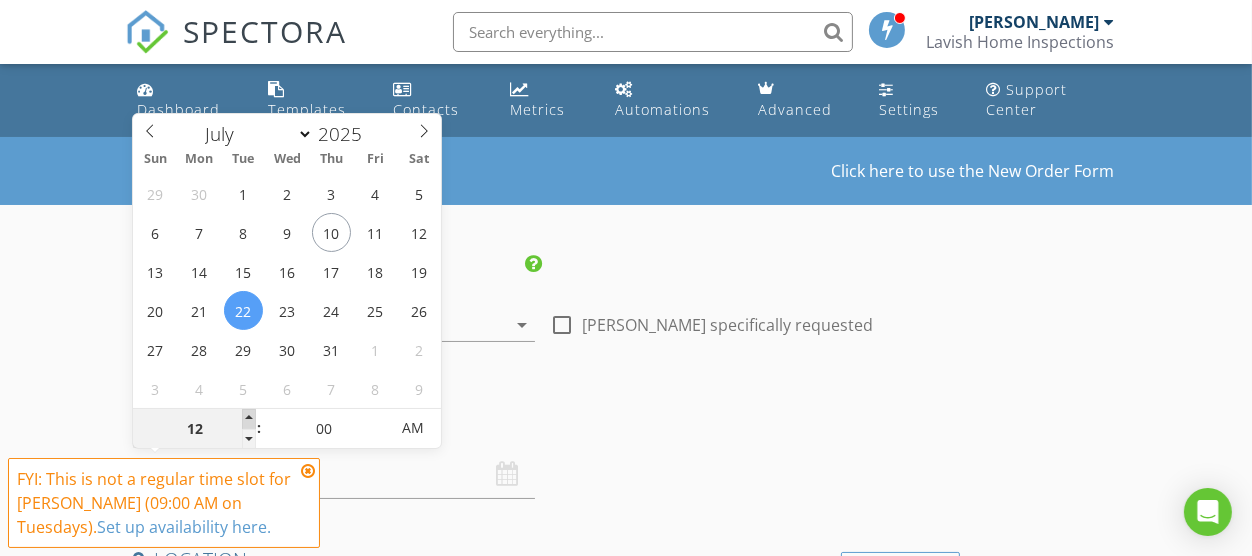 type on "07/22/2025 12:00 PM" 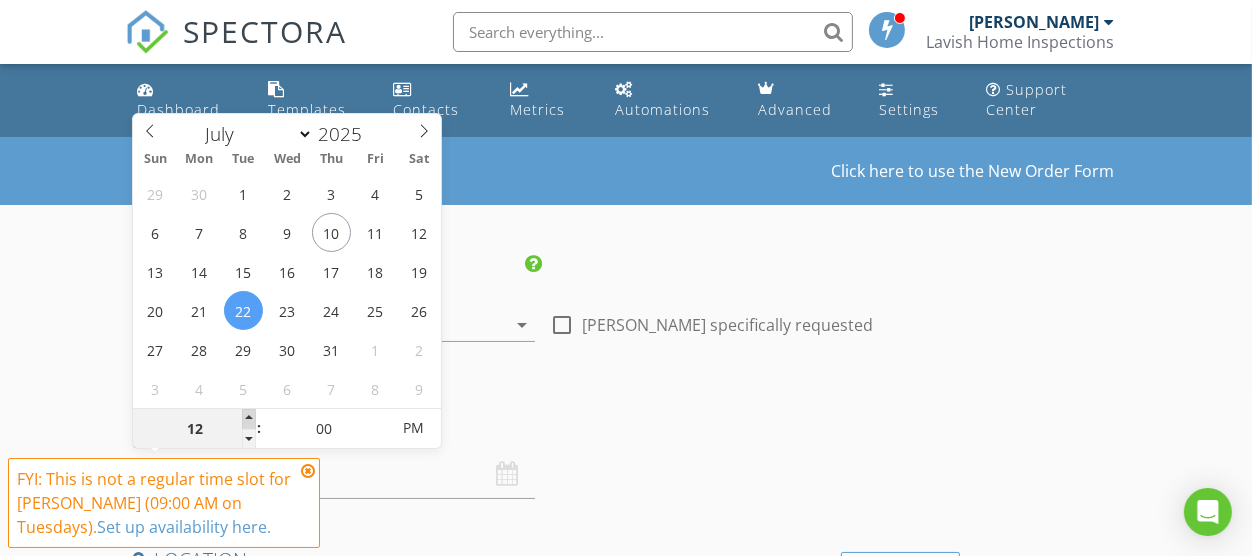 type on "01" 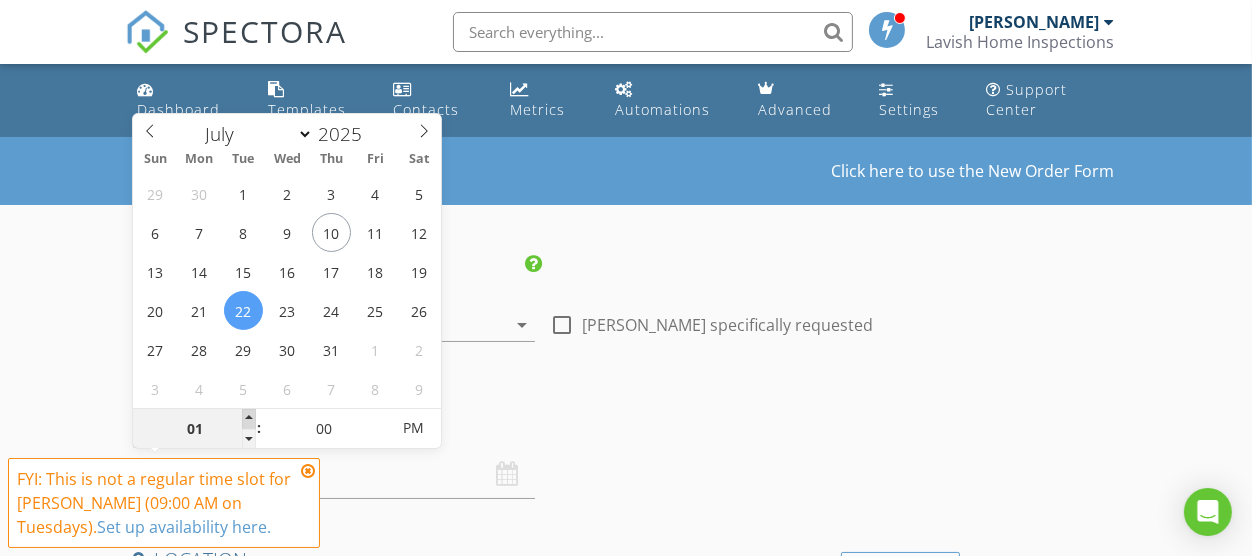 click at bounding box center (249, 419) 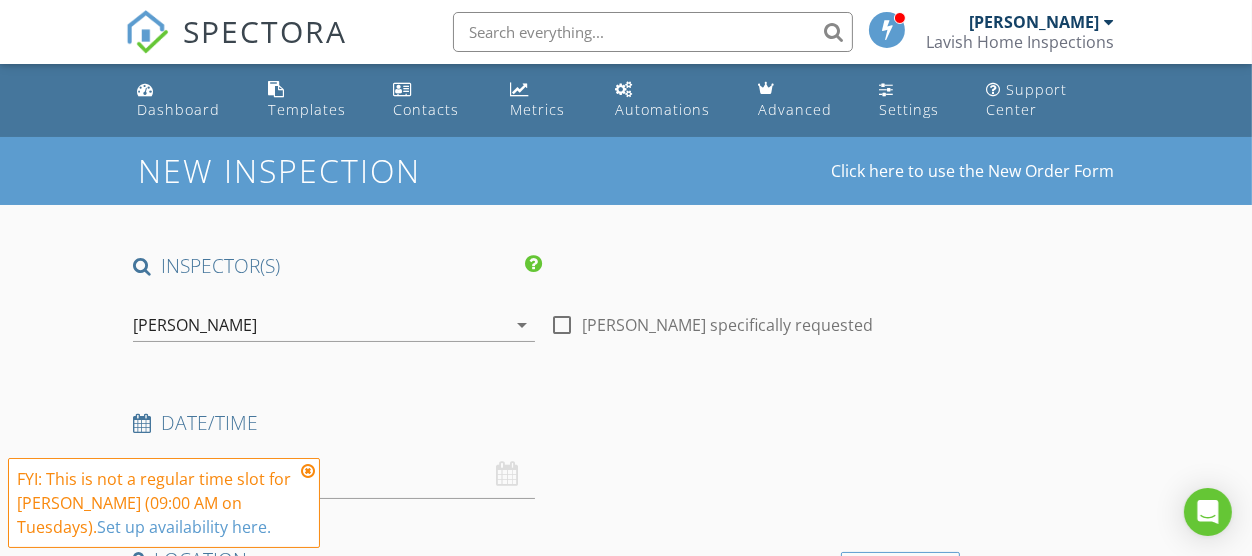 click at bounding box center (308, 471) 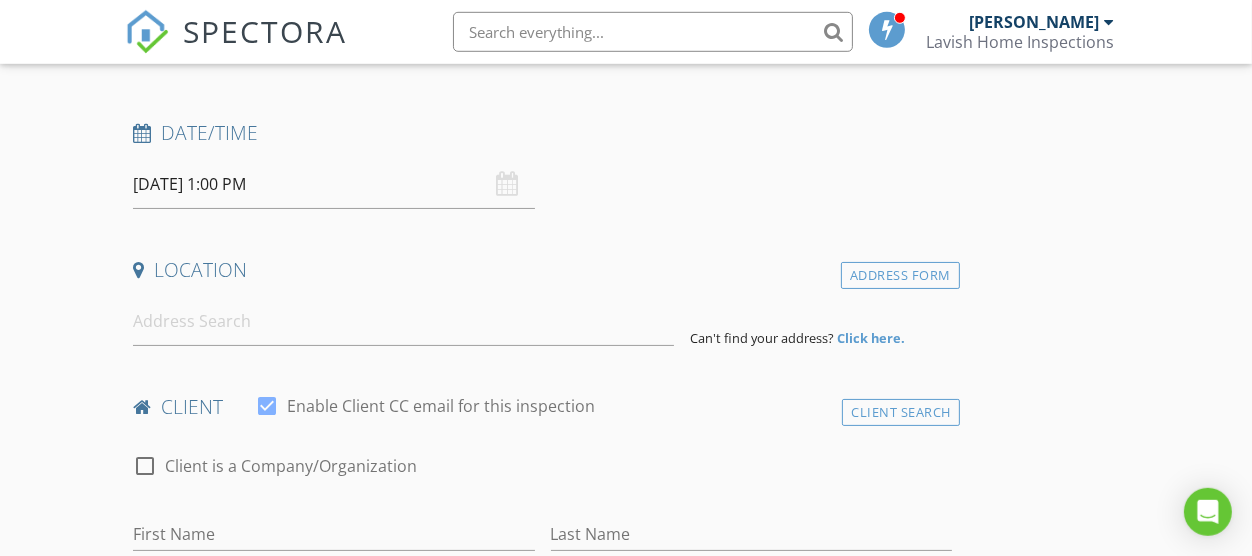 scroll, scrollTop: 319, scrollLeft: 0, axis: vertical 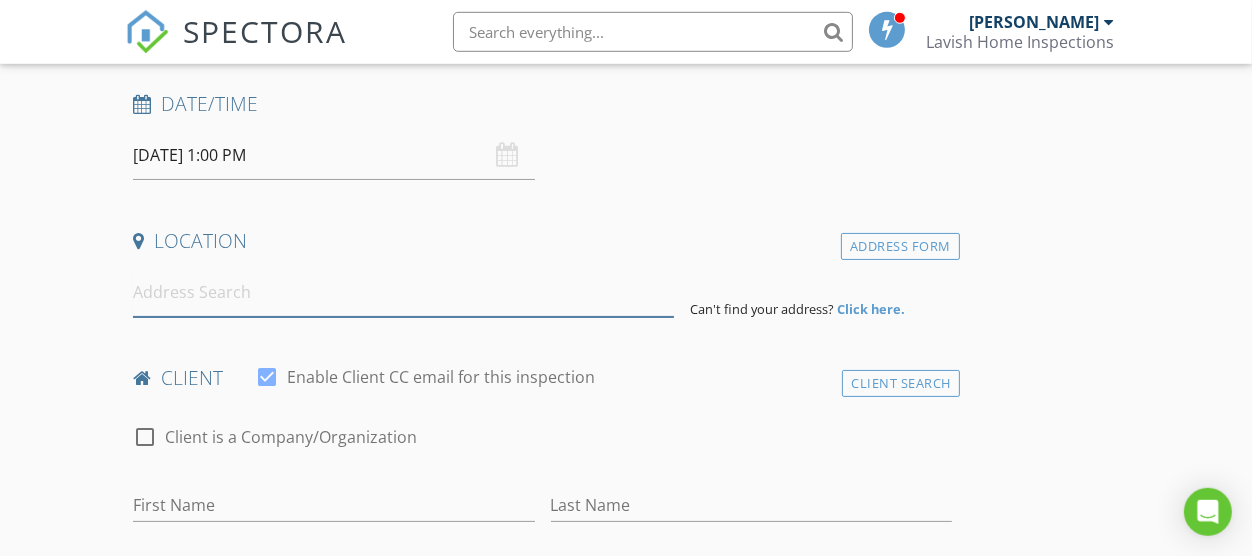 click at bounding box center (403, 292) 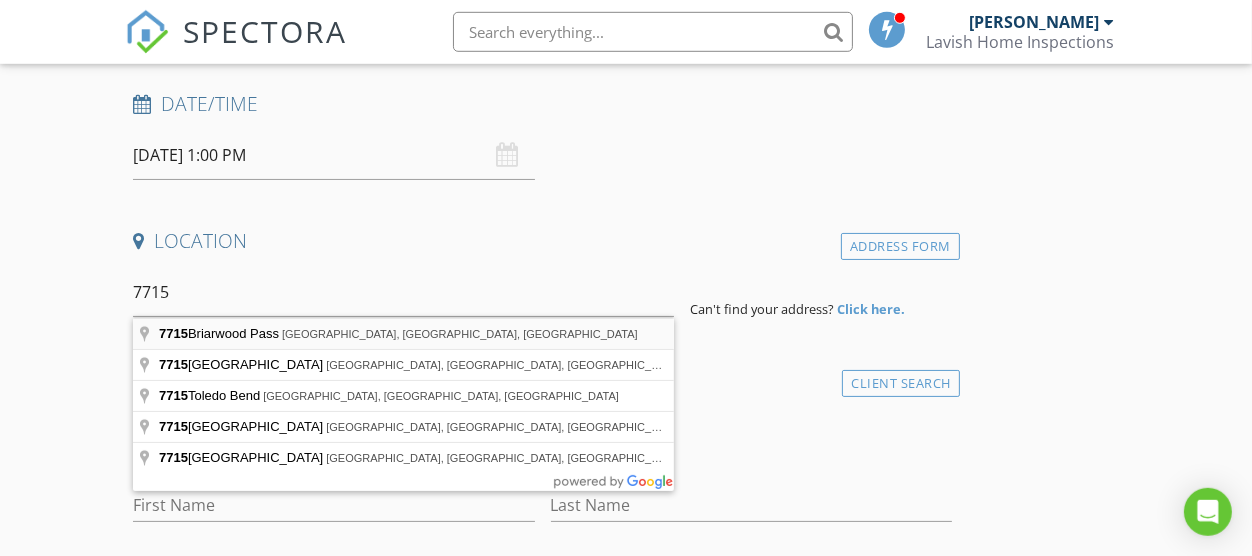 type on "7715 Briarwood Pass, San Antonio, TX, USA" 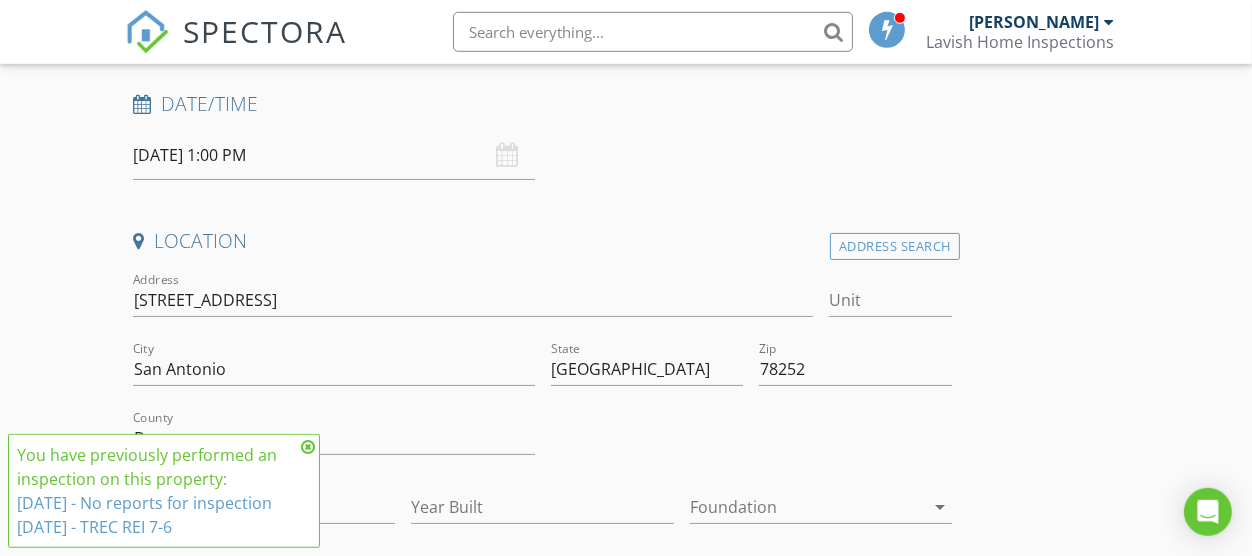 scroll, scrollTop: 380, scrollLeft: 0, axis: vertical 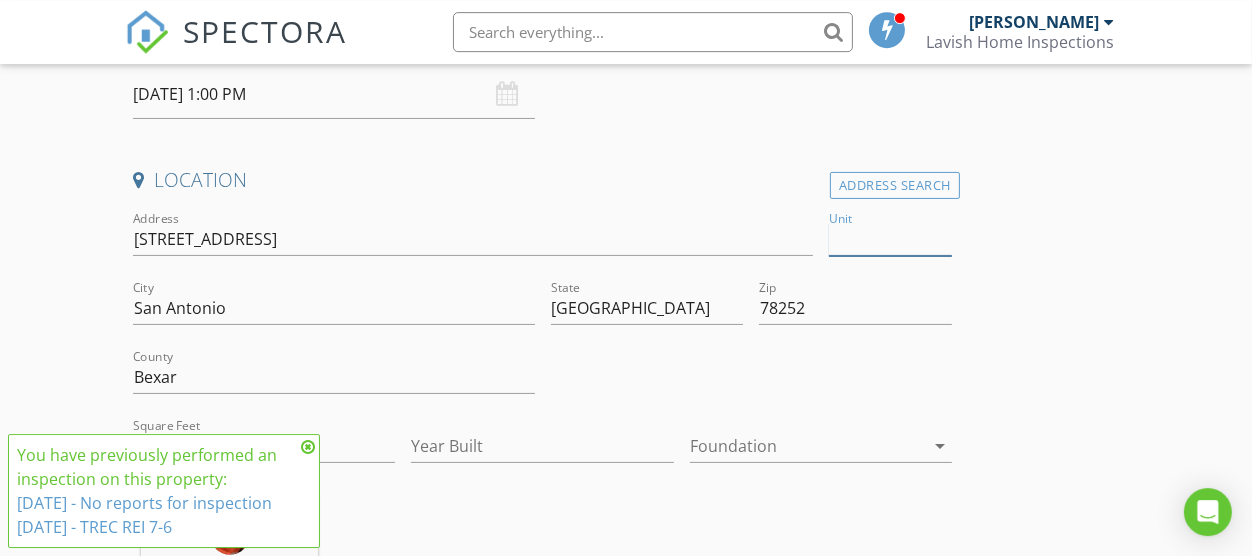 click on "Unit" at bounding box center (890, 239) 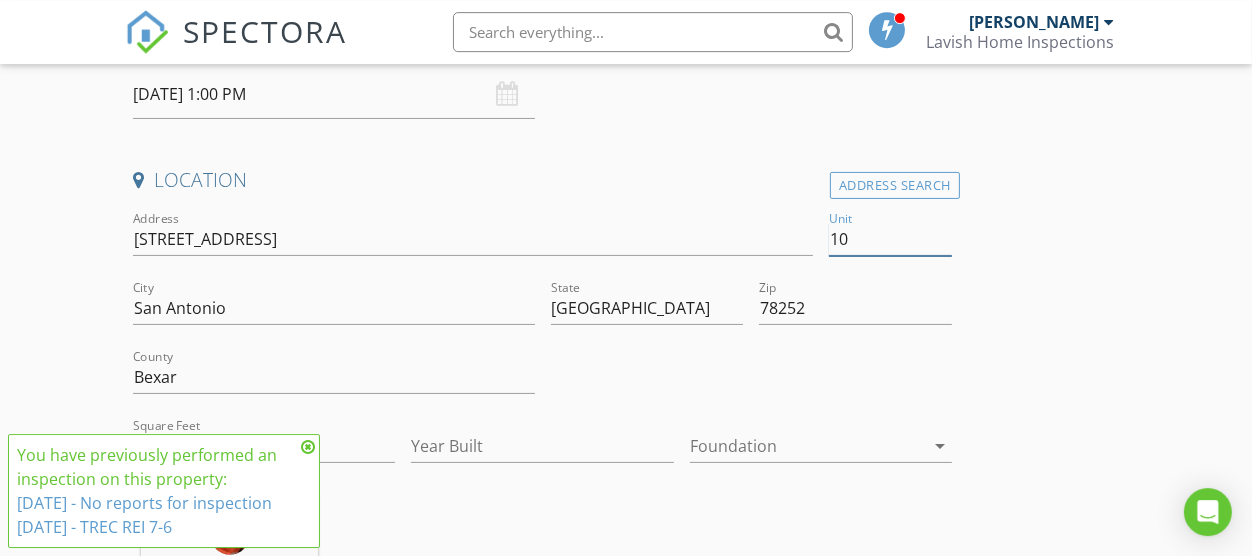 type on "102" 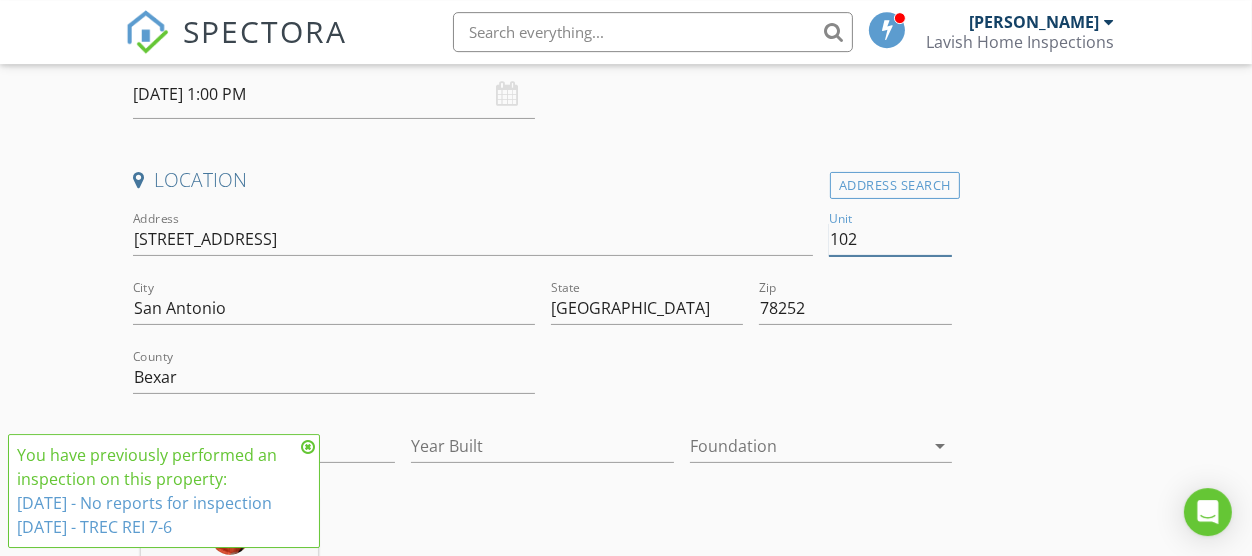 type on "0" 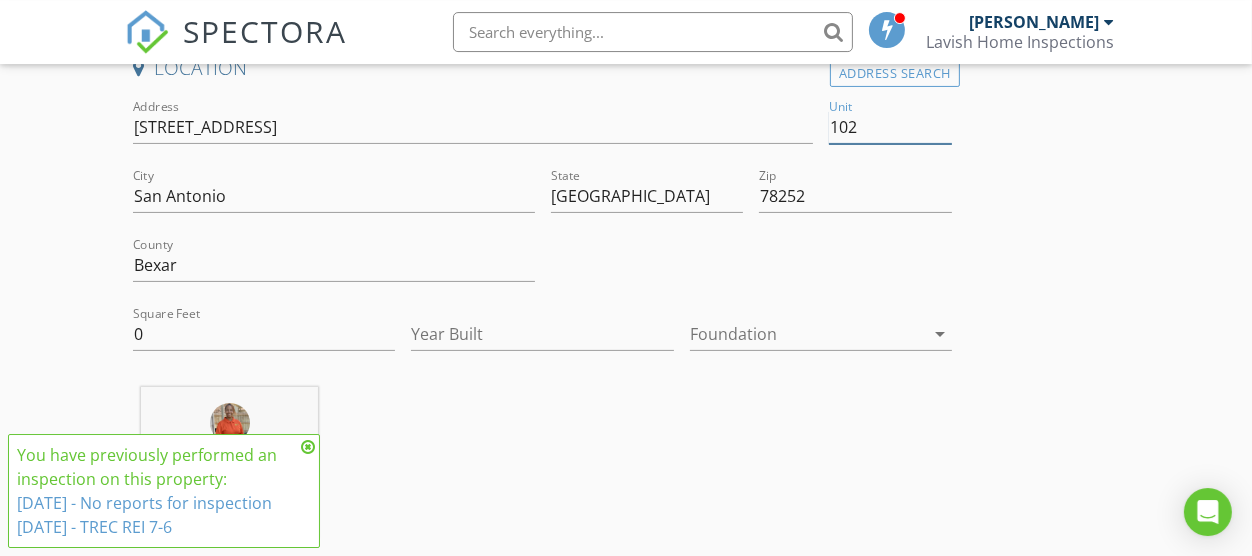 type on "102" 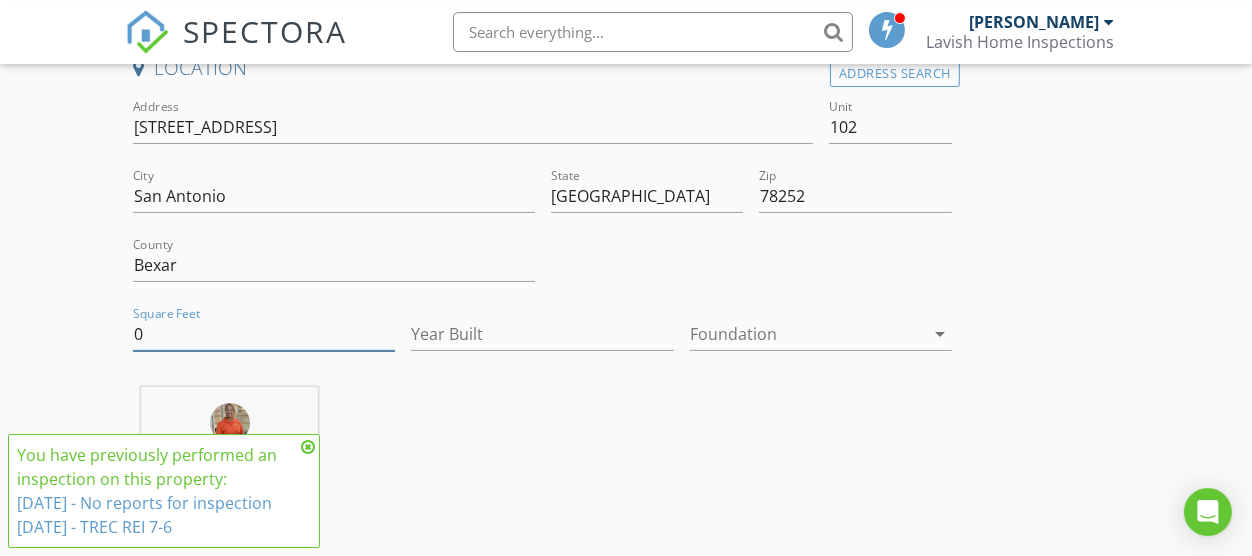 click on "0" at bounding box center [264, 334] 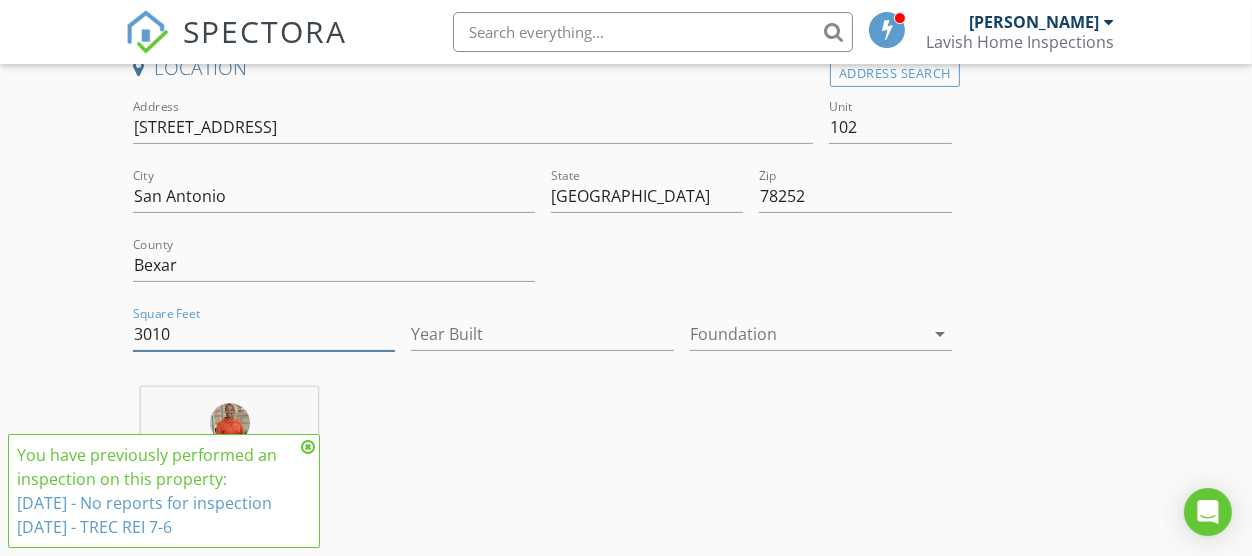 type on "3010" 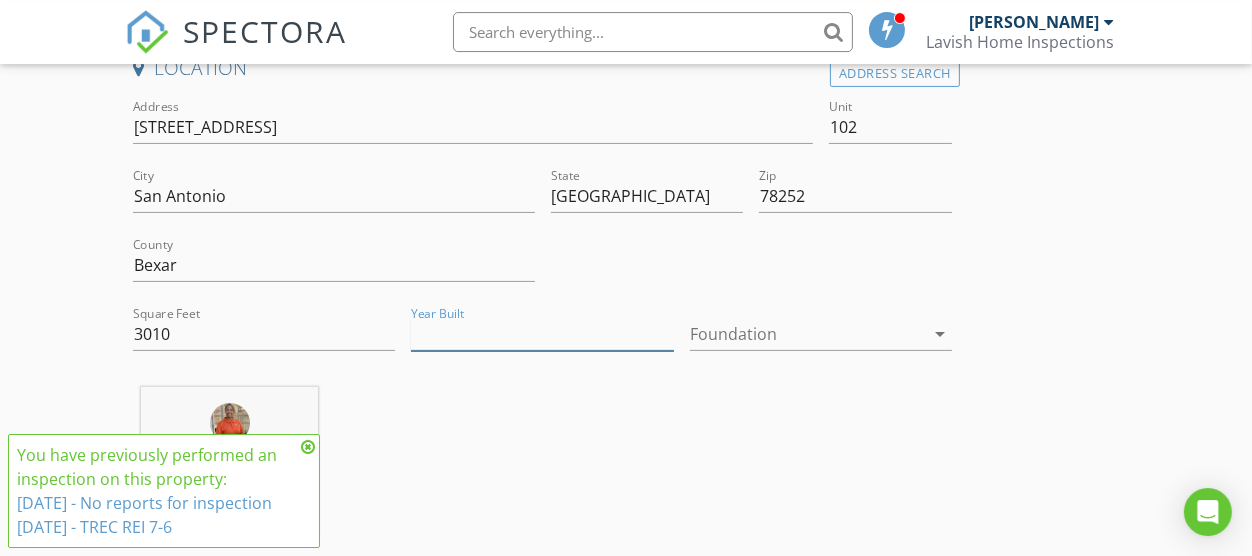 click on "Year Built" at bounding box center [542, 334] 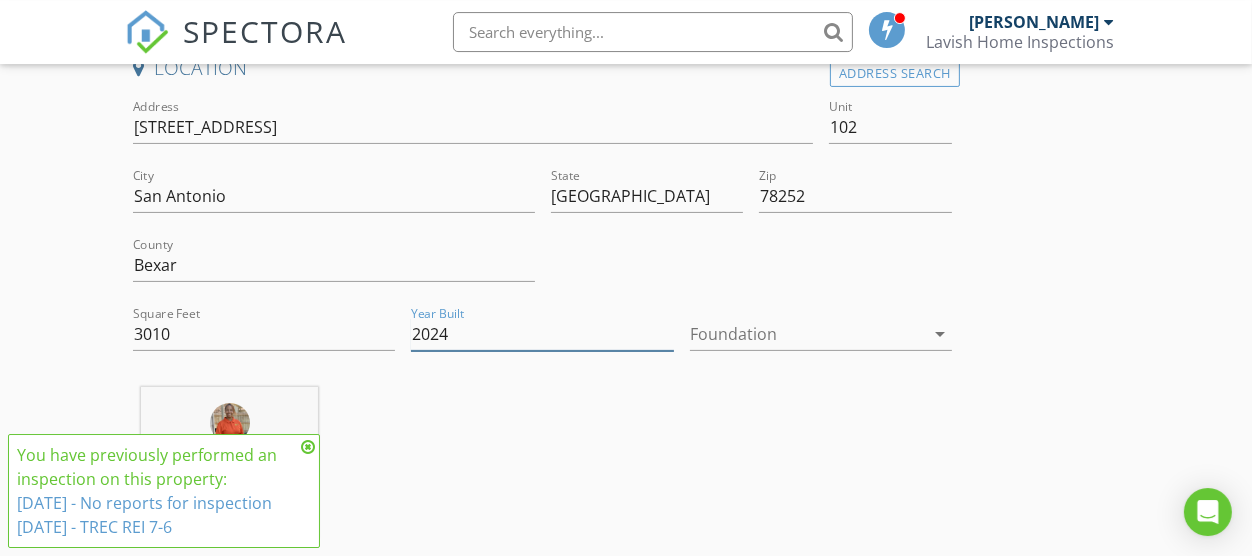 type on "2024" 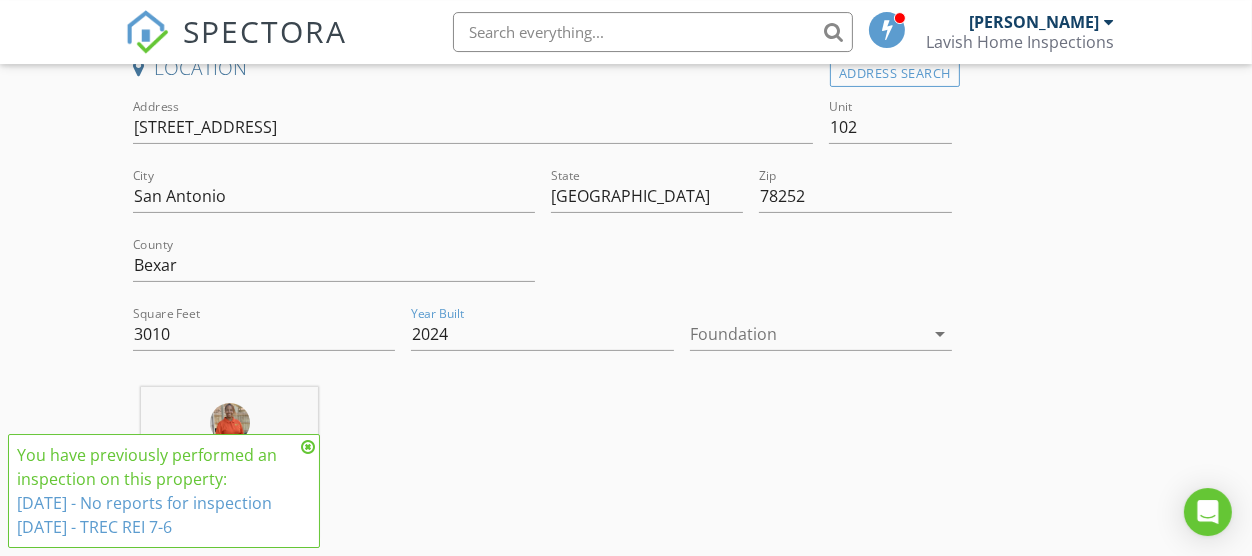 click at bounding box center [807, 334] 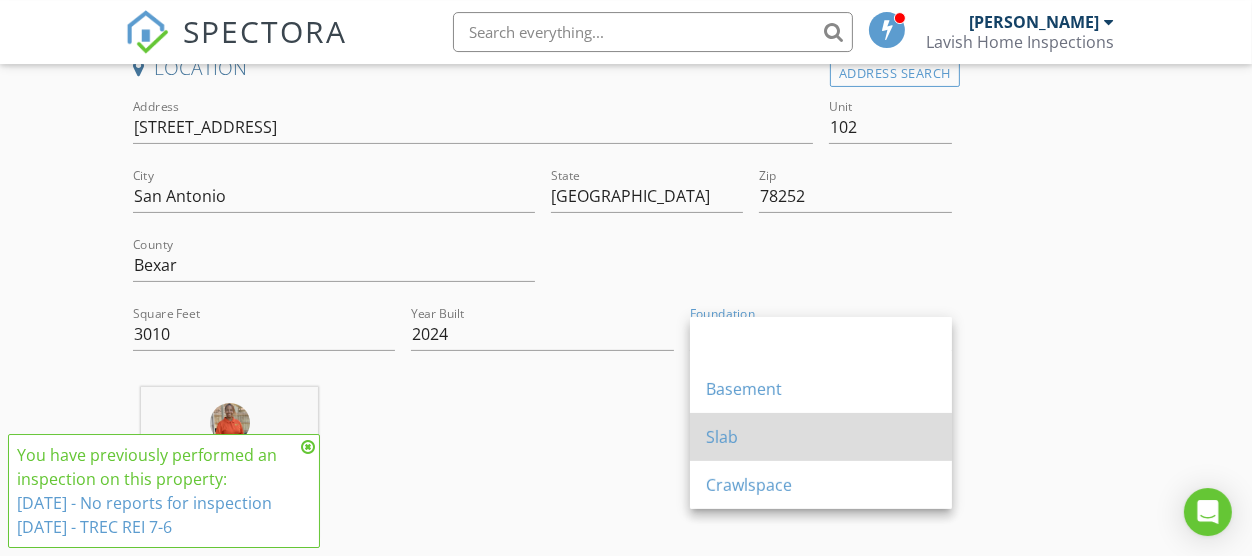 click on "Slab" at bounding box center [821, 437] 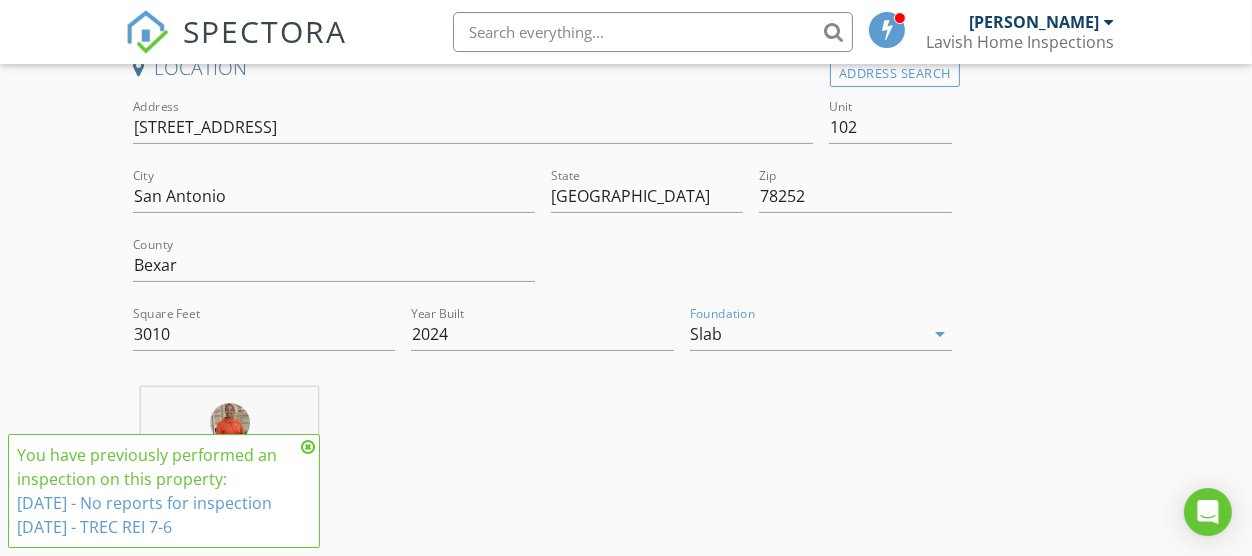 click on "INSPECTOR(S)
check_box   Sarah Baker   PRIMARY   Sarah Baker arrow_drop_down   check_box_outline_blank Sarah Baker specifically requested
Date/Time
07/22/2025 1:00 PM
Location
Address Search       Address 7715 Briarwood Pass   Unit 102   City San Antonio   State TX   Zip 78252   County Bexar     Square Feet 3010   Year Built 2024   Foundation Slab arrow_drop_down     Sarah Baker     0.0 miles     (a few seconds)
client
check_box Enable Client CC email for this inspection   Client Search     check_box_outline_blank Client is a Company/Organization     First Name   Last Name   Email   CC Email   Phone   Address   City   State   Zip       Notes   Private Notes
ADD ADDITIONAL client
SERVICES
check_box_outline_blank   Pre-Listing Home Inspection    check_box_outline_blank" at bounding box center (626, 1572) 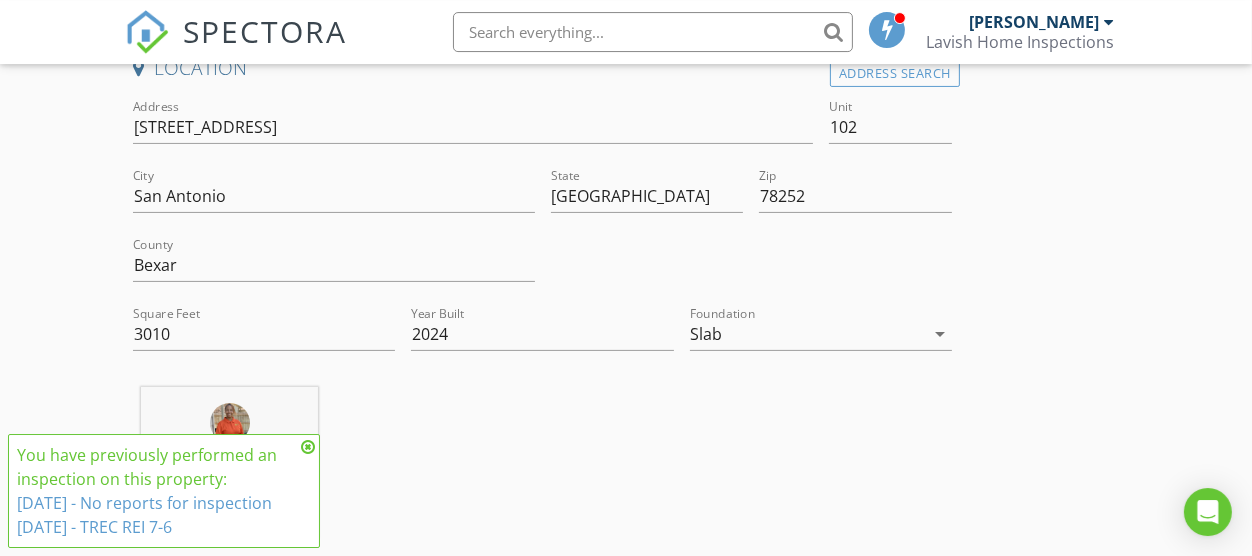 scroll, scrollTop: 716, scrollLeft: 0, axis: vertical 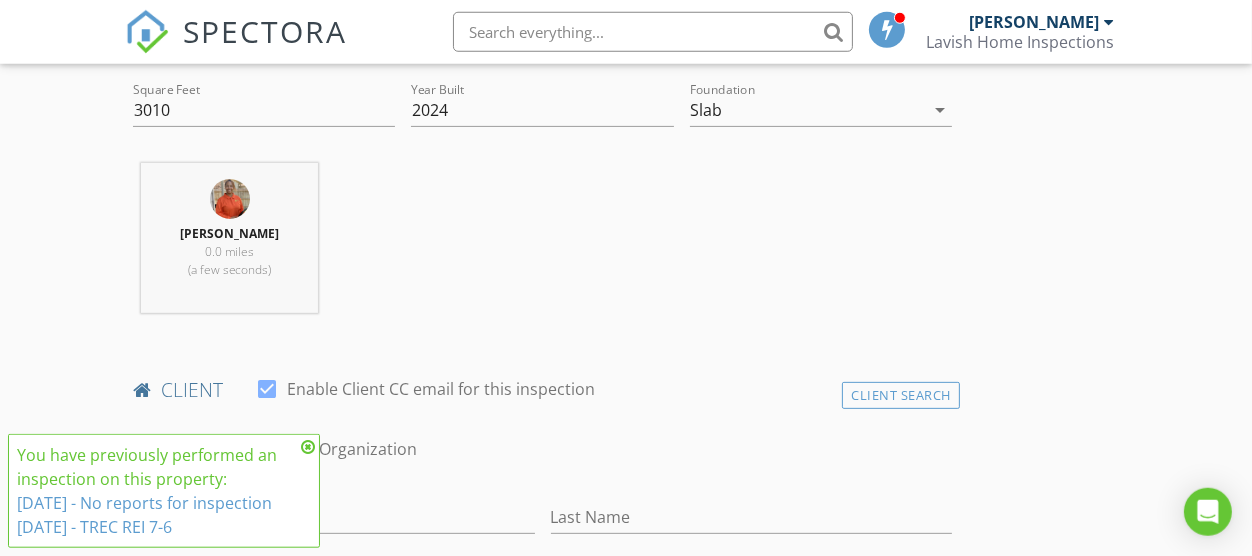 click at bounding box center [308, 447] 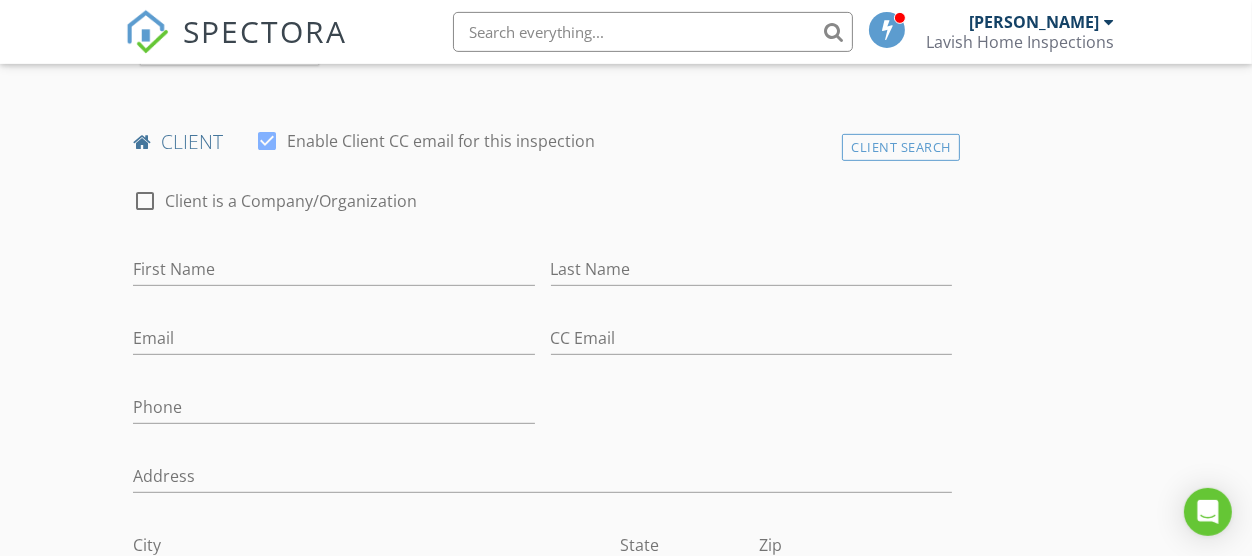 scroll, scrollTop: 967, scrollLeft: 0, axis: vertical 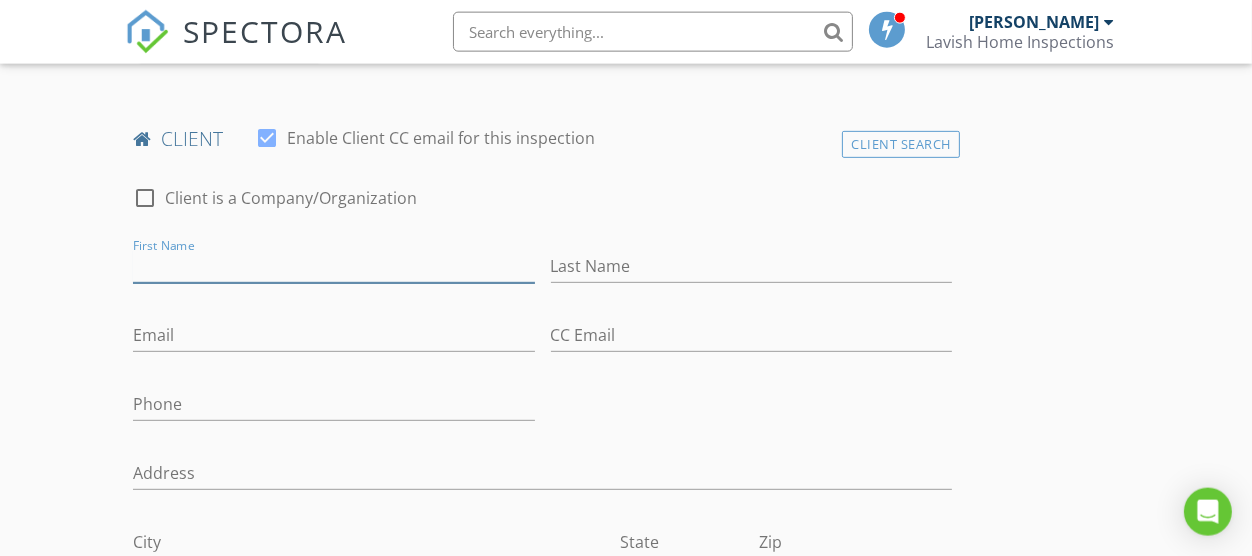 click on "First Name" at bounding box center (333, 266) 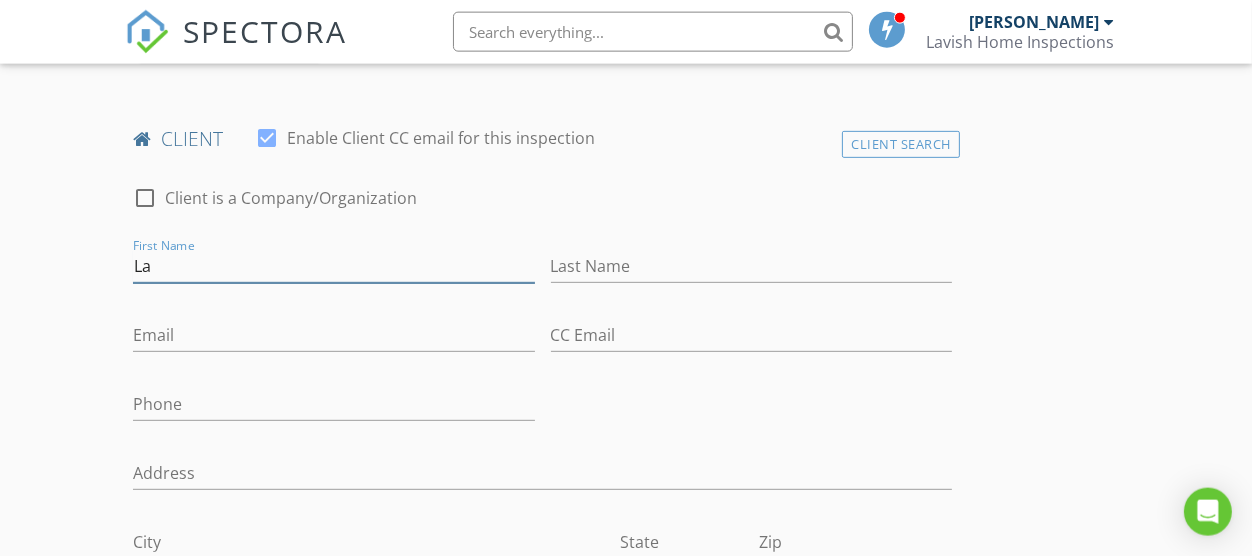 type on "L" 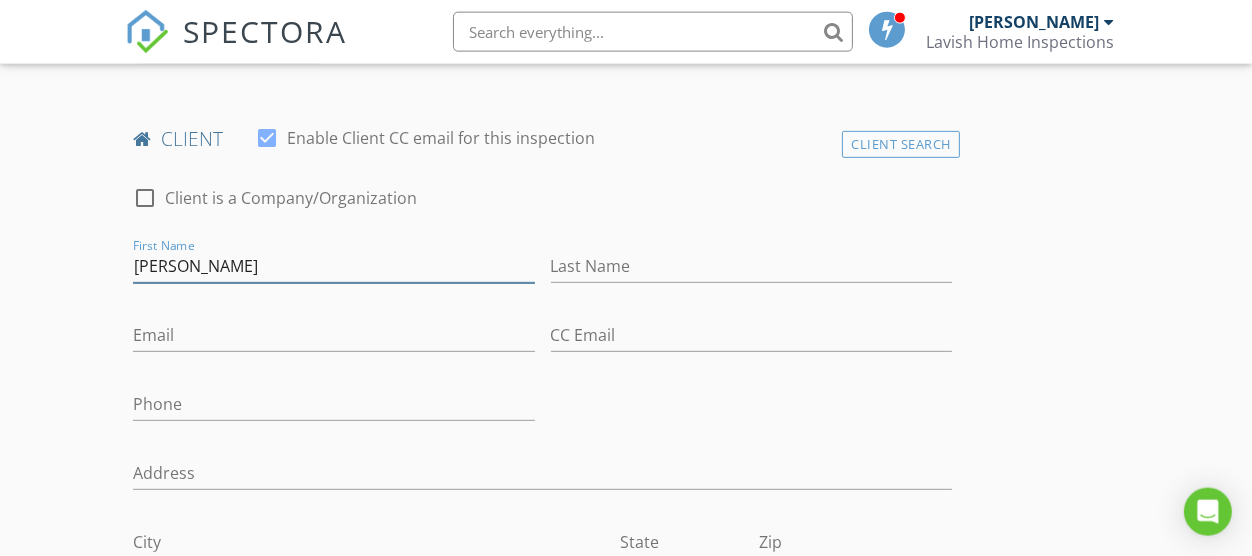 type on "Sarah" 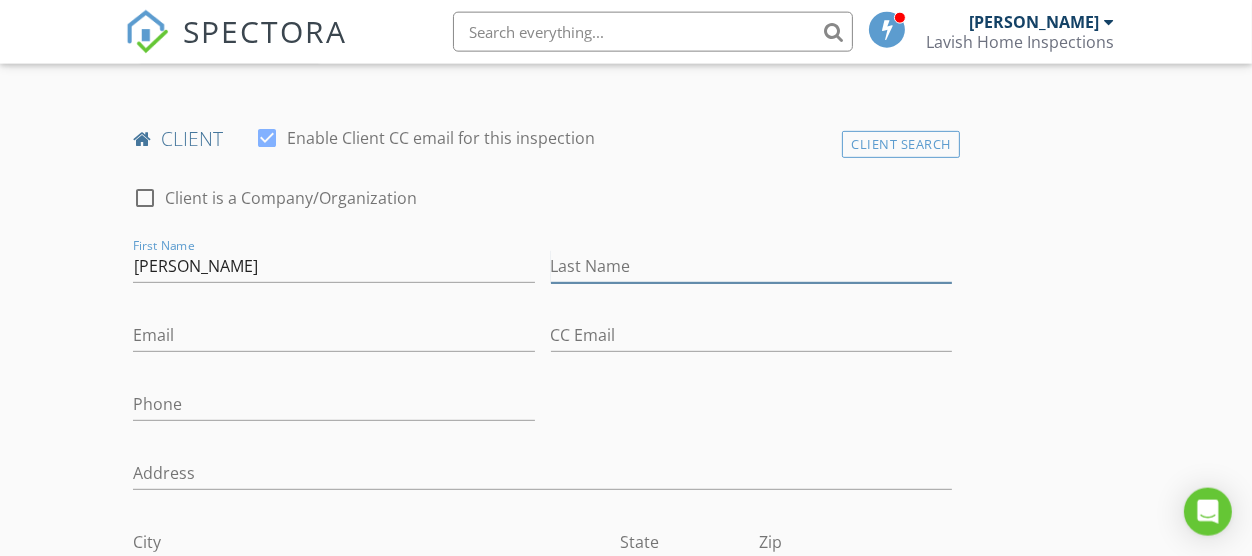 click on "Last Name" at bounding box center (751, 266) 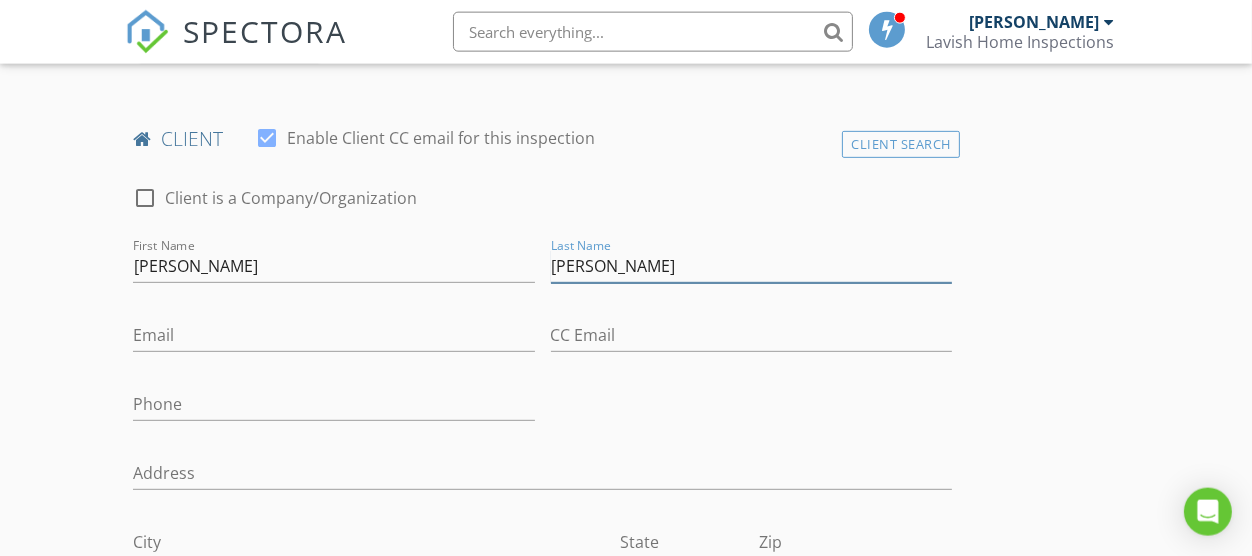 type on "Baker" 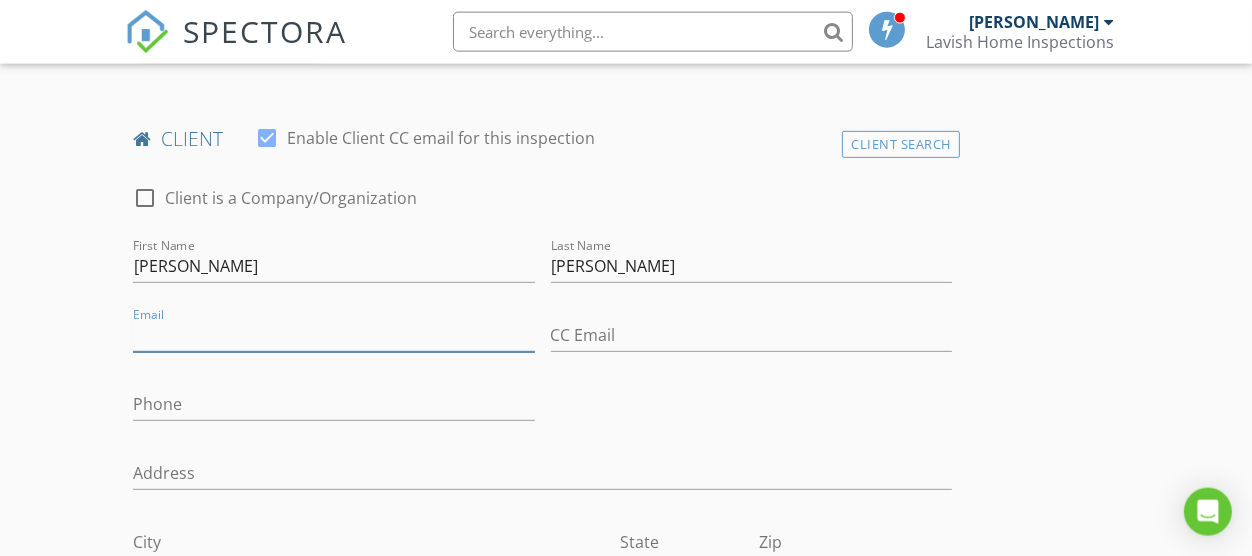 click on "Email" at bounding box center [333, 335] 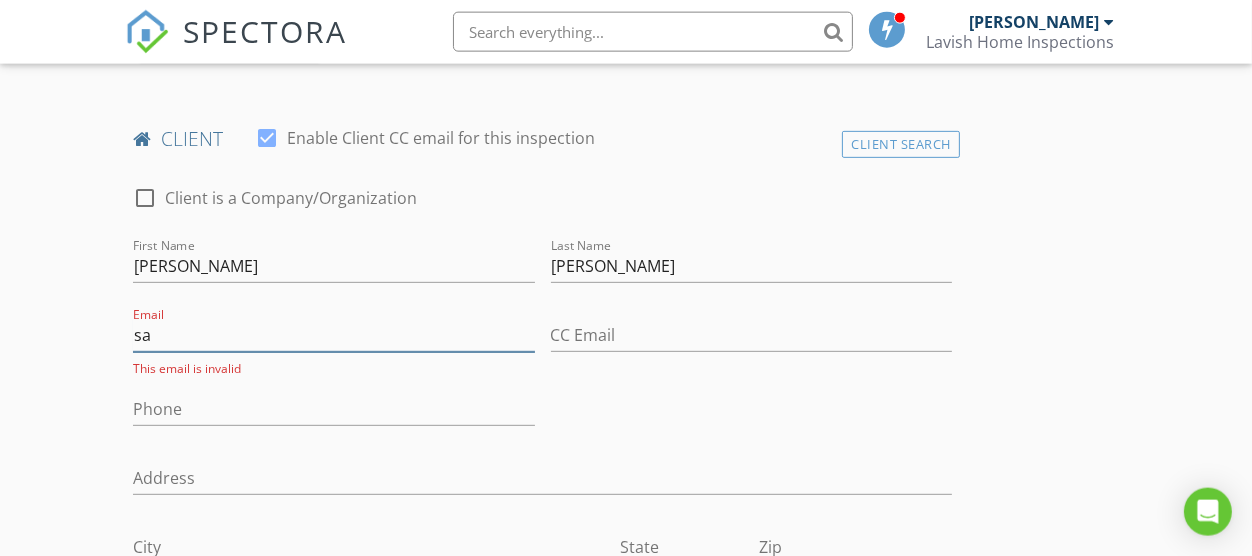 type on "s" 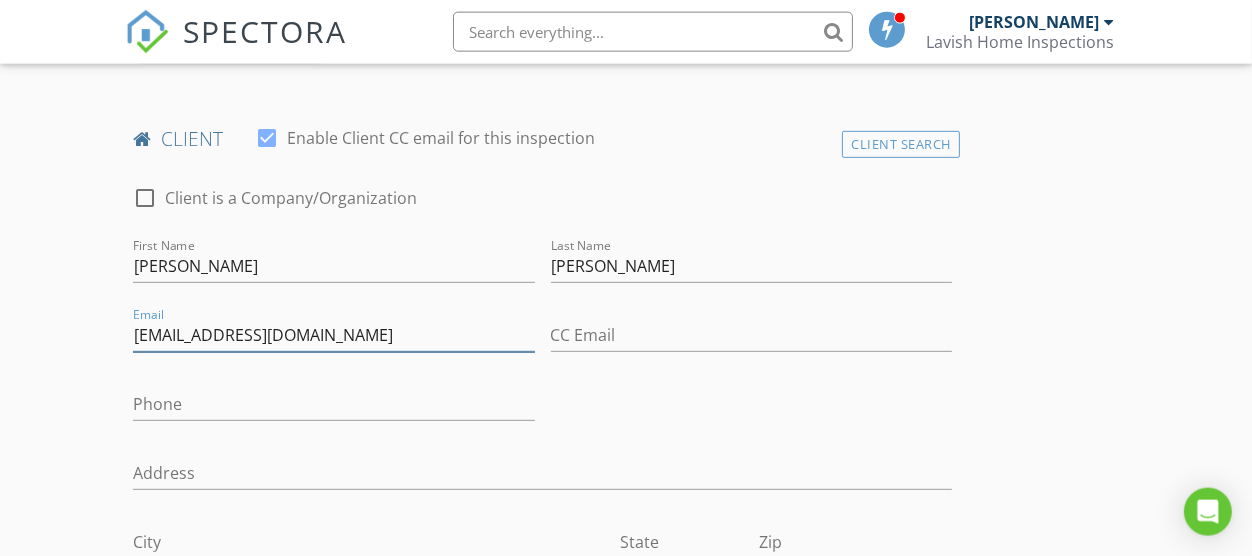 type on "Lavishinspections@gmail.com" 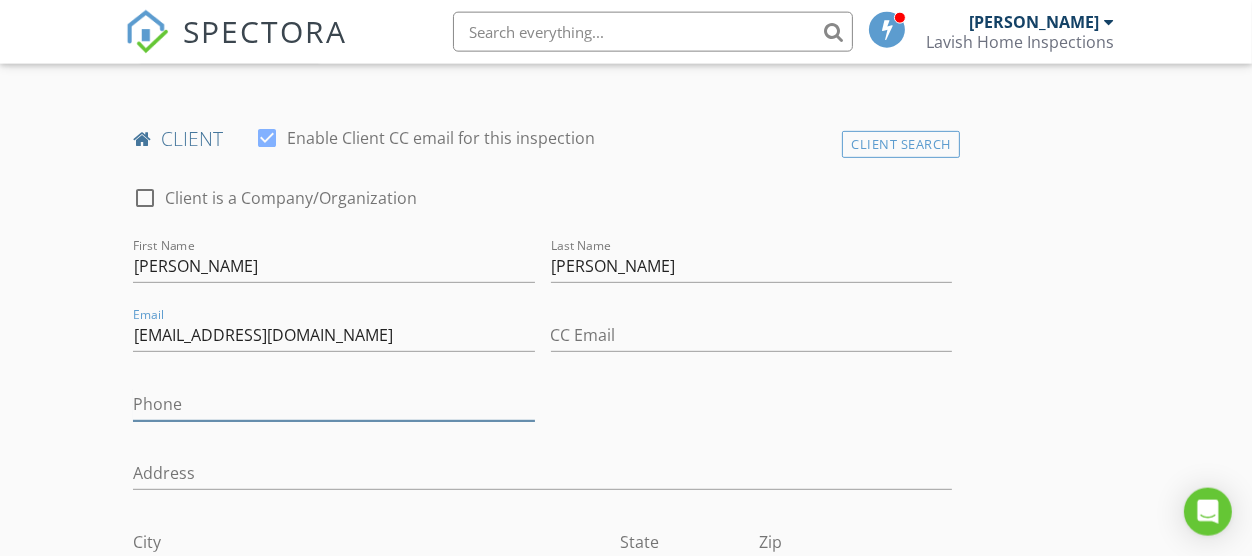 click on "Phone" at bounding box center [333, 404] 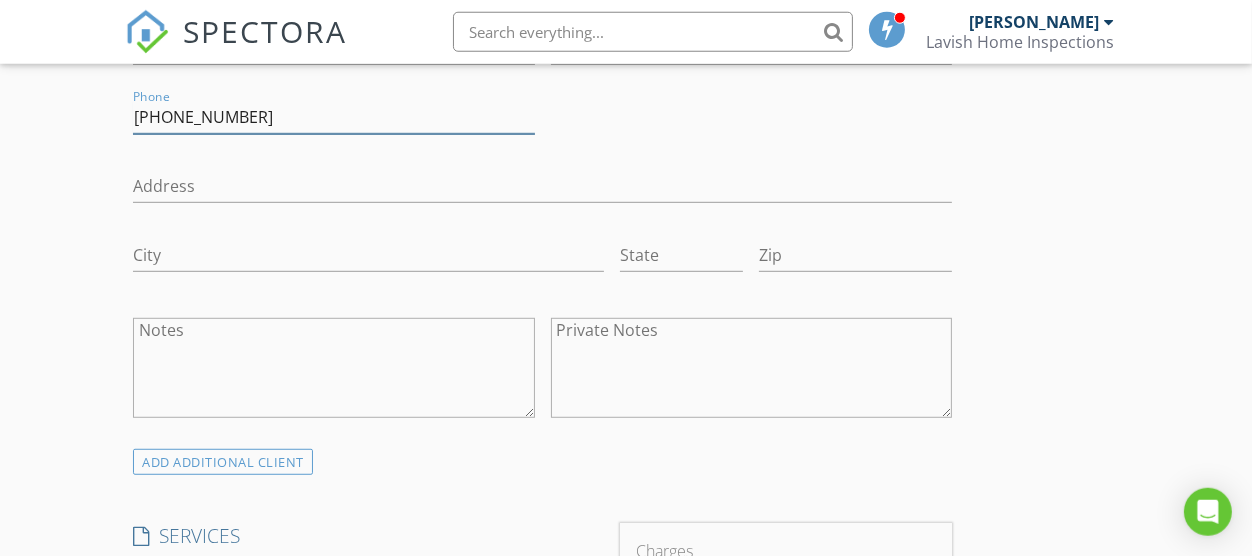 type on "210-803-6732" 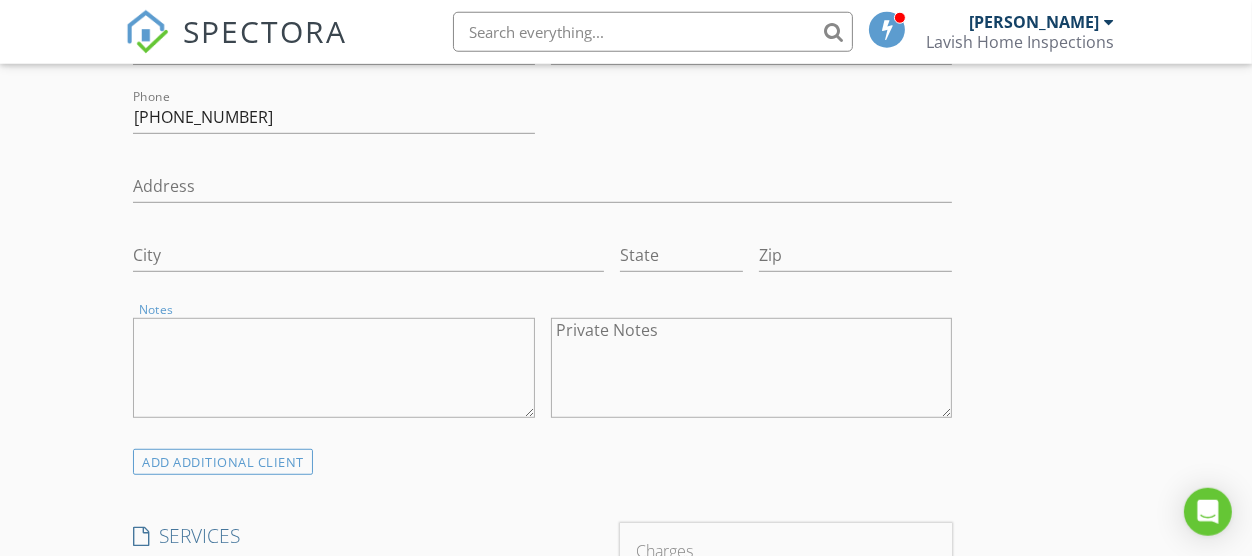 click on "Notes" at bounding box center [333, 368] 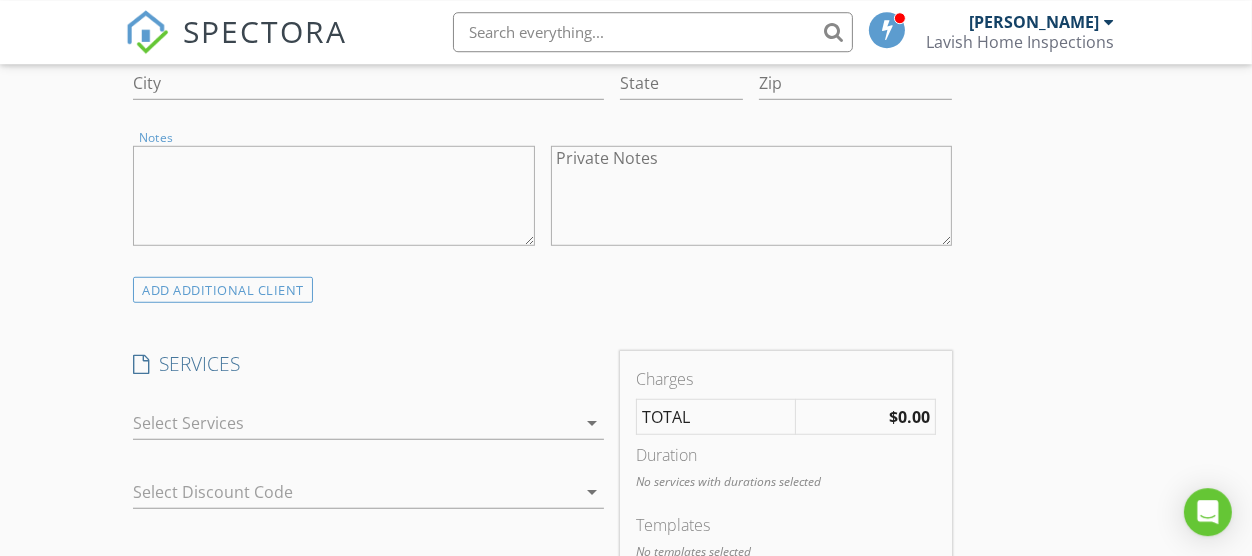 click on "check_box_outline_blank   Pre-Listing Home Inspection    This type of inspection is done on a previously lived-in home. It uncovers possible problems that may derail the sale of the house. A pre-listing inspection gives the seller time to quickly fix existing problems before listing the home for sale. check_box_outline_blank   General Residential Home Inspection   Choose this type for an inspection that has already been previously occupied check_box_outline_blank   New Construction Home Inspection   This type of inspection is done on a new home with no prior occupancy history, typically purchased directly from a builder on a planned development. check_box_outline_blank   New Construction- Builder Warranty Inspection   This type of inspection is done on a brand new home, up until the final month or two before the warranty is up. You will be able to use this inspection report to request repairs that your builder is responsible for covering.  check_box_outline_blank   Rental Property Home Inspection" at bounding box center [368, 427] 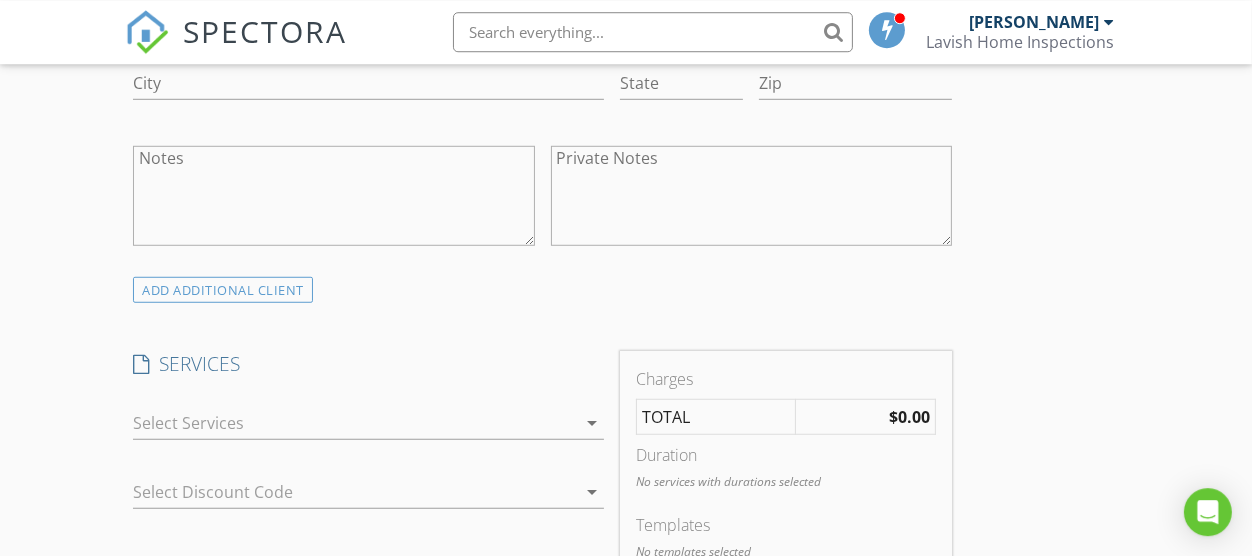 click at bounding box center [354, 423] 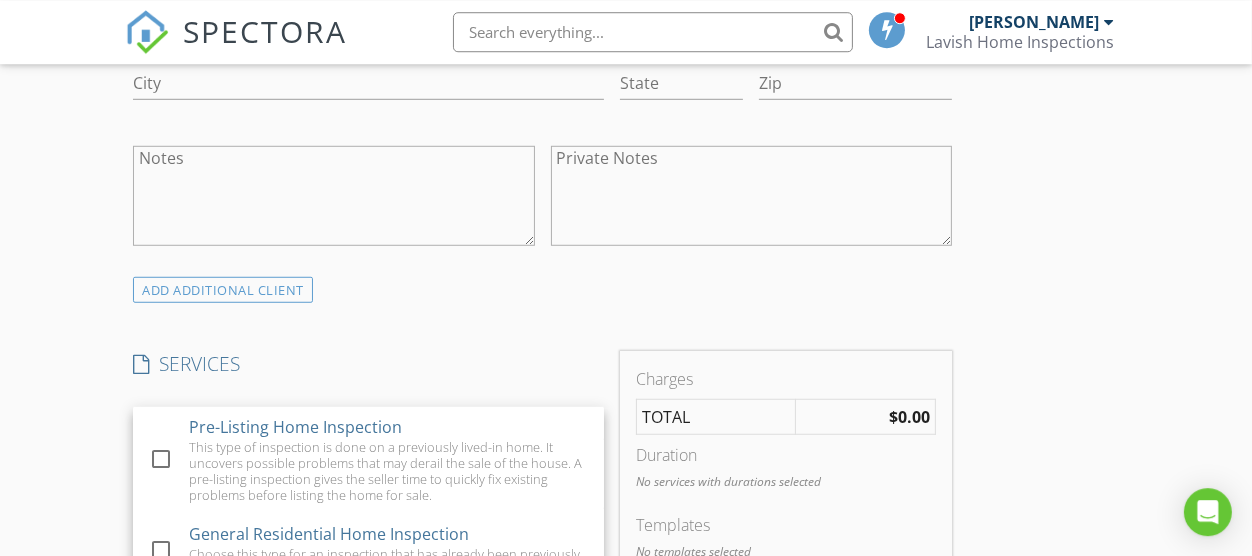 scroll, scrollTop: 1643, scrollLeft: 0, axis: vertical 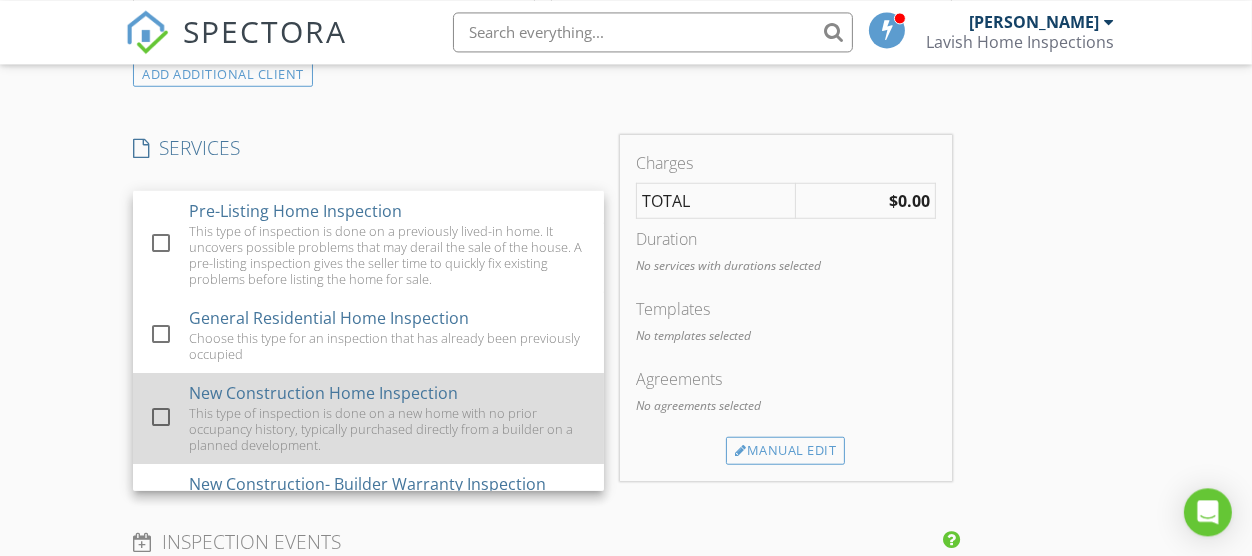 click at bounding box center (161, 416) 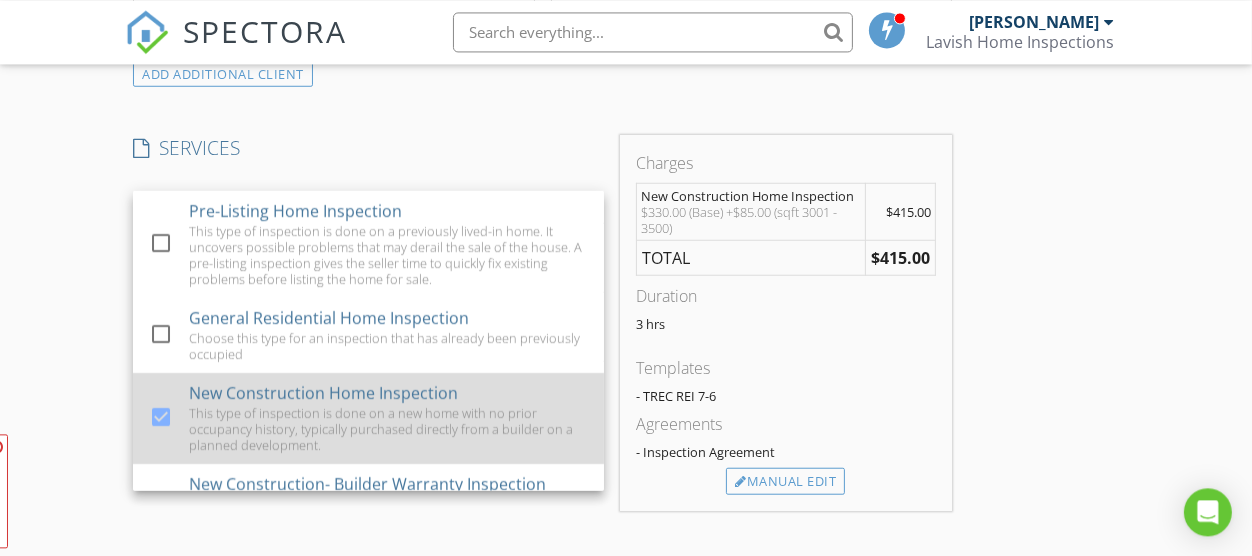 click at bounding box center [161, 416] 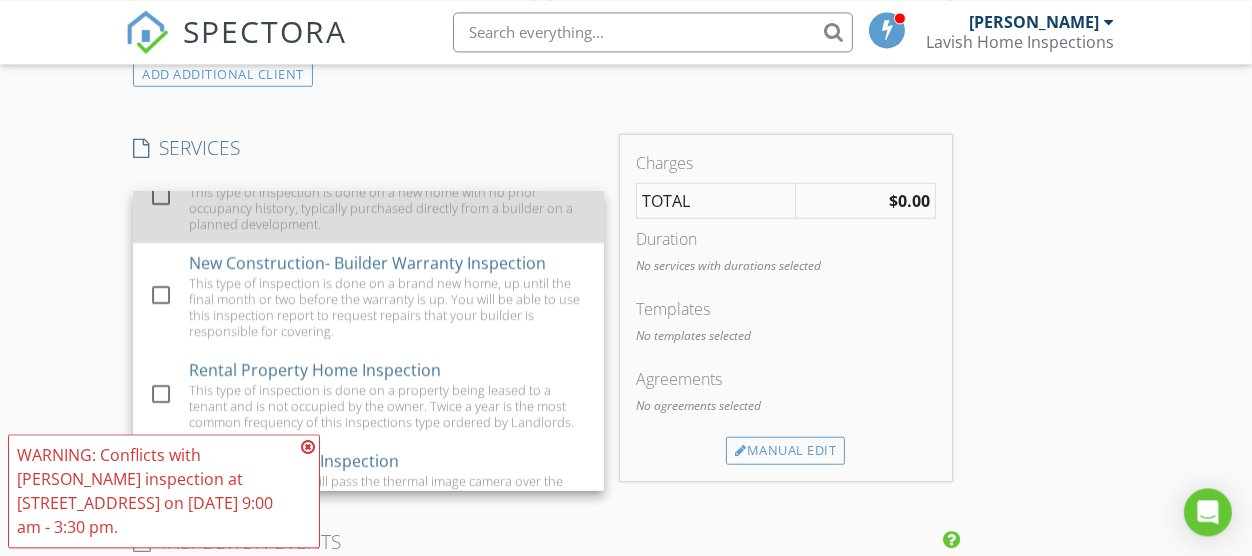 scroll, scrollTop: 223, scrollLeft: 0, axis: vertical 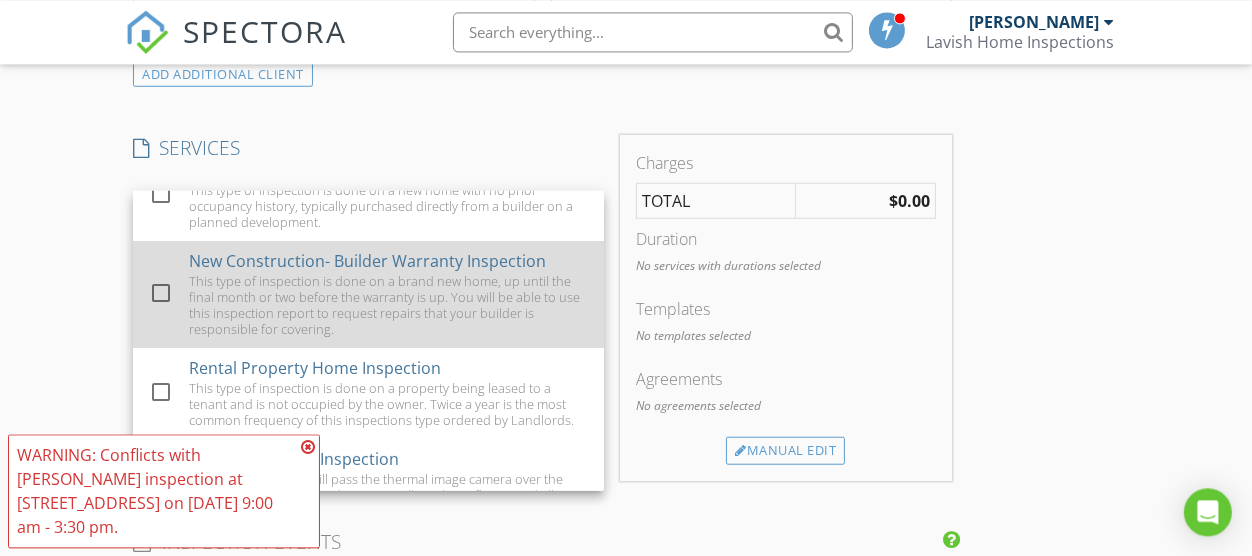 click on "check_box_outline_blank   New Construction- Builder Warranty Inspection   This type of inspection is done on a brand new home, up until the final month or two before the warranty is up. You will be able to use this inspection report to request repairs that your builder is responsible for covering." at bounding box center [368, 293] 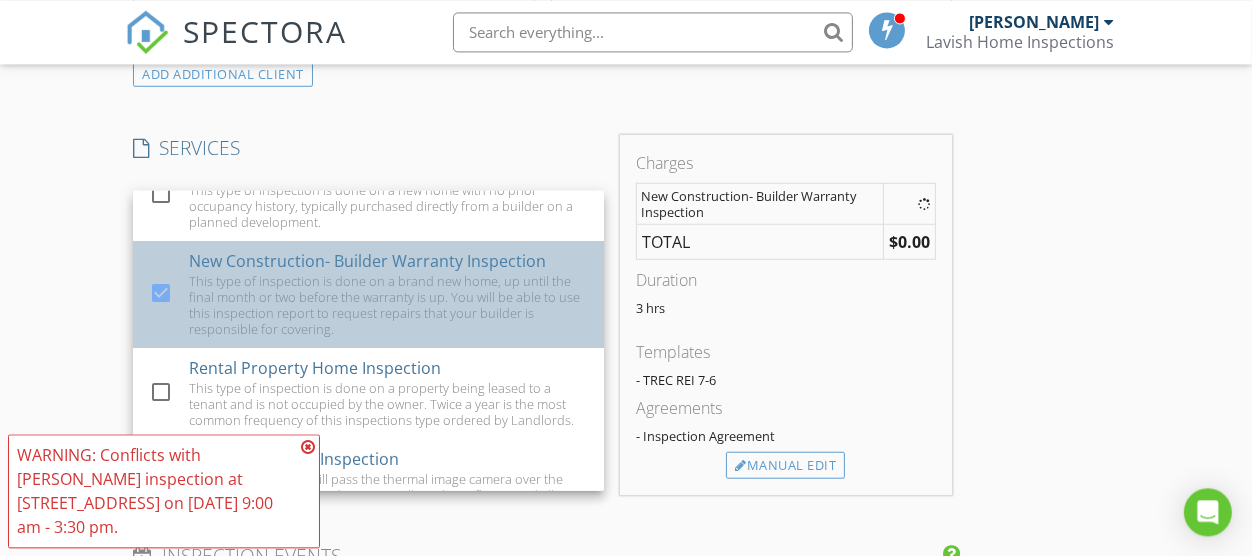 checkbox on "true" 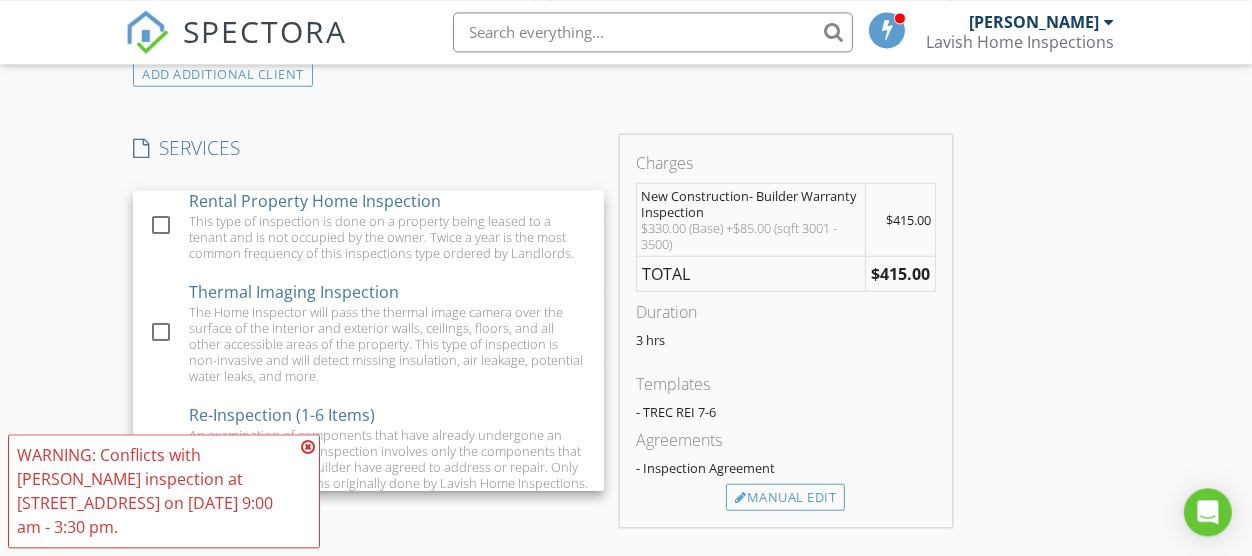 scroll, scrollTop: 377, scrollLeft: 0, axis: vertical 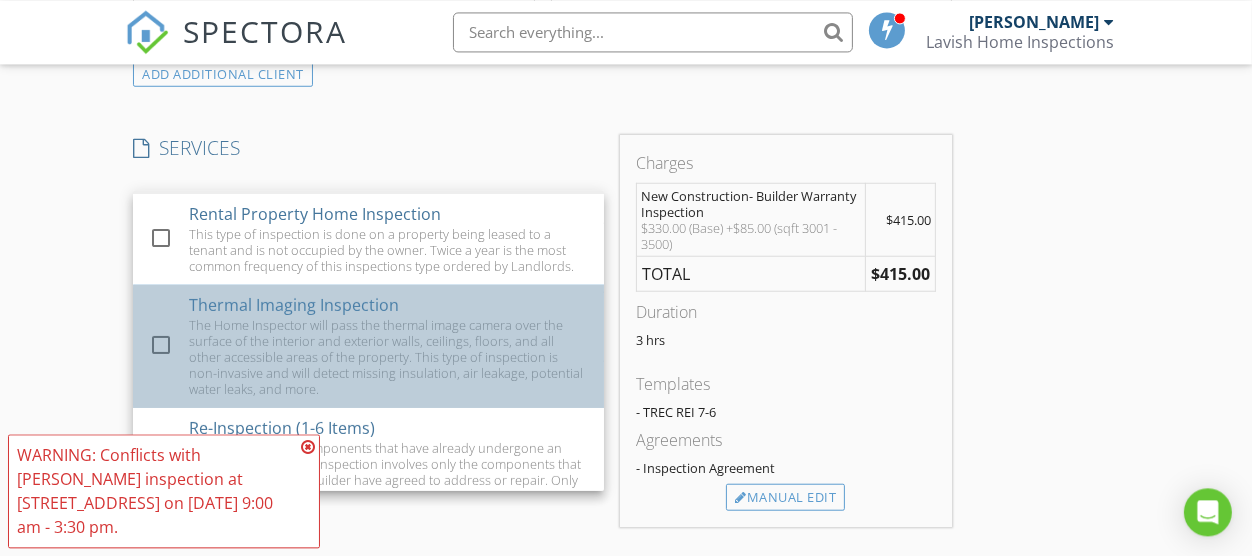 click on "The Home Inspector will pass the thermal image camera over the surface of the interior and exterior walls, ceilings, floors, and all other accessible areas of the property. This type of inspection is non-invasive and will detect missing insulation, air leakage, potential water leaks, and more." at bounding box center [388, 356] 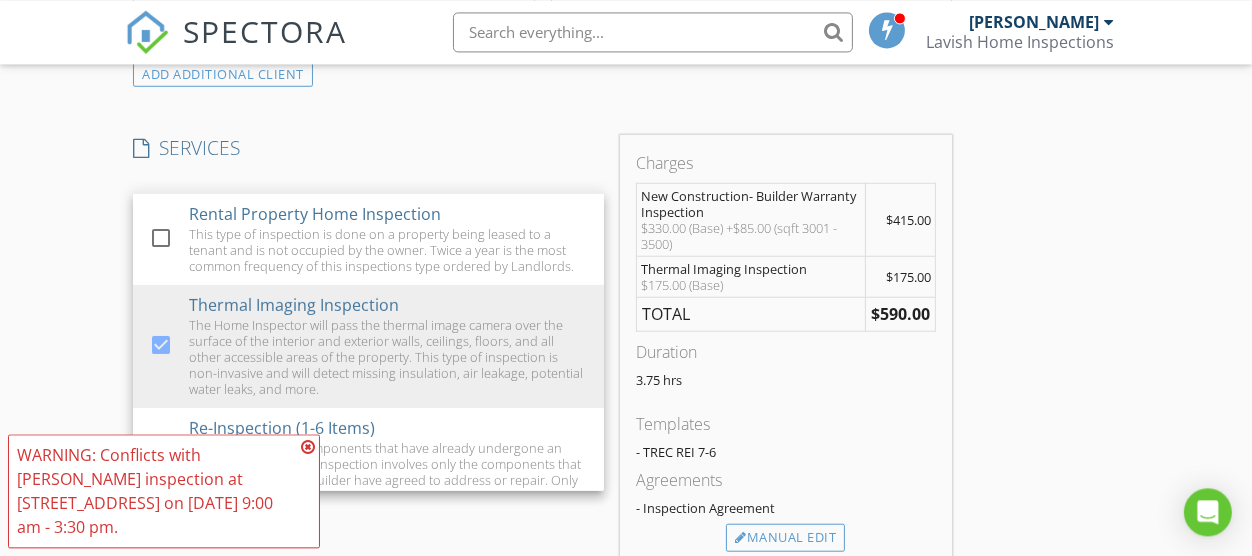 click on "Charges    New Construction- Builder Warranty Inspection
$330.00 (Base)
+$85.00 (sqft 3001 - 3500)
$415.00 Thermal Imaging Inspection
$175.00 (Base)
$175.00    TOTAL   $590.00    Duration    3.75 hrs      Templates
- TREC REI 7-6
Agreements
- Inspection Agreement
Manual Edit" at bounding box center [786, 350] 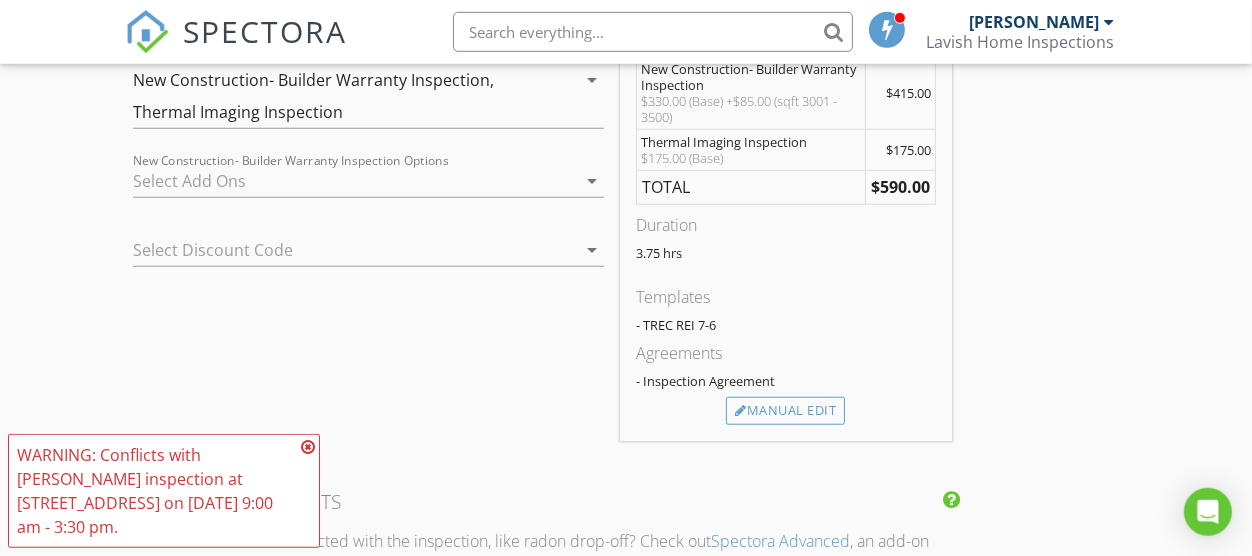 scroll, scrollTop: 1771, scrollLeft: 0, axis: vertical 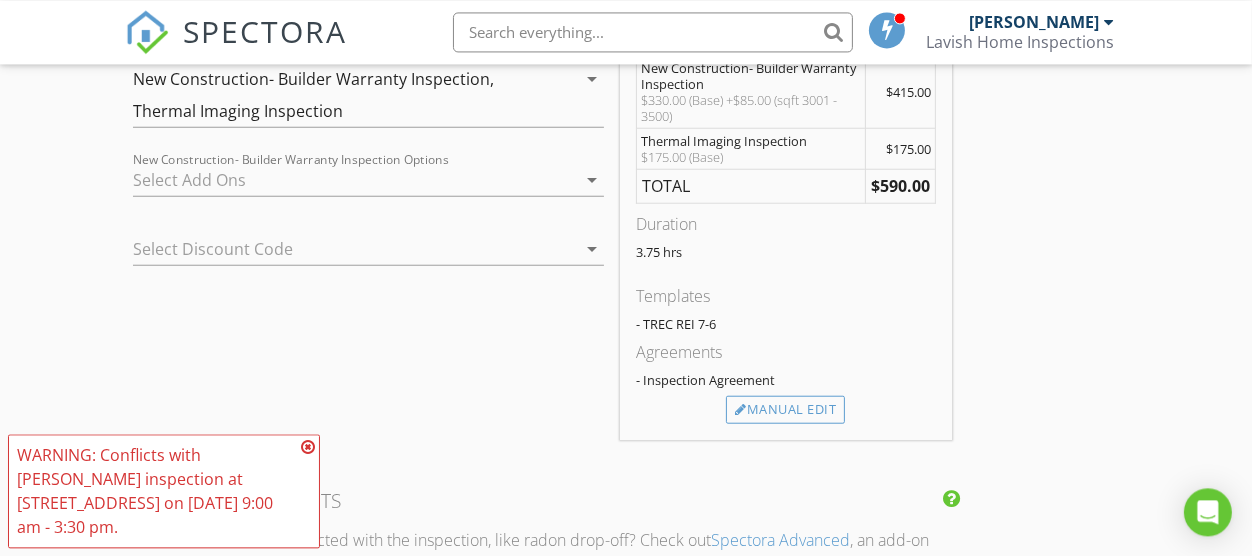 click at bounding box center [354, 179] 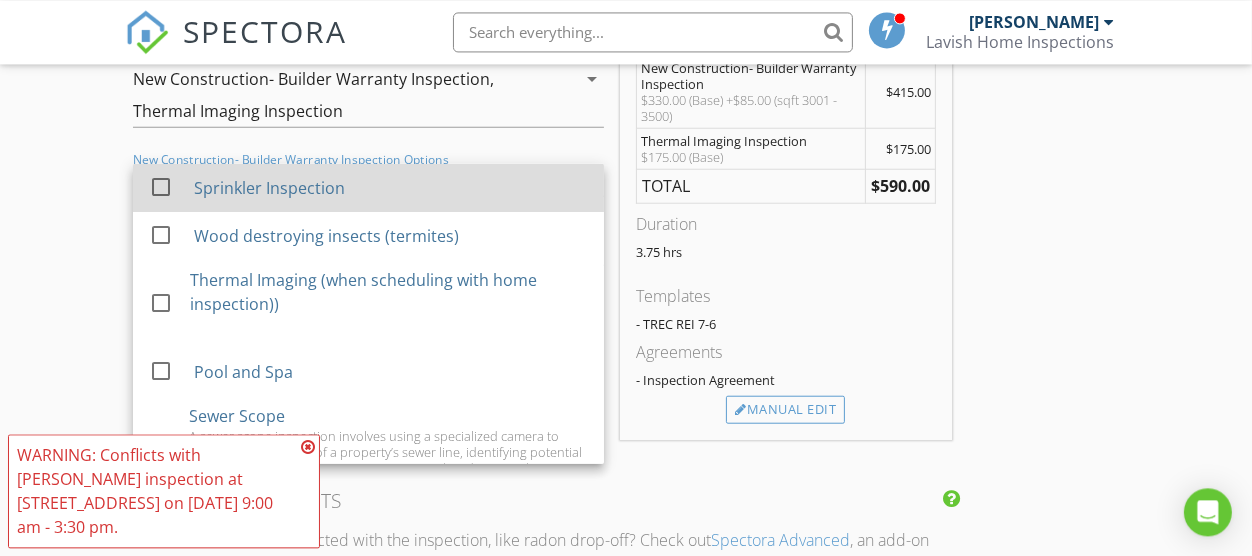 click on "Sprinkler Inspection" at bounding box center (391, 187) 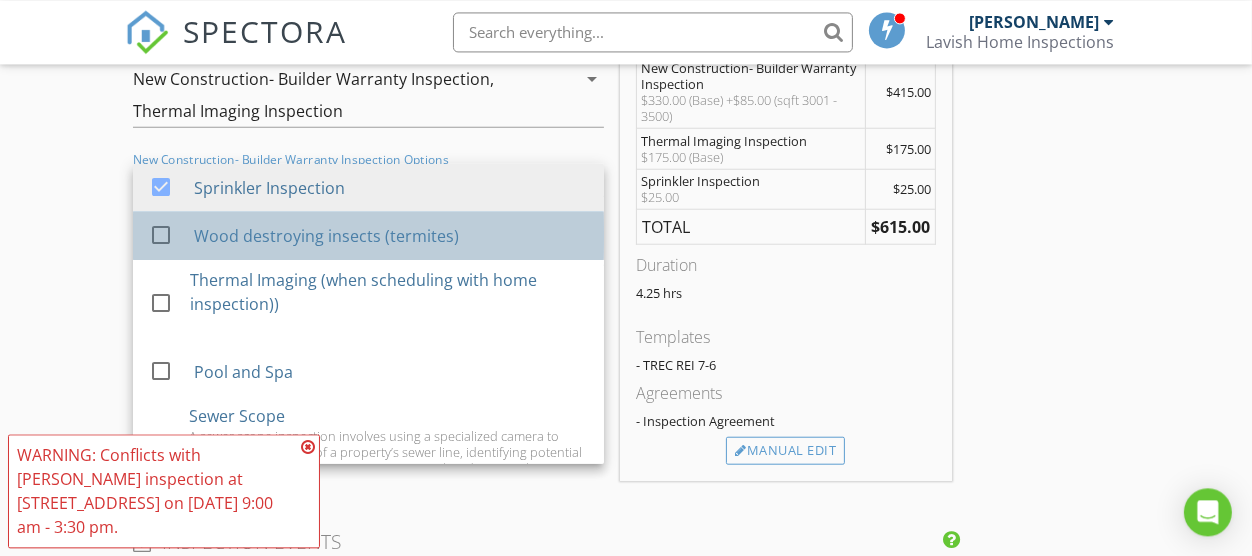 click on "Wood destroying insects (termites)" at bounding box center [326, 235] 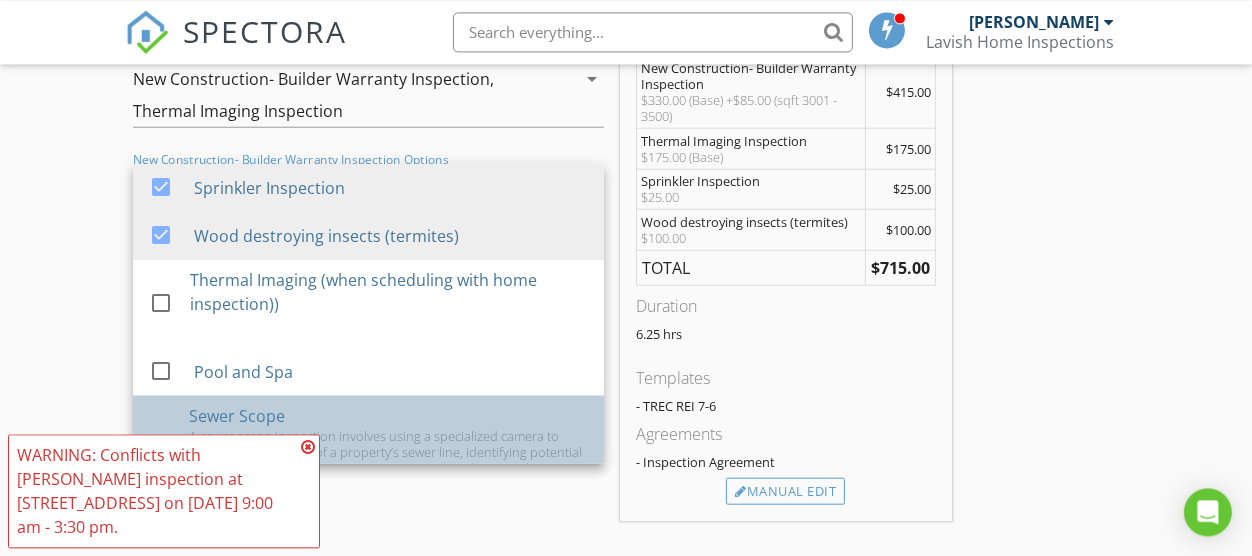 click on "Sewer Scope   A sewer scope inspection involves using a specialized camera to inspect the condition of a property’s sewer line, identifying potential issues like clogs, cracks, root intrusion, or other damage. This inspection helps homeowners and buyers avoid costly surprises by ensuring the sewer system is functioning properly." at bounding box center (388, 456) 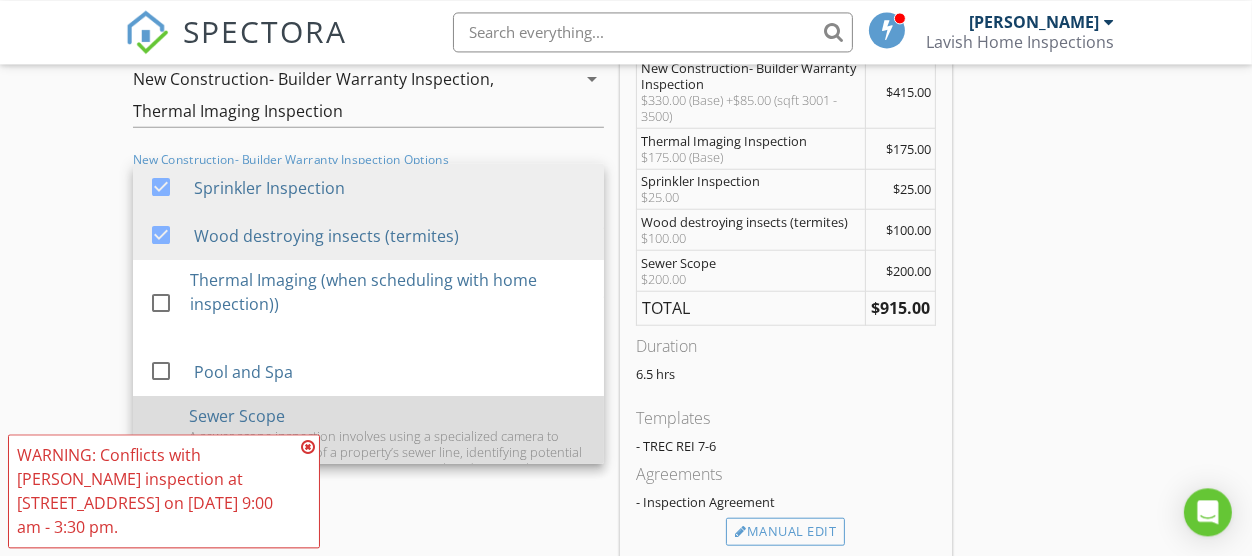 scroll, scrollTop: 31, scrollLeft: 0, axis: vertical 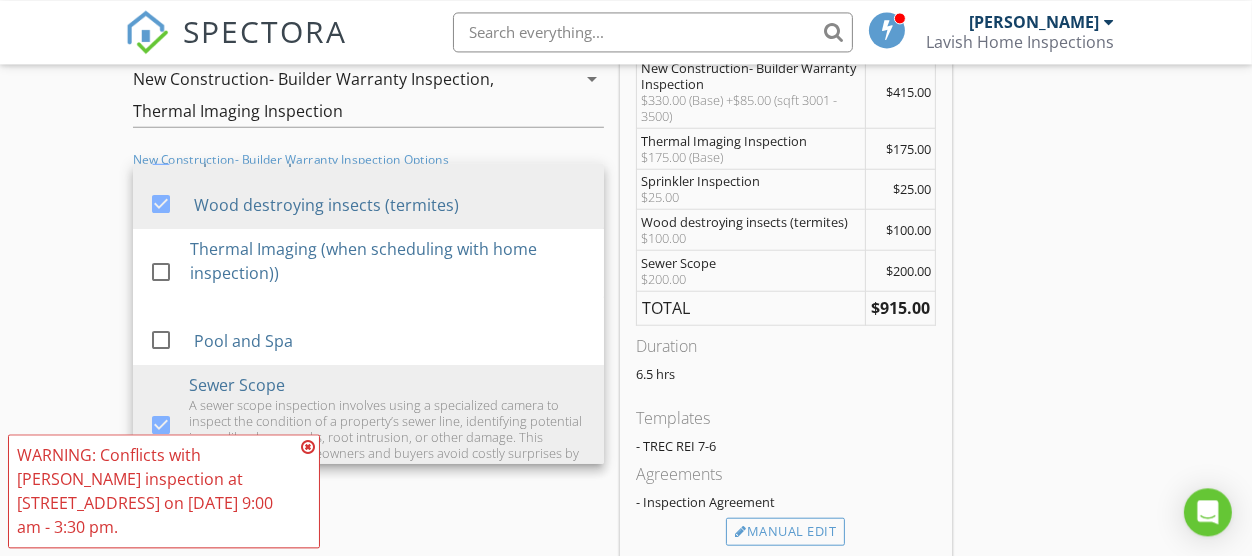 click on "SERVICES
check_box_outline_blank   Pre-Listing Home Inspection    This type of inspection is done on a previously lived-in home. It uncovers possible problems that may derail the sale of the house. A pre-listing inspection gives the seller time to quickly fix existing problems before listing the home for sale. check_box_outline_blank   General Residential Home Inspection   Choose this type for an inspection that has already been previously occupied check_box_outline_blank   New Construction Home Inspection   This type of inspection is done on a new home with no prior occupancy history, typically purchased directly from a builder on a planned development. check_box   New Construction- Builder Warranty Inspection   This type of inspection is done on a brand new home, up until the final month or two before the warranty is up. You will be able to use this inspection report to request repairs that your builder is responsible for covering.  check_box_outline_blank     check_box" at bounding box center (368, 283) 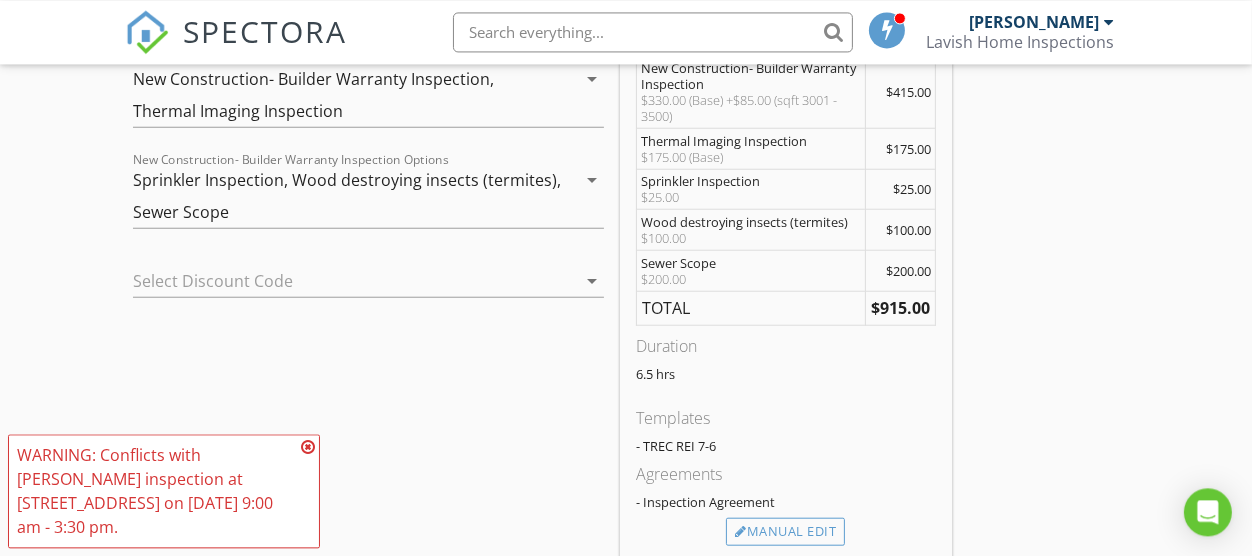 click at bounding box center (308, 447) 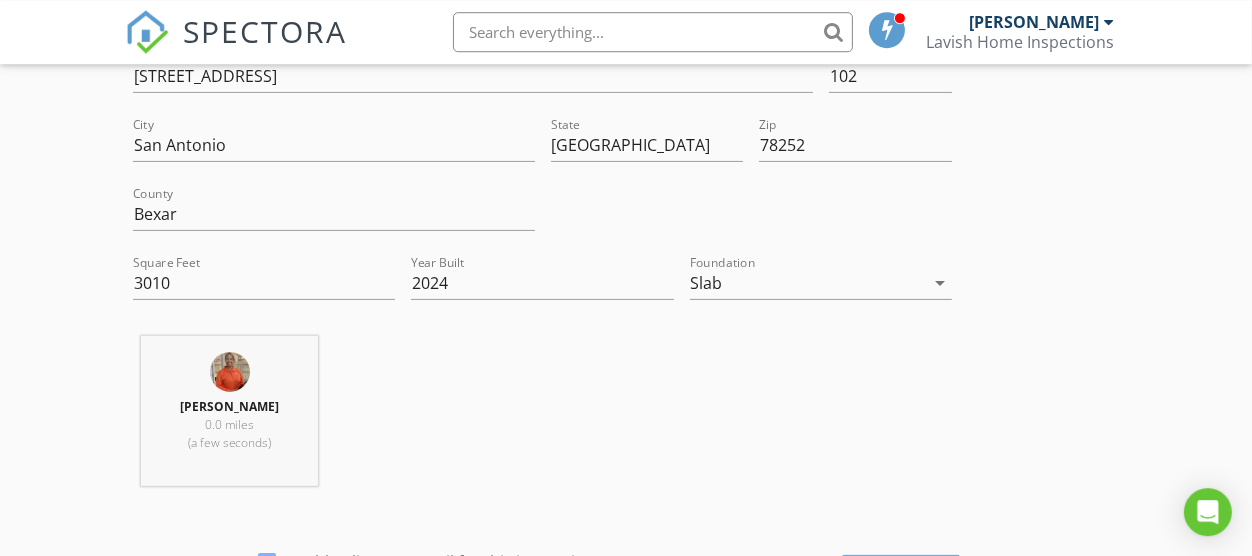 scroll, scrollTop: 385, scrollLeft: 0, axis: vertical 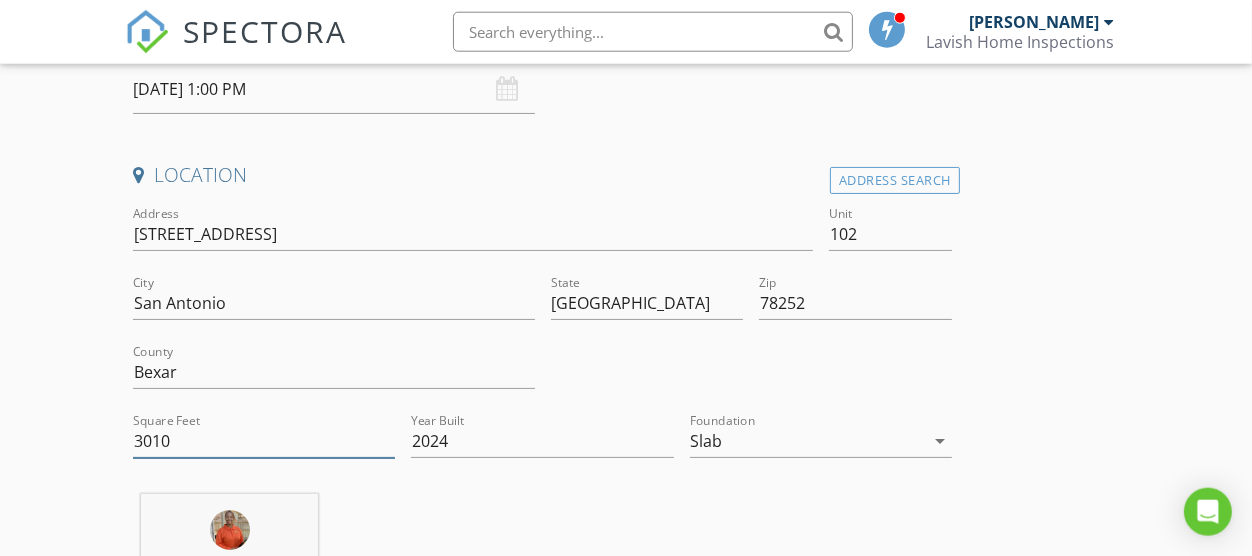 click on "3010" at bounding box center (264, 441) 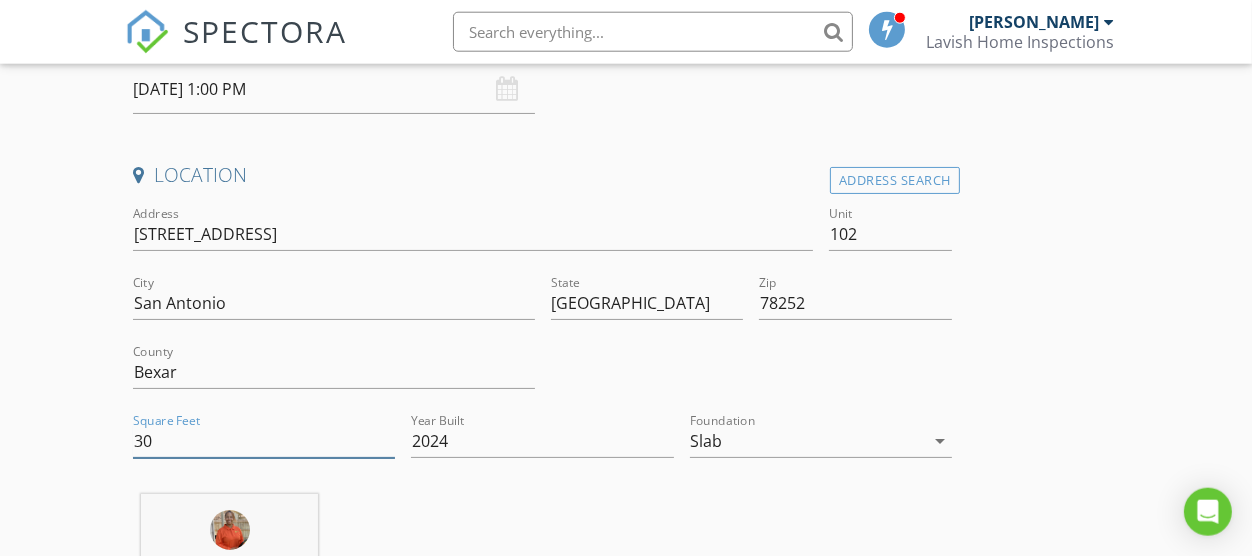 type on "3" 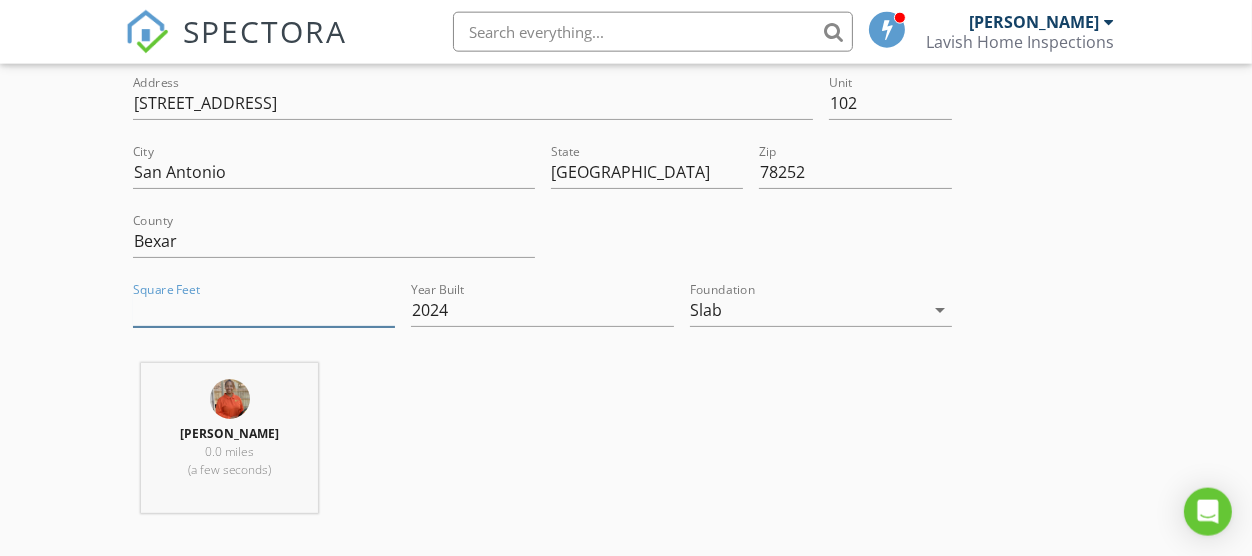 scroll, scrollTop: 500, scrollLeft: 0, axis: vertical 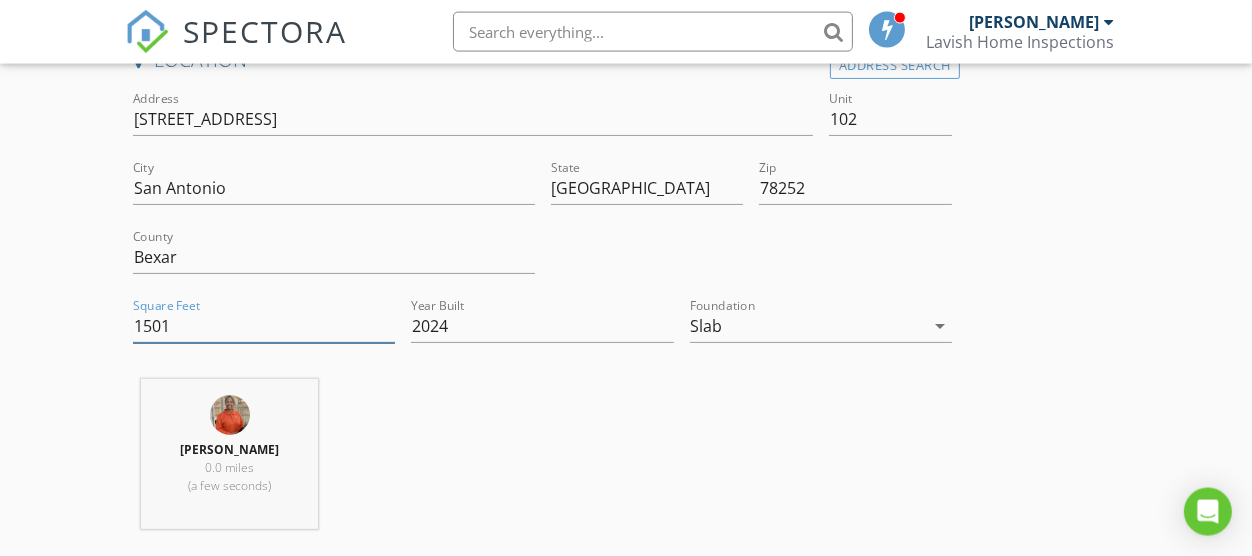type on "1501" 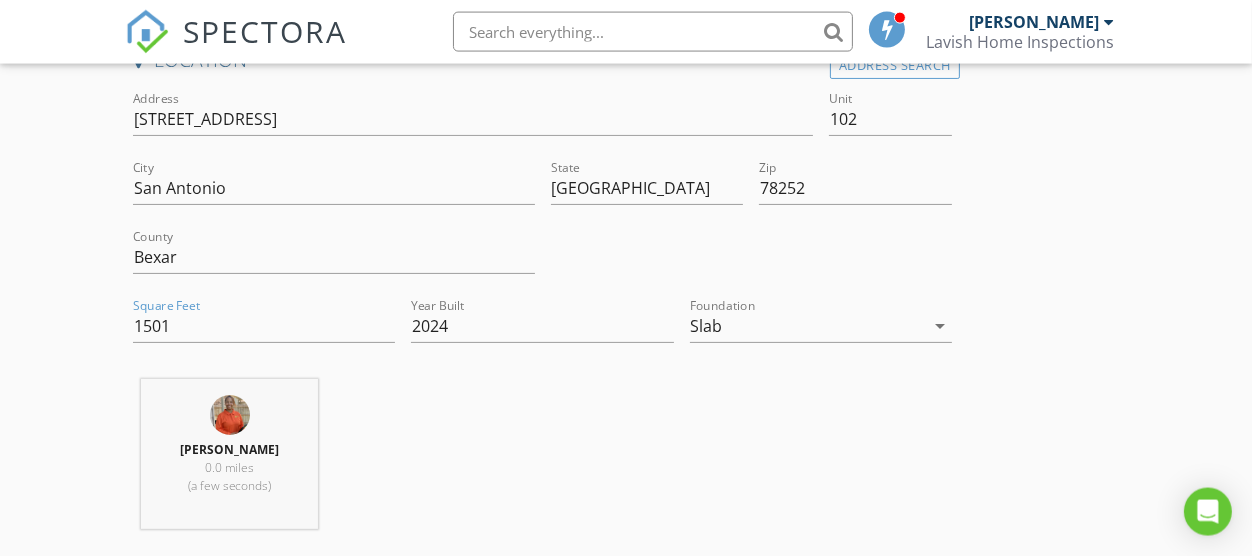 click on "Sarah Baker     0.0 miles     (a few seconds)" at bounding box center (542, 462) 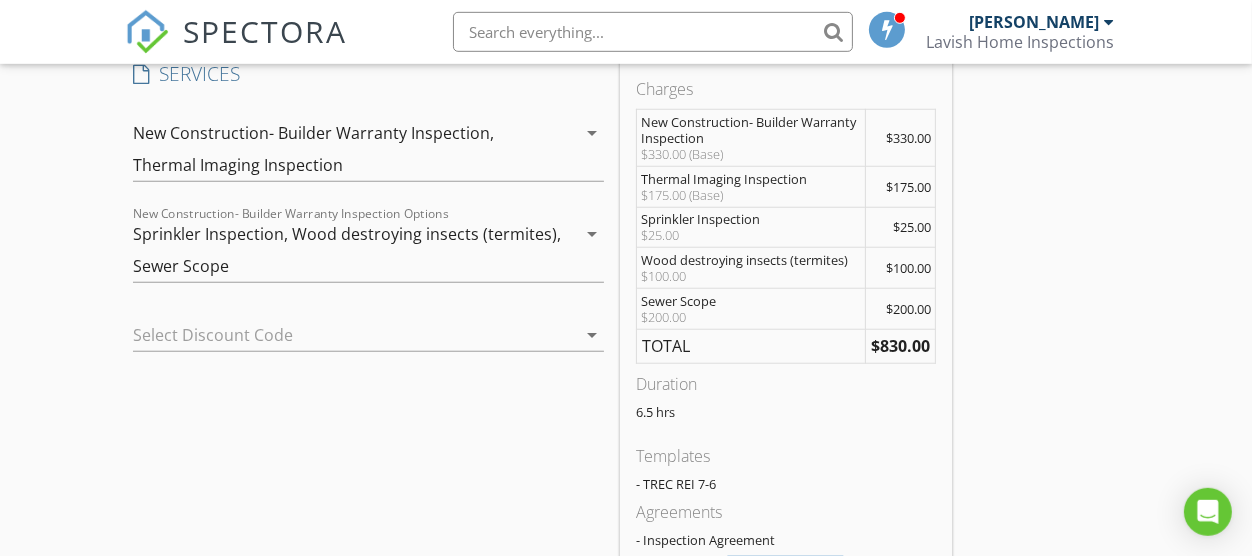 scroll, scrollTop: 1913, scrollLeft: 0, axis: vertical 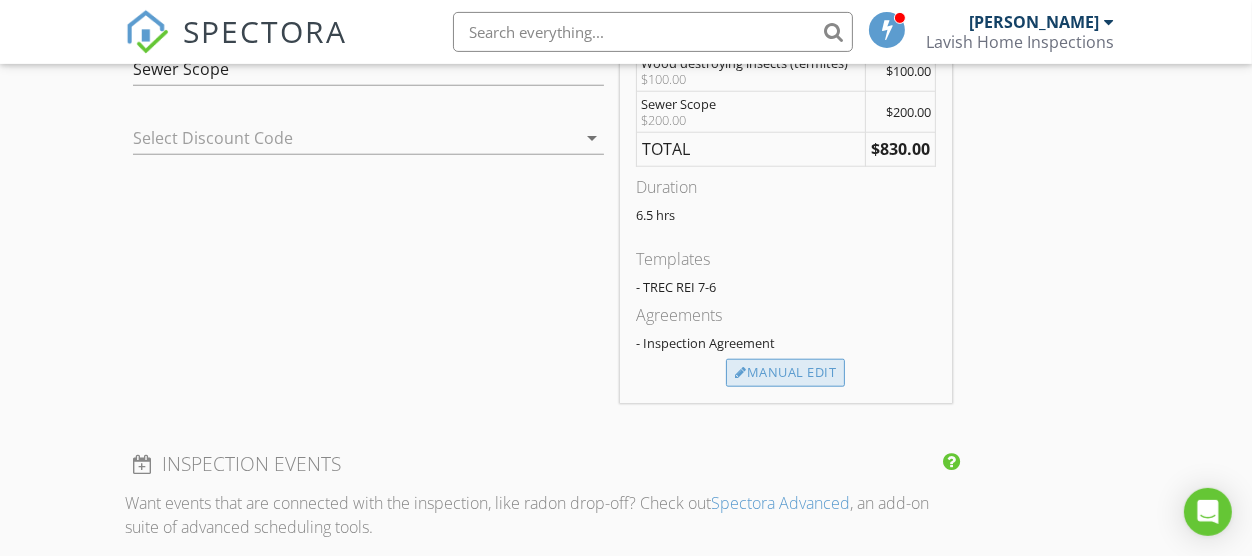 click on "Manual Edit" at bounding box center (785, 373) 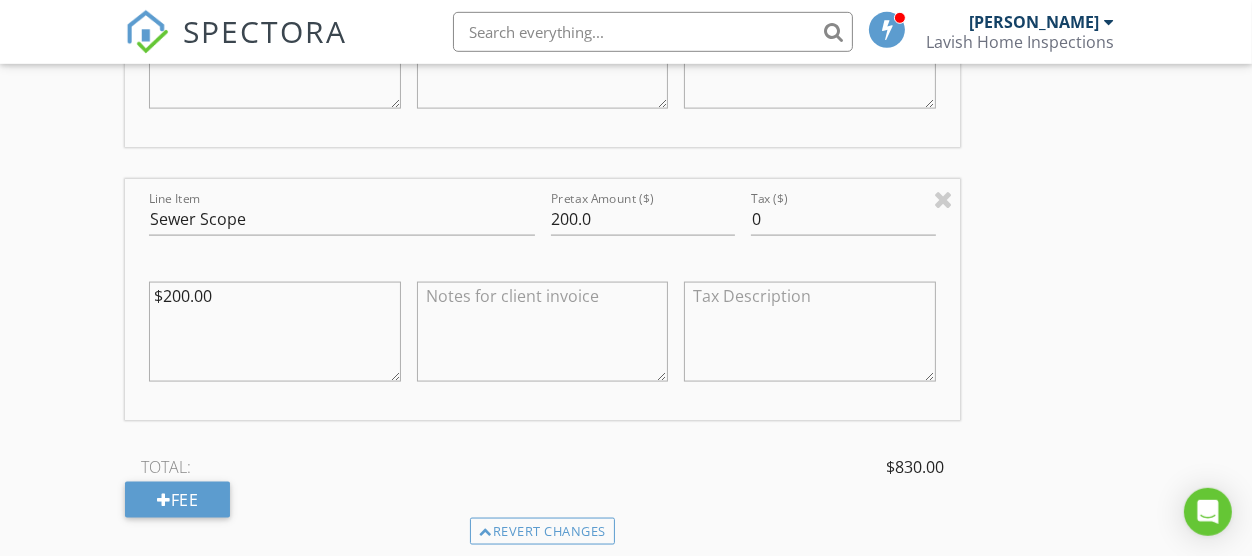 scroll, scrollTop: 3026, scrollLeft: 0, axis: vertical 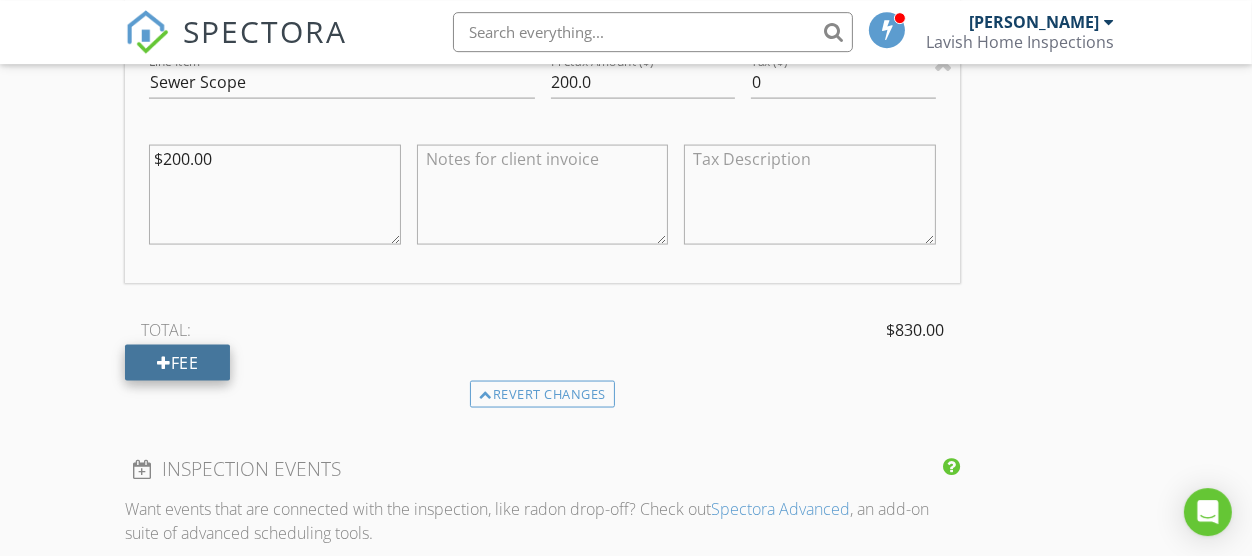 click on "Fee" at bounding box center [177, 362] 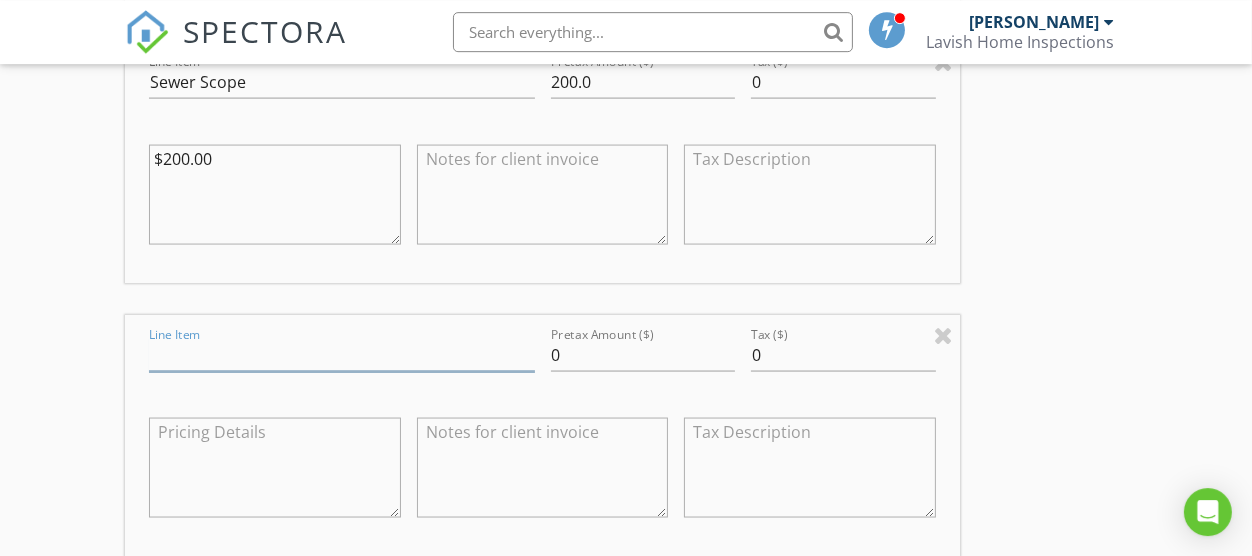 click on "Line Item" at bounding box center [341, 354] 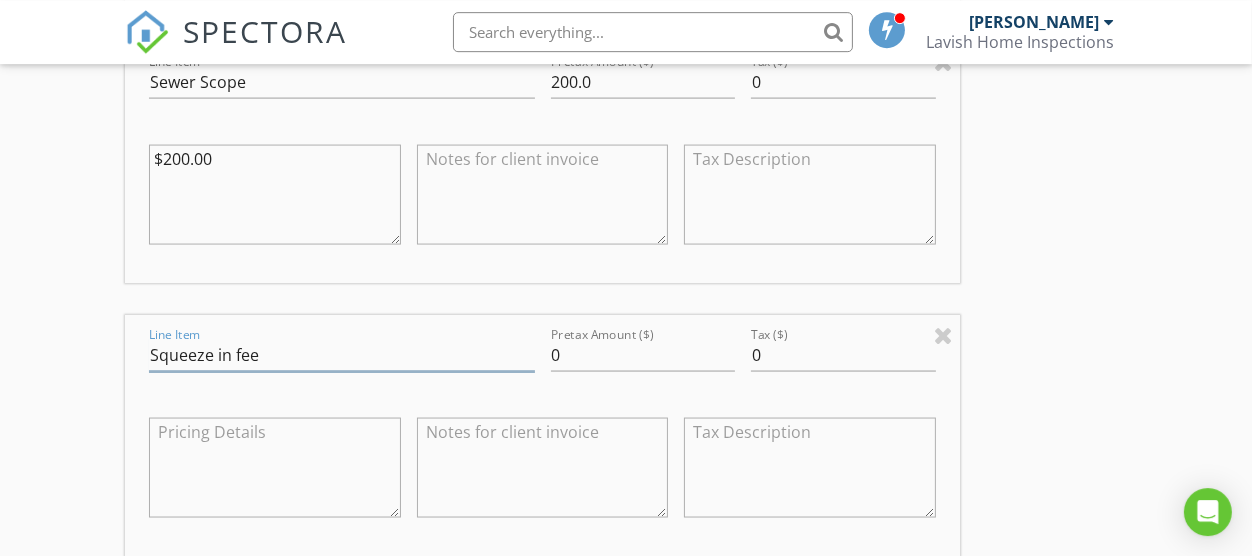 type on "Squeeze in fee" 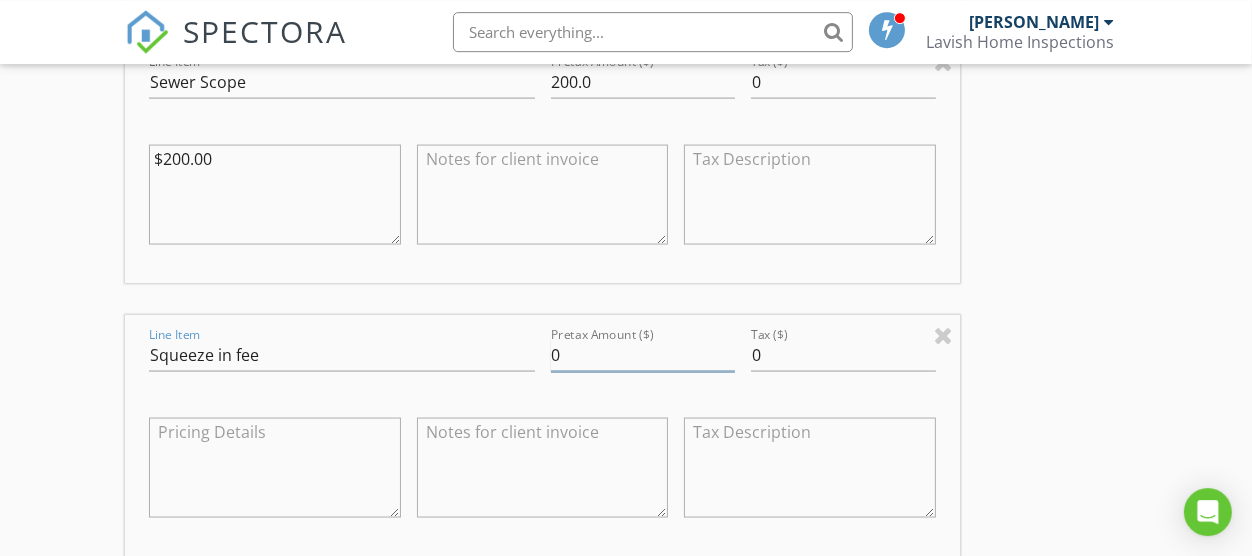 click on "0" at bounding box center (643, 354) 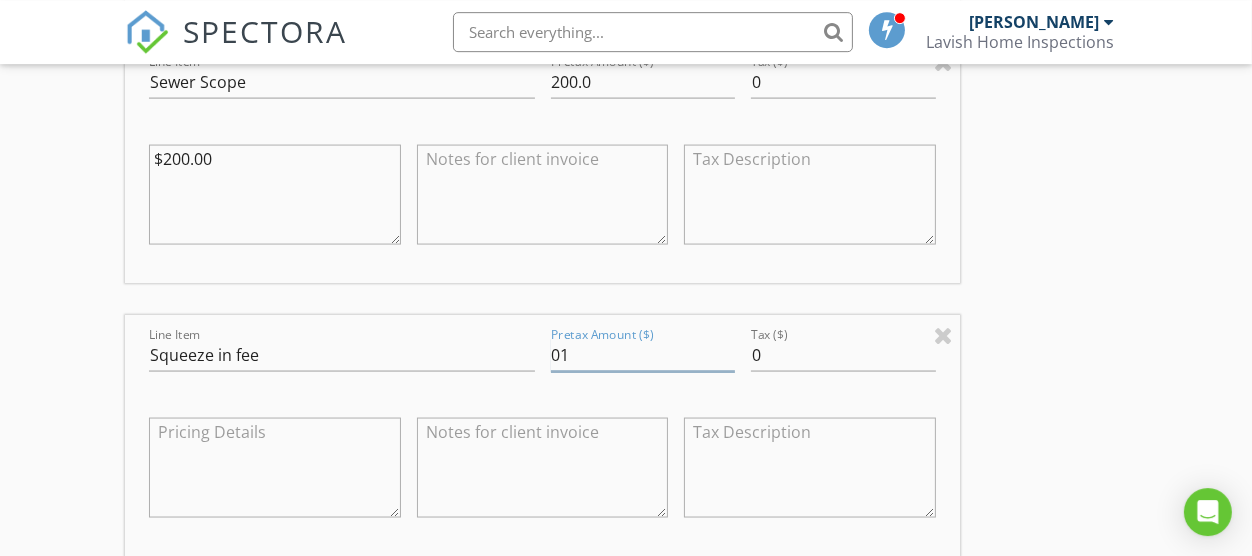 type on "0" 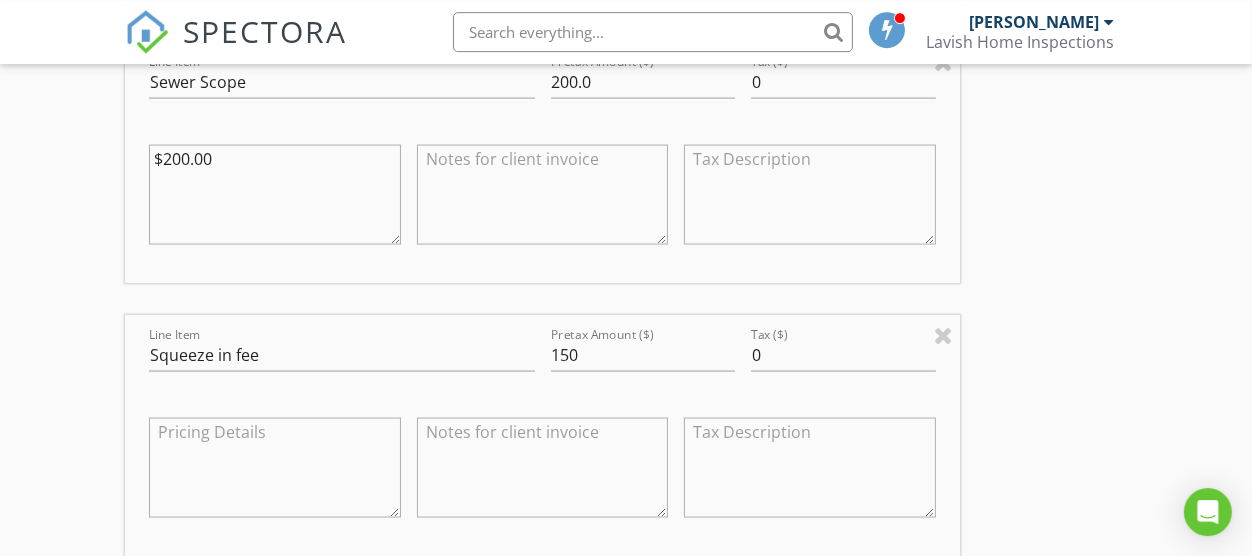 click at bounding box center [543, 471] 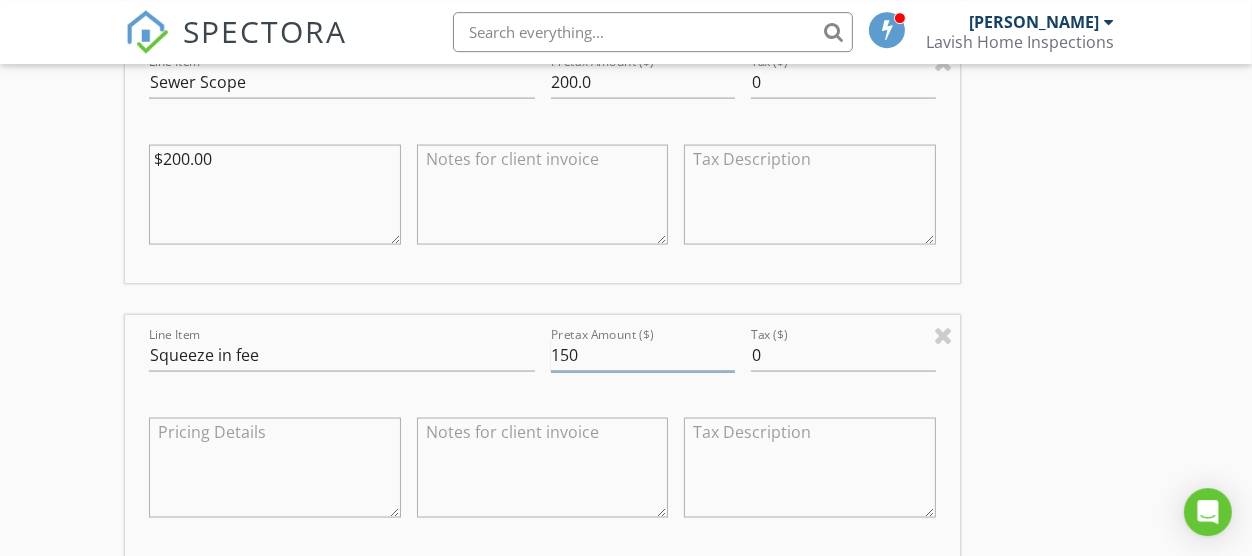 click on "150" at bounding box center [643, 354] 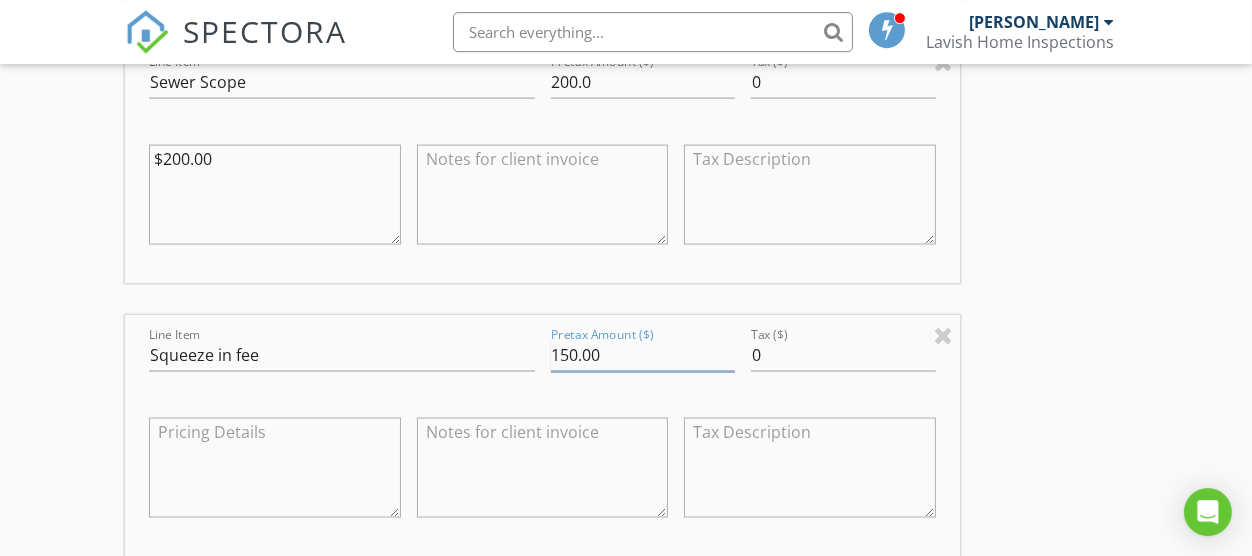 type on "150.00" 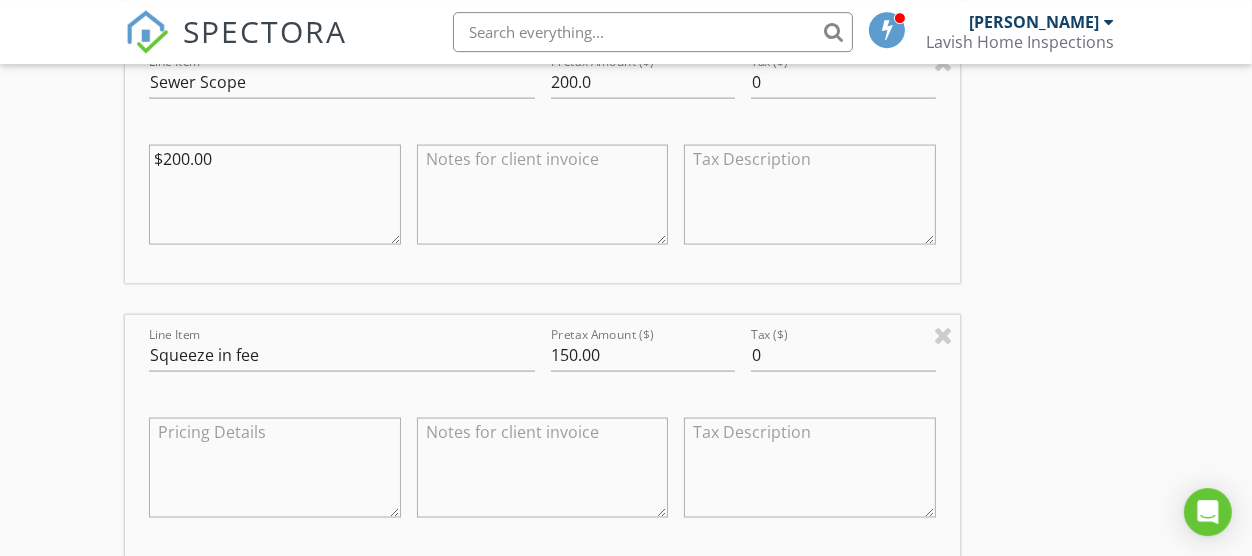 click on "INSPECTOR(S)
check_box   Sarah Baker   PRIMARY   Sarah Baker arrow_drop_down   check_box_outline_blank Sarah Baker specifically requested
Date/Time
07/22/2025 1:00 PM
Location
Address Search       Address 7715 Briarwood Pass   Unit 102   City San Antonio   State TX   Zip 78252   County Bexar     Square Feet 1501   Year Built 2024   Foundation Slab arrow_drop_down     Sarah Baker     0.0 miles     (a few seconds)
client
check_box Enable Client CC email for this inspection   Client Search     check_box_outline_blank Client is a Company/Organization     First Name Sarah   Last Name Baker   Email Lavishinspections@gmail.com   CC Email   Phone 210-803-6732   Address   City   State   Zip       Notes   Private Notes
ADD ADDITIONAL client
SERVICES
check_box_outline_blank" at bounding box center (626, -170) 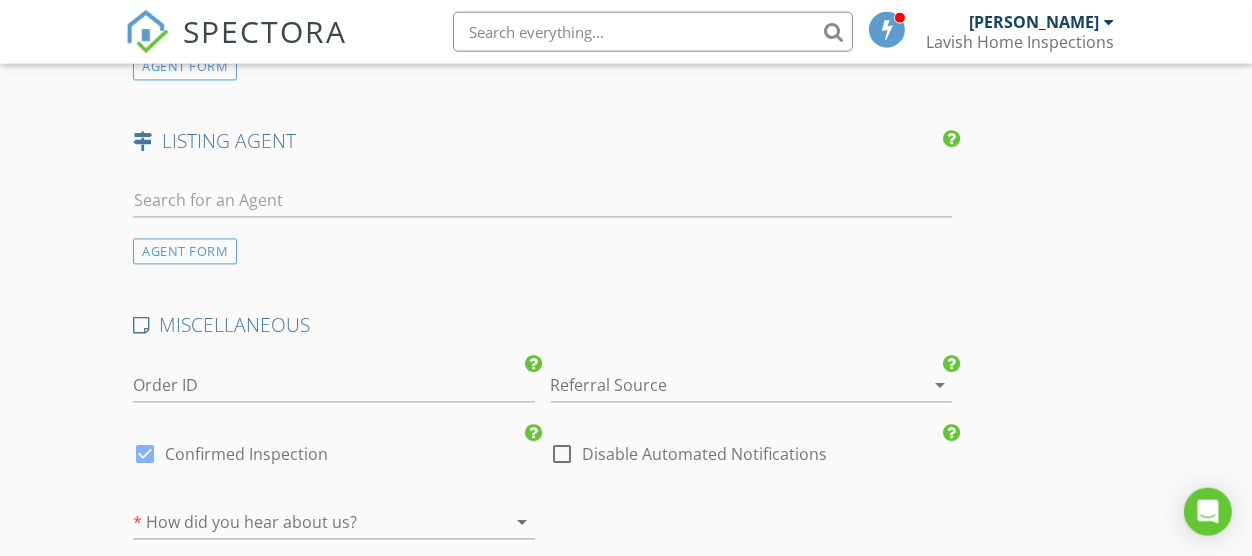 scroll, scrollTop: 4949, scrollLeft: 0, axis: vertical 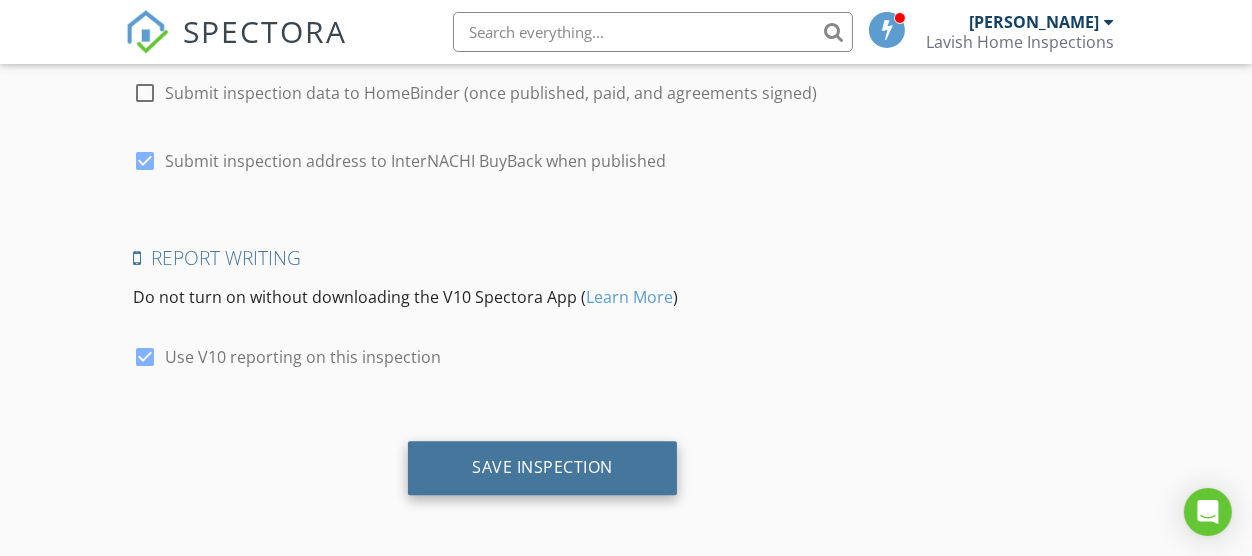 click on "Save Inspection" at bounding box center [542, 467] 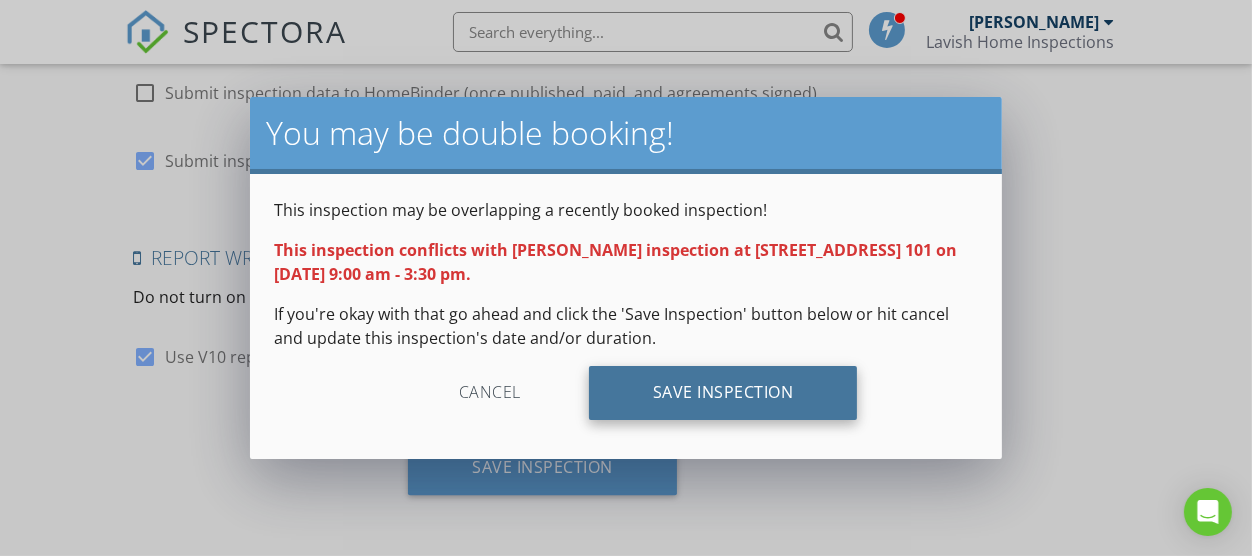 click on "Save Inspection" at bounding box center [723, 393] 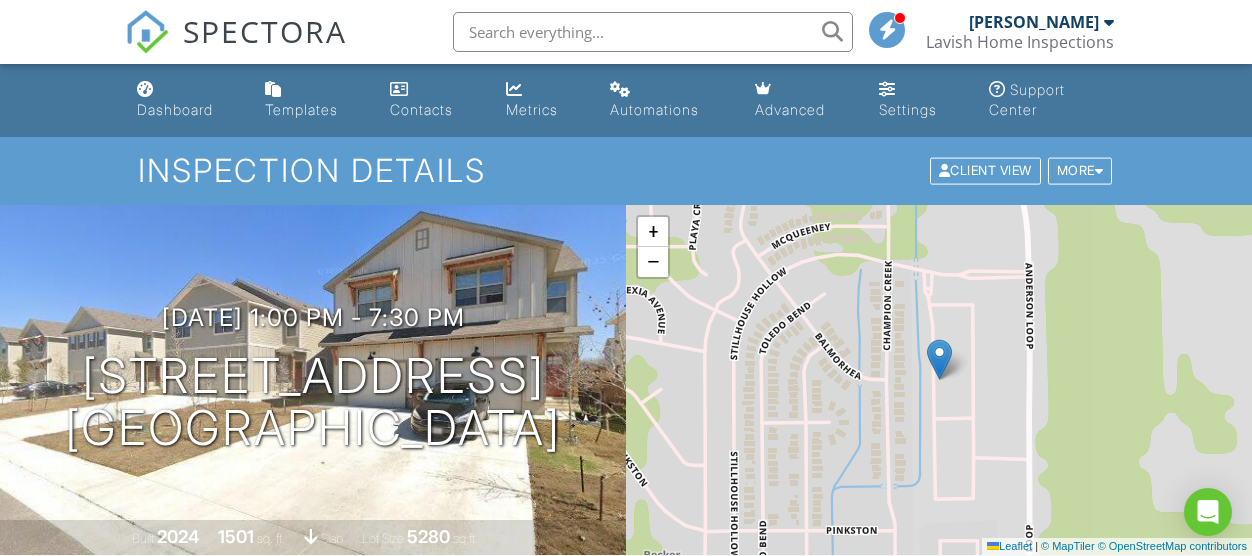 click on "SPECTORA" at bounding box center [265, 31] 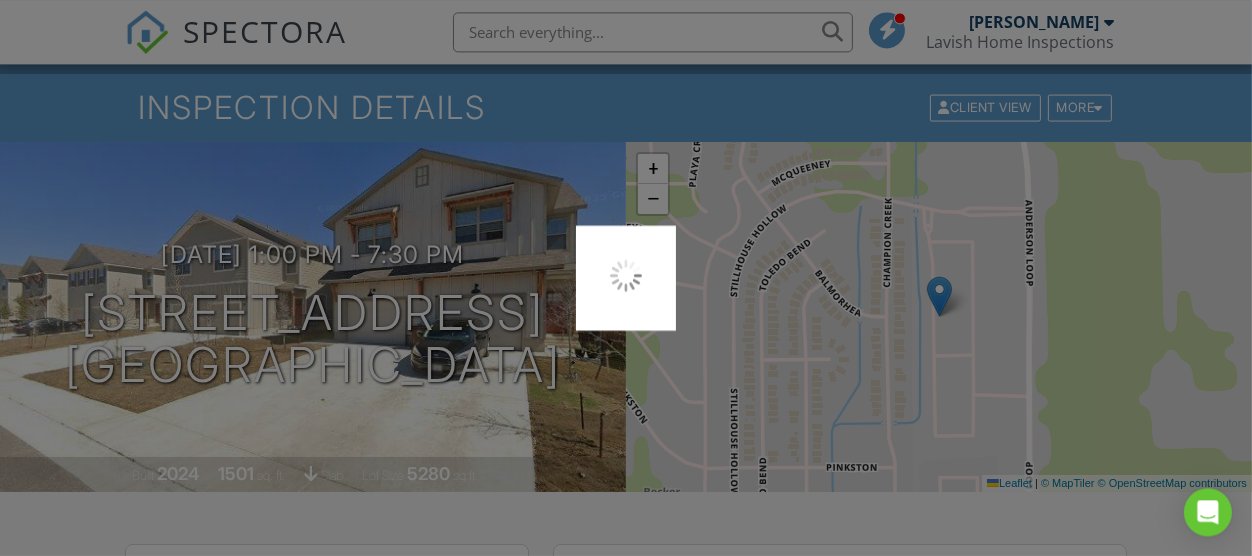 scroll, scrollTop: 63, scrollLeft: 0, axis: vertical 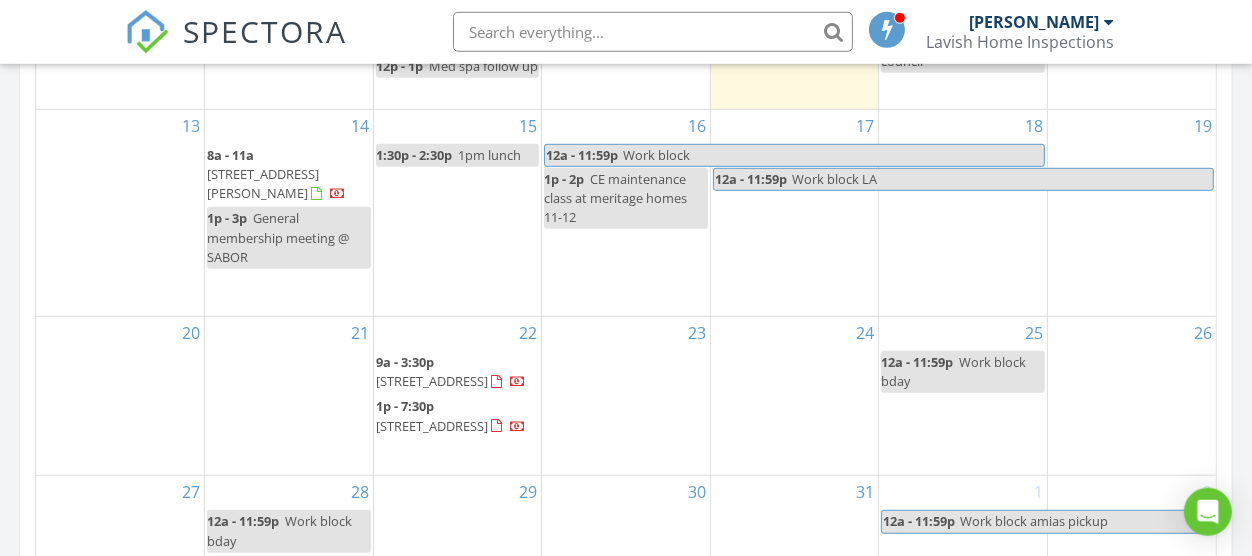 click on "[DATE] [DATE] list day week cal wk 4 wk month Sun Mon Tue Wed Thu Fri Sat 29 30
12a - 11:59p
Work block
12p - 12:30p
Med spa follow up
1
12a - 11:59p
Work block
2
12a - 11:59p
Work block
10a - 11a
[PERSON_NAME] 10am coroners call
3
9a - 1p
[STREET_ADDRESS]" at bounding box center [626, 138] 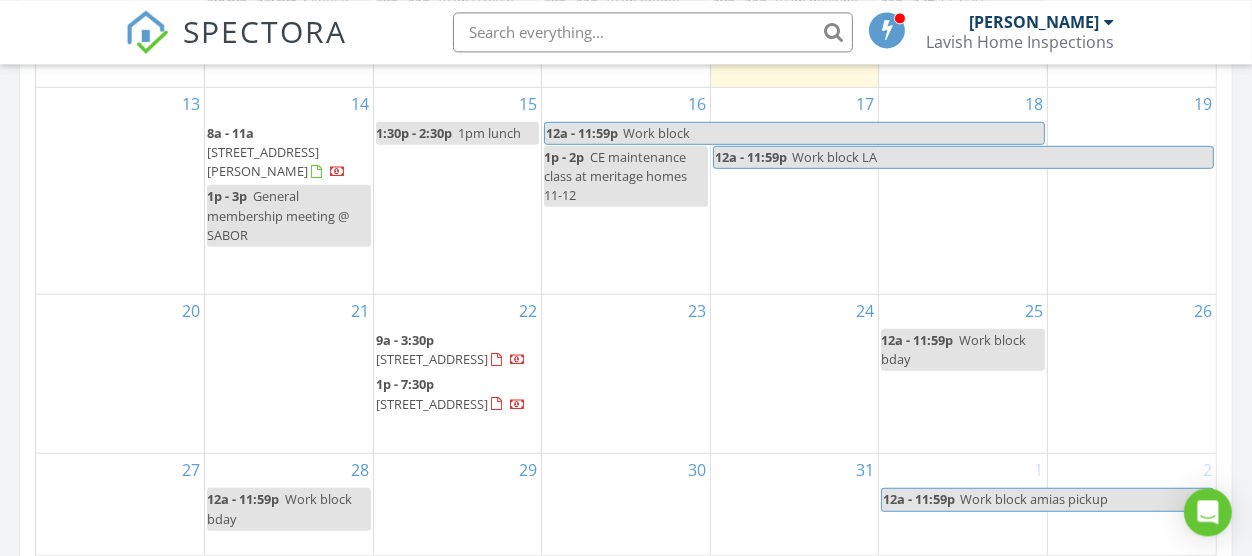 scroll, scrollTop: 1298, scrollLeft: 0, axis: vertical 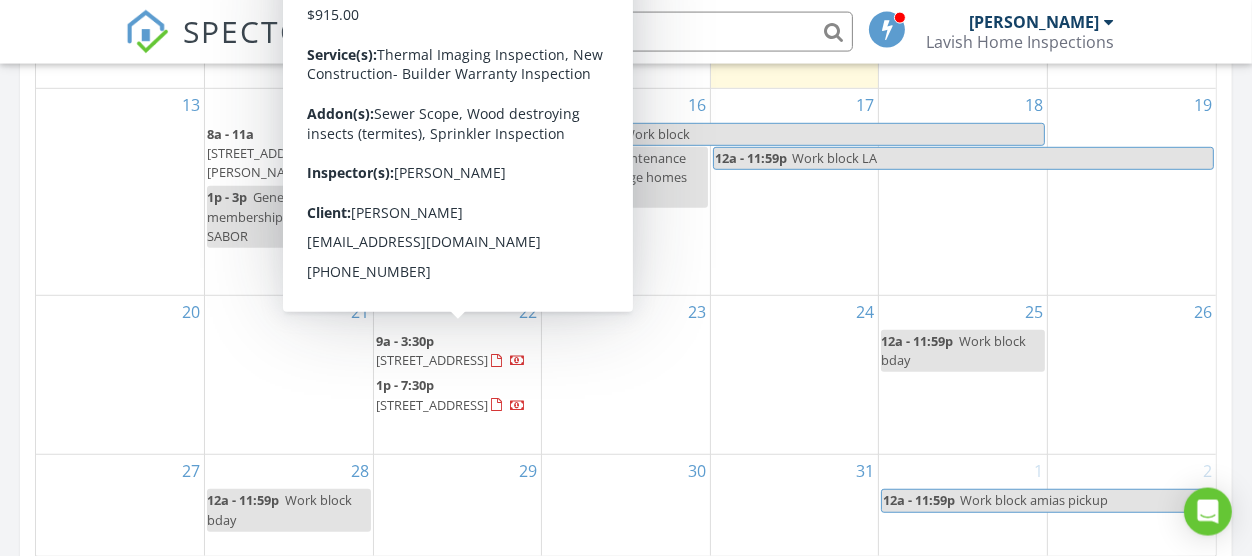 click on "[STREET_ADDRESS]" at bounding box center [432, 360] 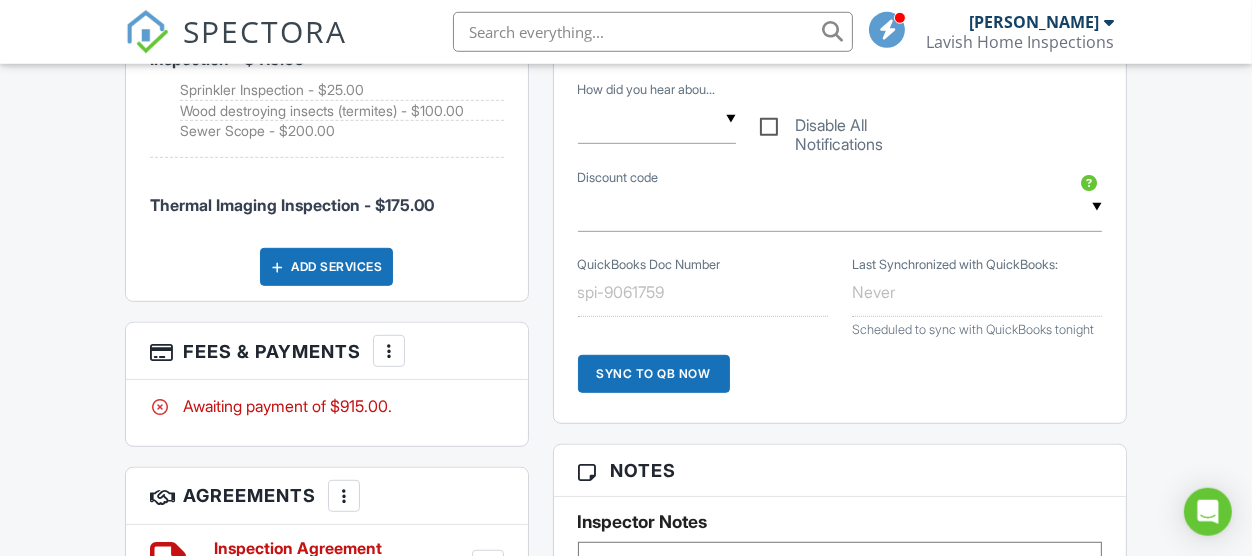 scroll, scrollTop: 1193, scrollLeft: 0, axis: vertical 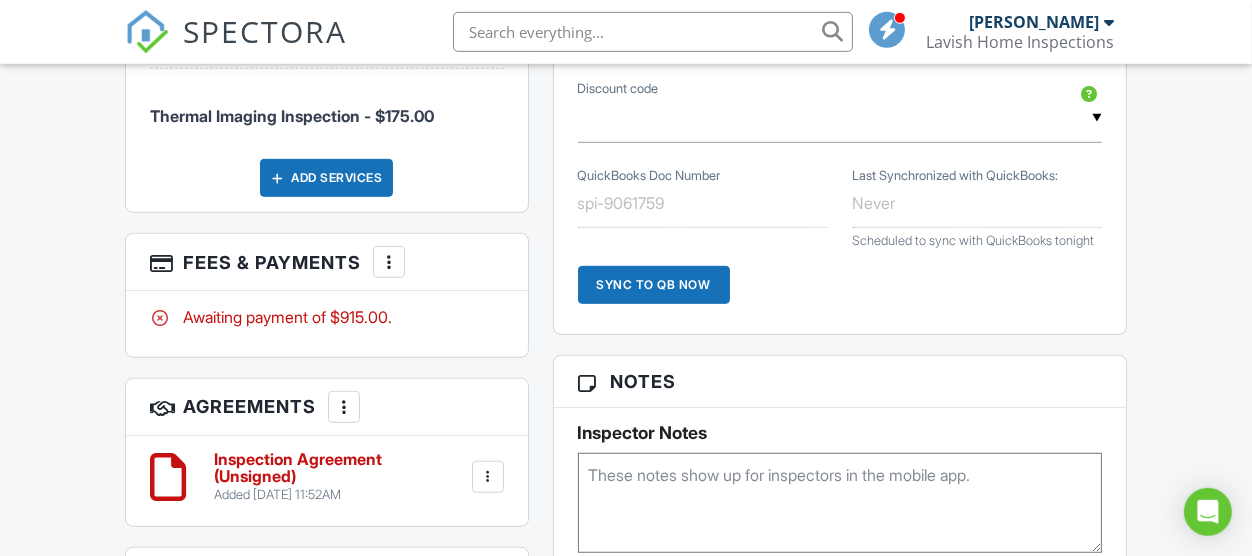 click at bounding box center [389, 262] 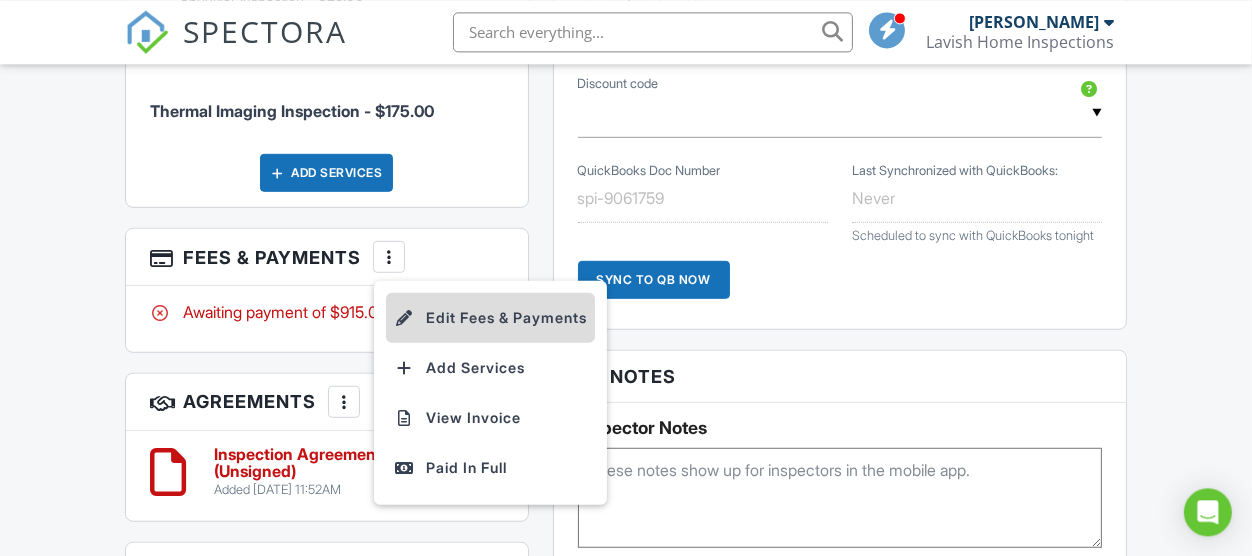 click on "Edit Fees & Payments" at bounding box center [490, 317] 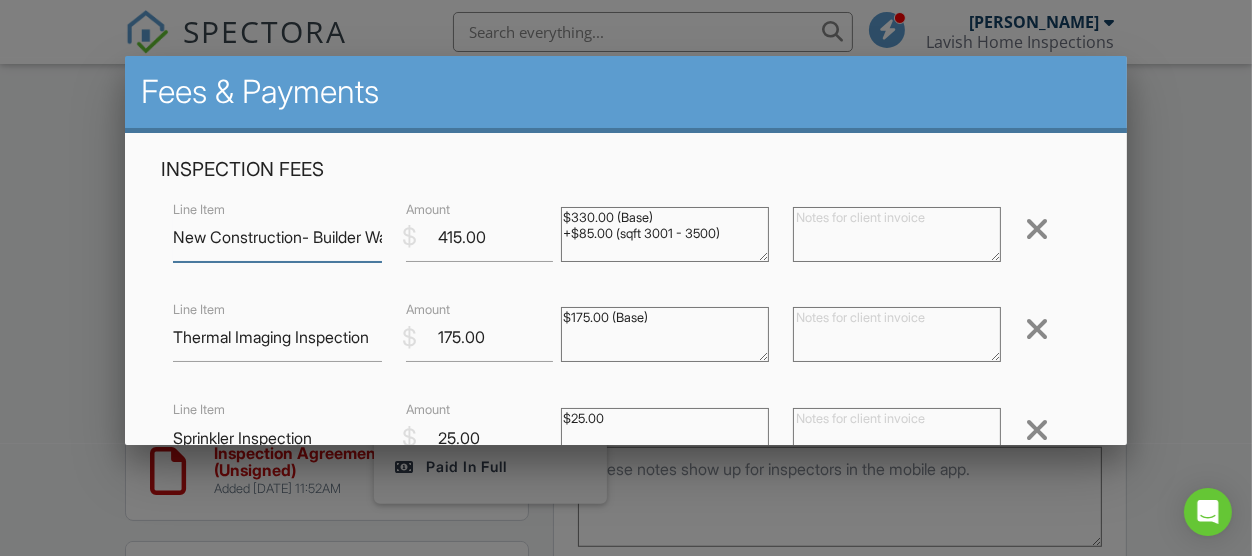 scroll, scrollTop: 0, scrollLeft: 146, axis: horizontal 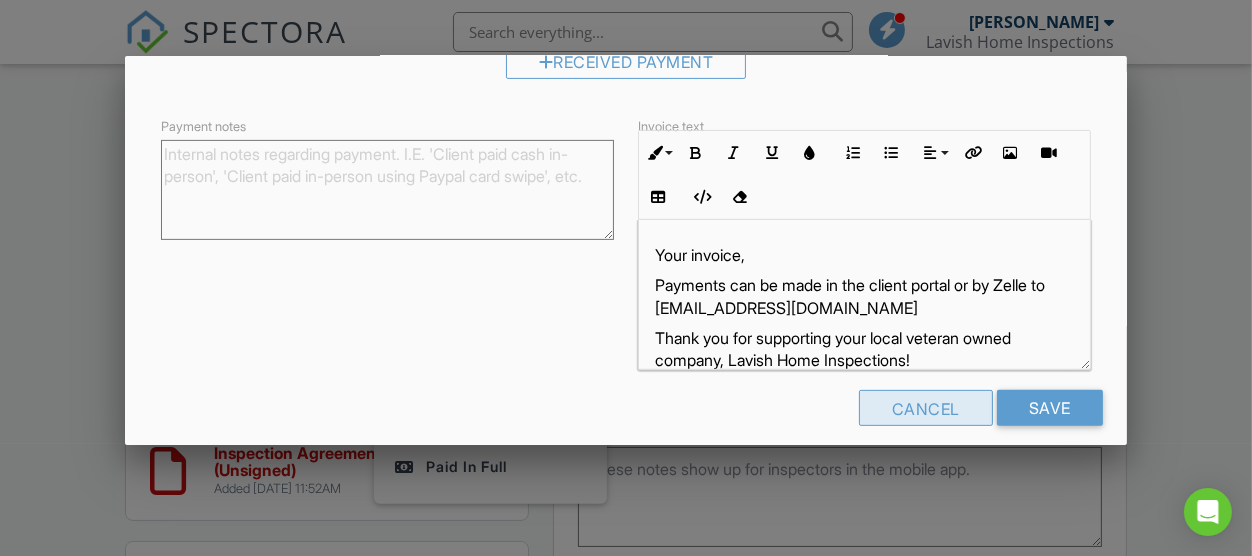 click on "Cancel" at bounding box center [926, 408] 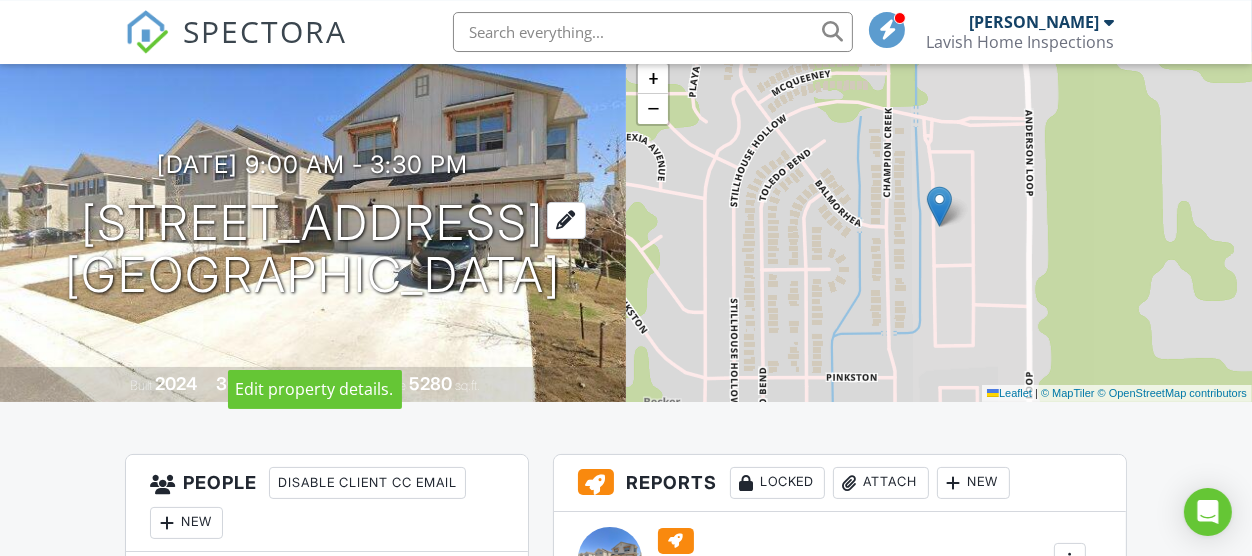 scroll, scrollTop: 161, scrollLeft: 0, axis: vertical 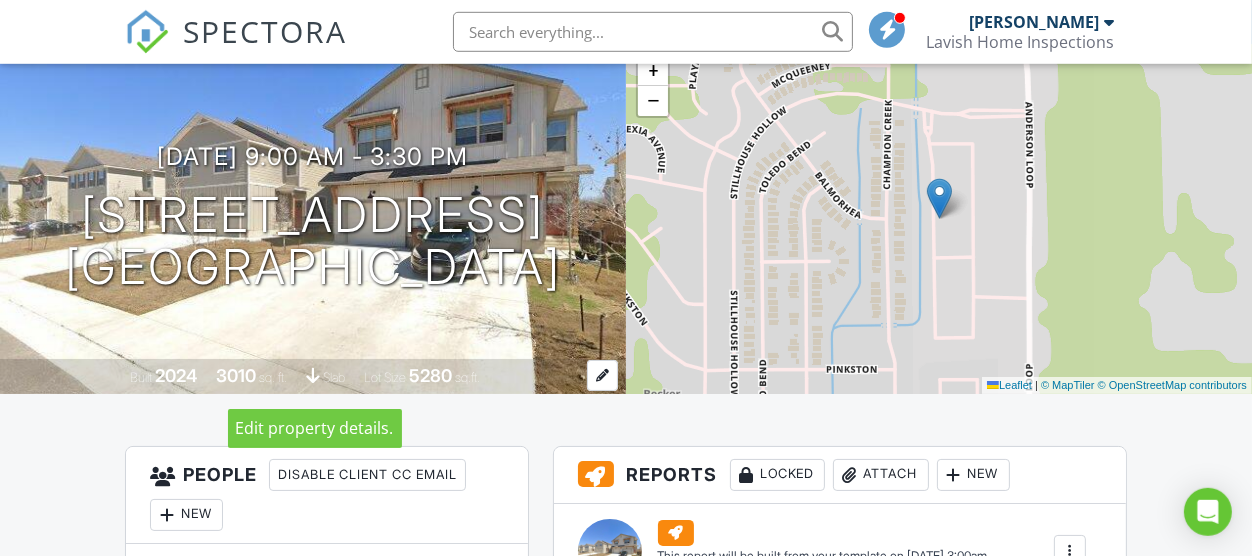 click on "5280" at bounding box center [430, 375] 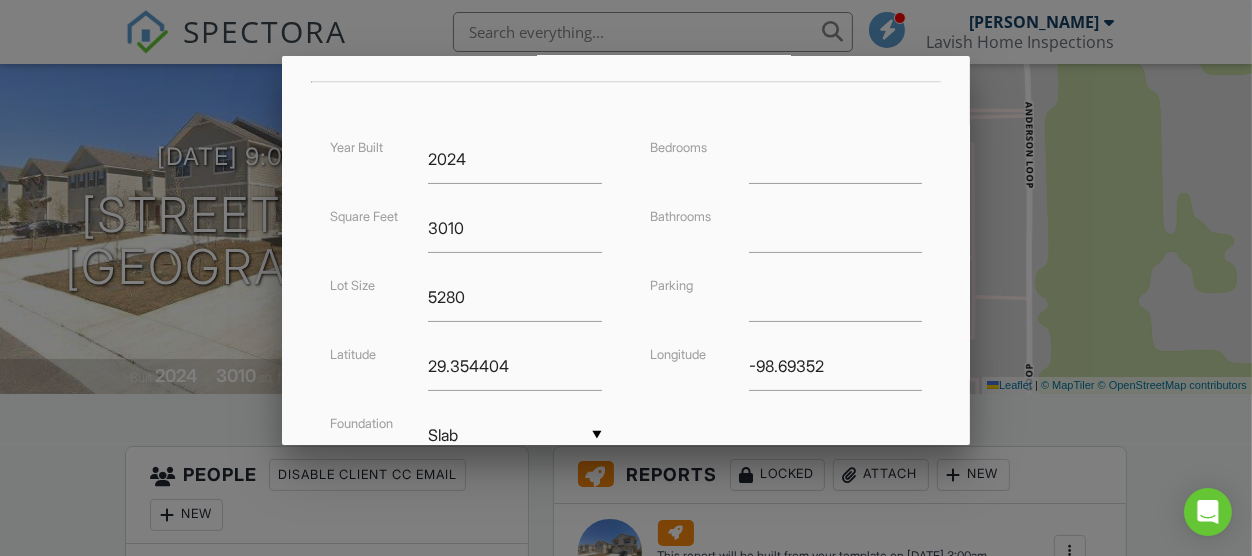 scroll, scrollTop: 441, scrollLeft: 0, axis: vertical 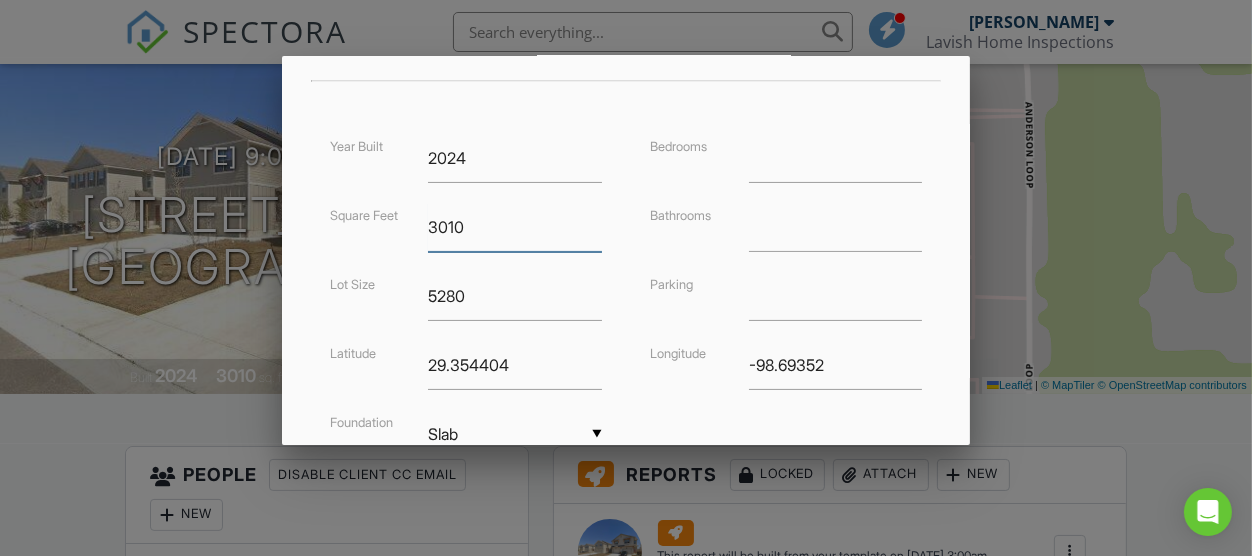 click on "3010" at bounding box center (515, 227) 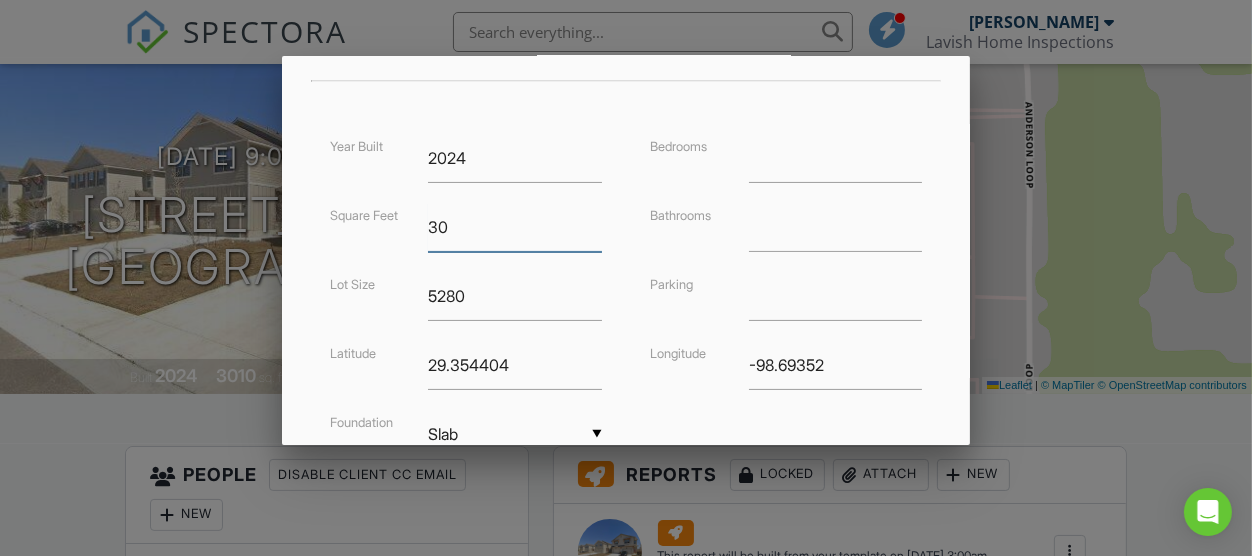 type on "3" 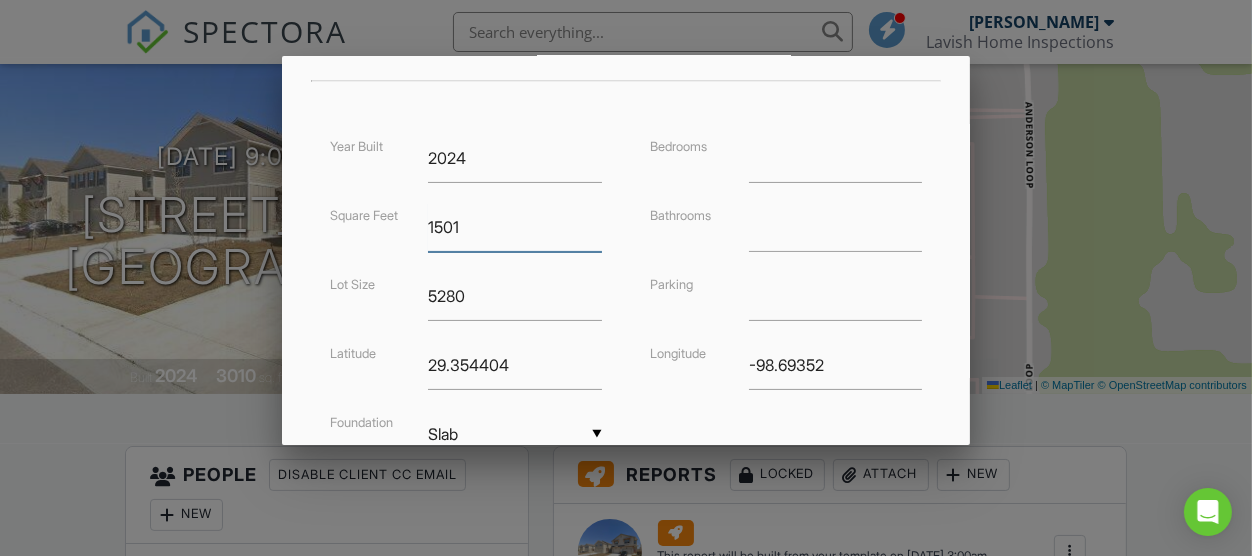scroll, scrollTop: 609, scrollLeft: 0, axis: vertical 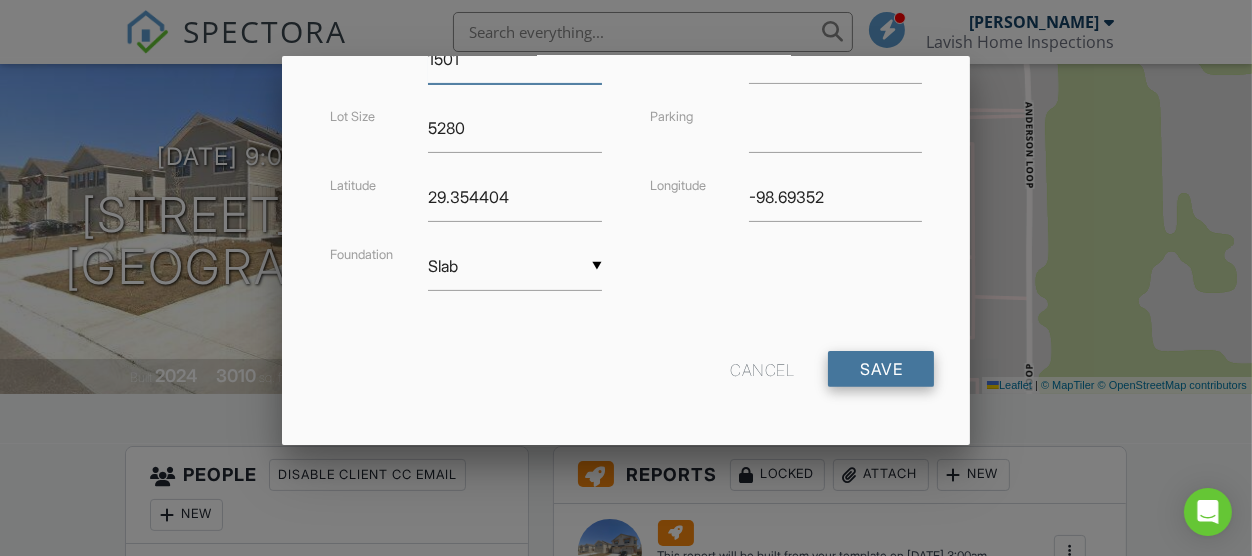 type on "1501" 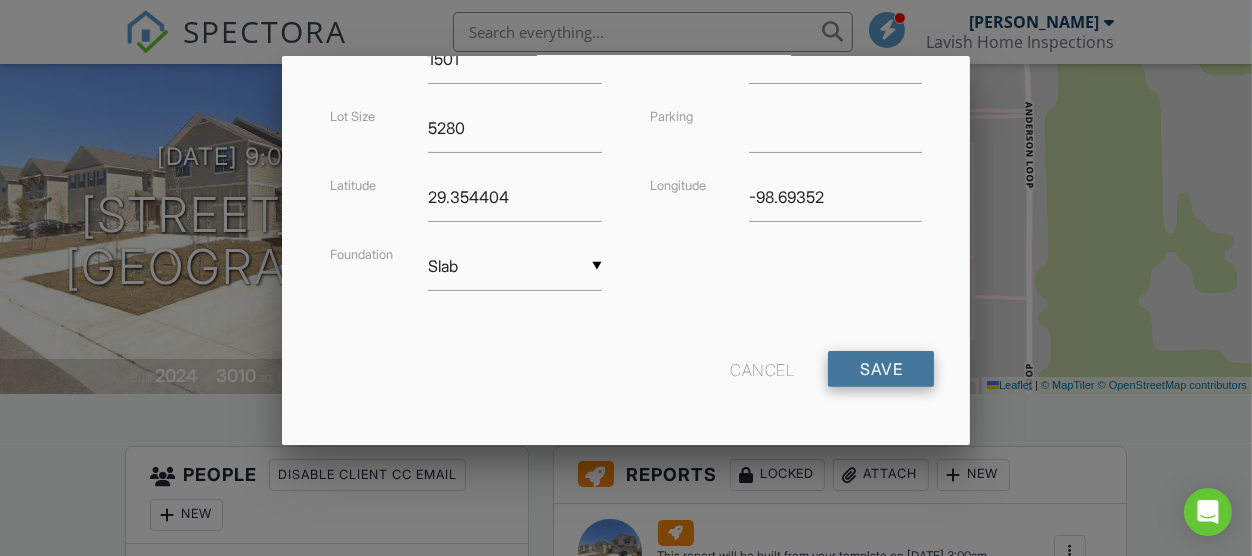 click on "Save" at bounding box center [881, 369] 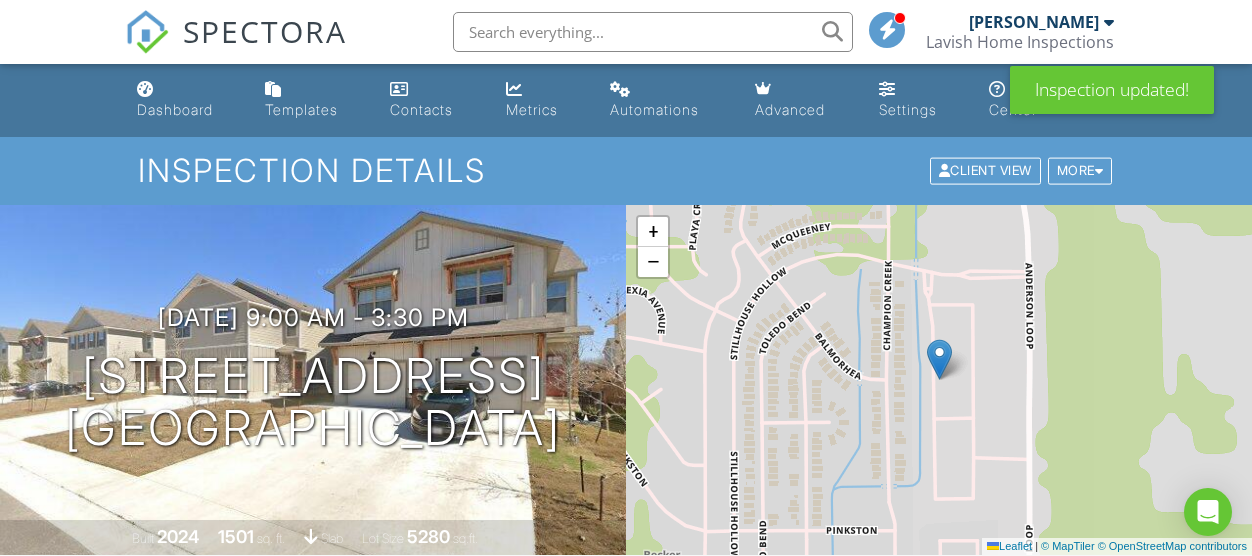 click on "UPDATE Modifiers" at bounding box center [626, 729] 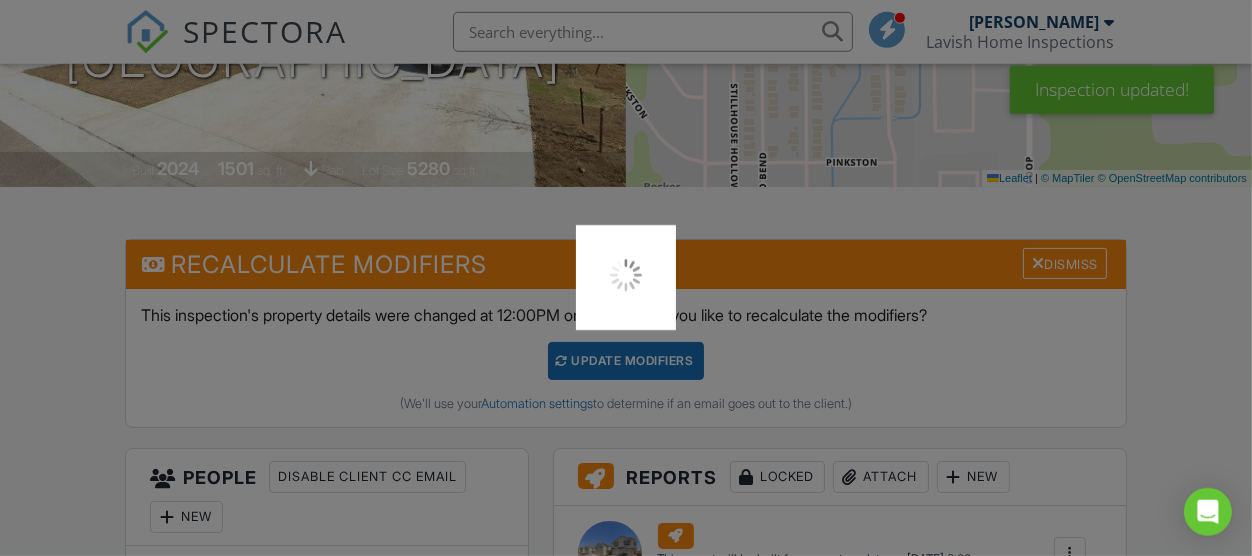 scroll, scrollTop: 369, scrollLeft: 0, axis: vertical 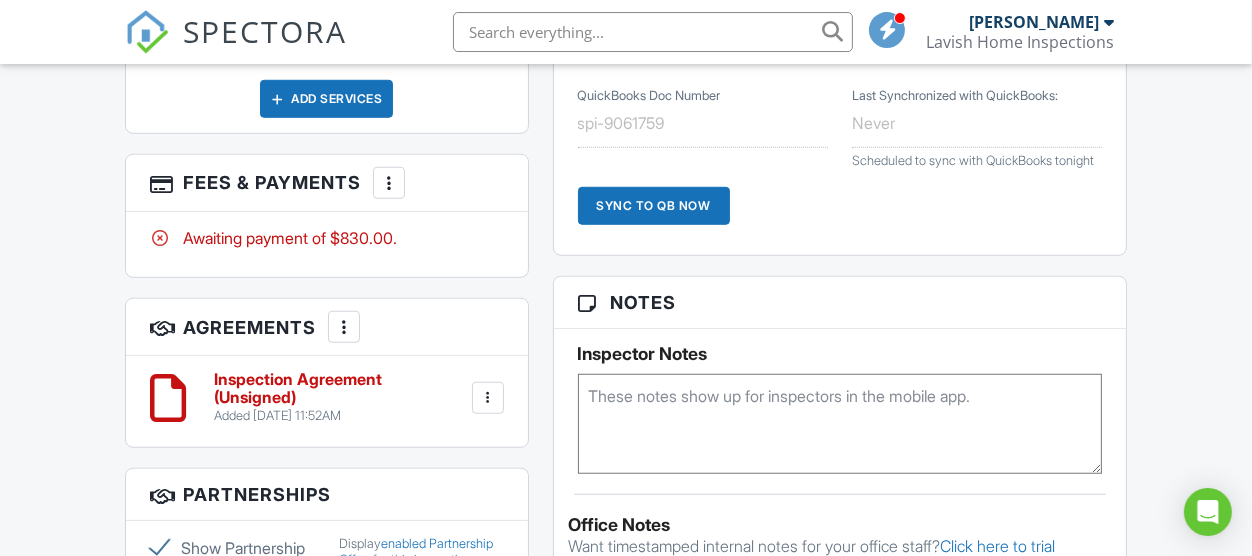 click at bounding box center [389, 183] 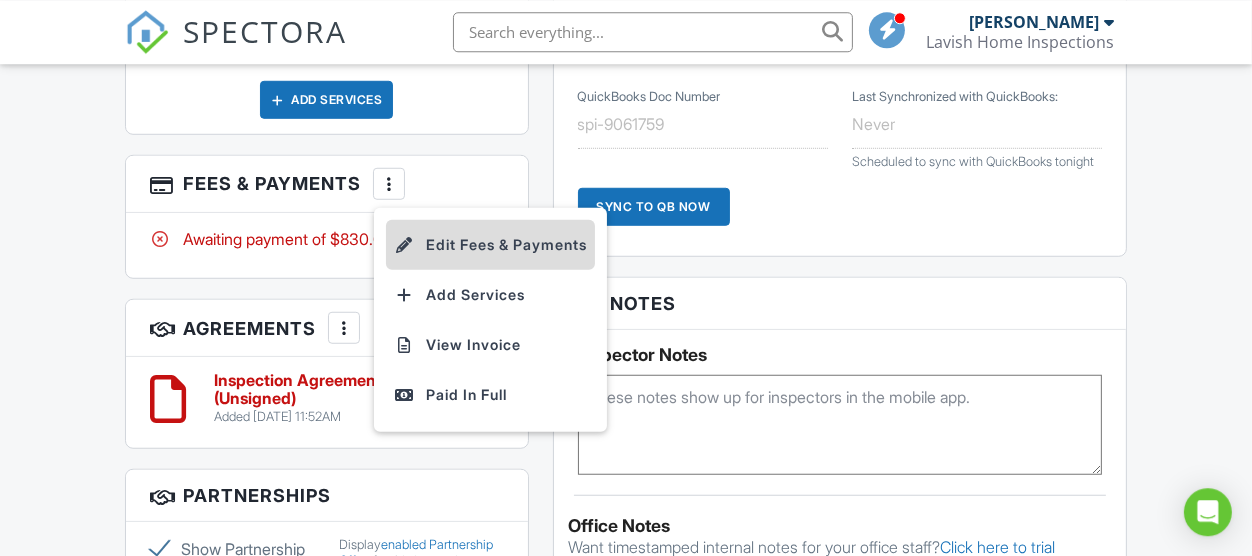 click on "Edit Fees & Payments" at bounding box center (490, 245) 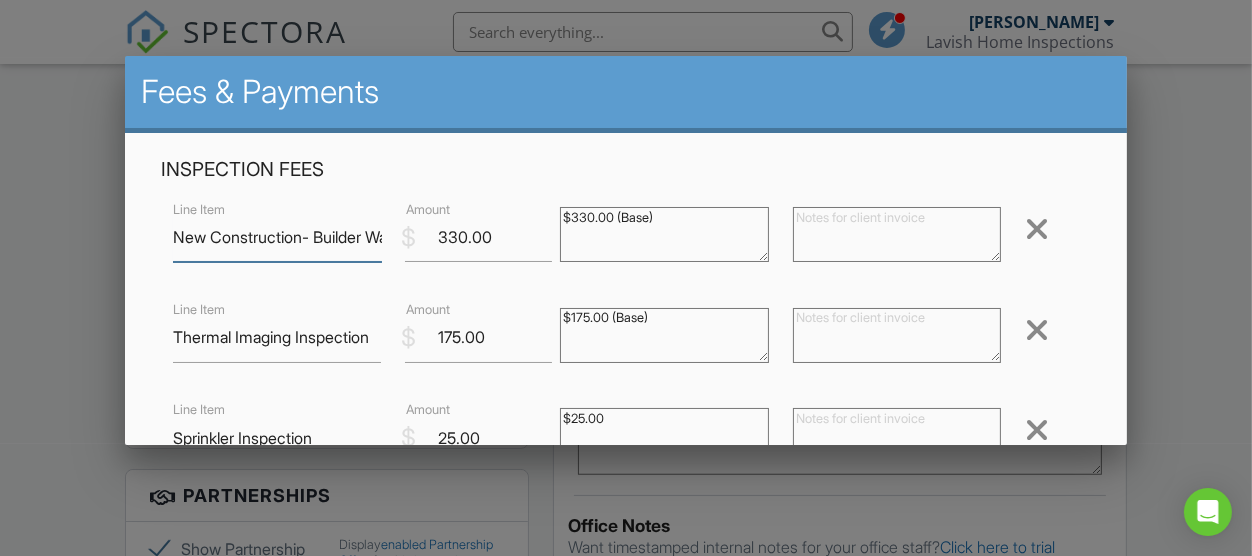 scroll, scrollTop: 0, scrollLeft: 146, axis: horizontal 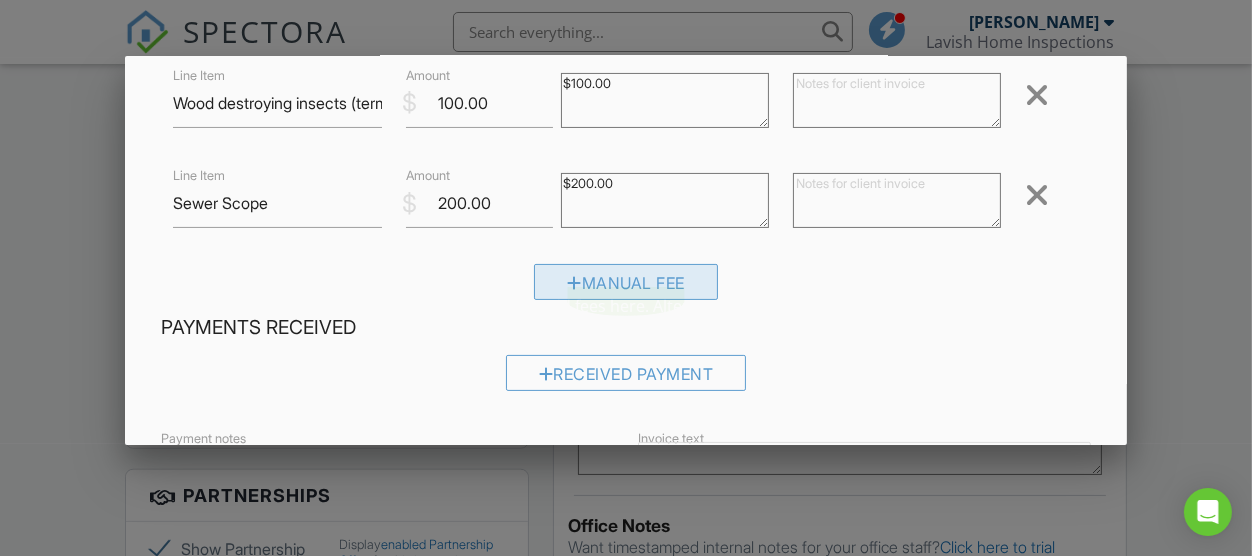 click on "Manual Fee" at bounding box center (626, 282) 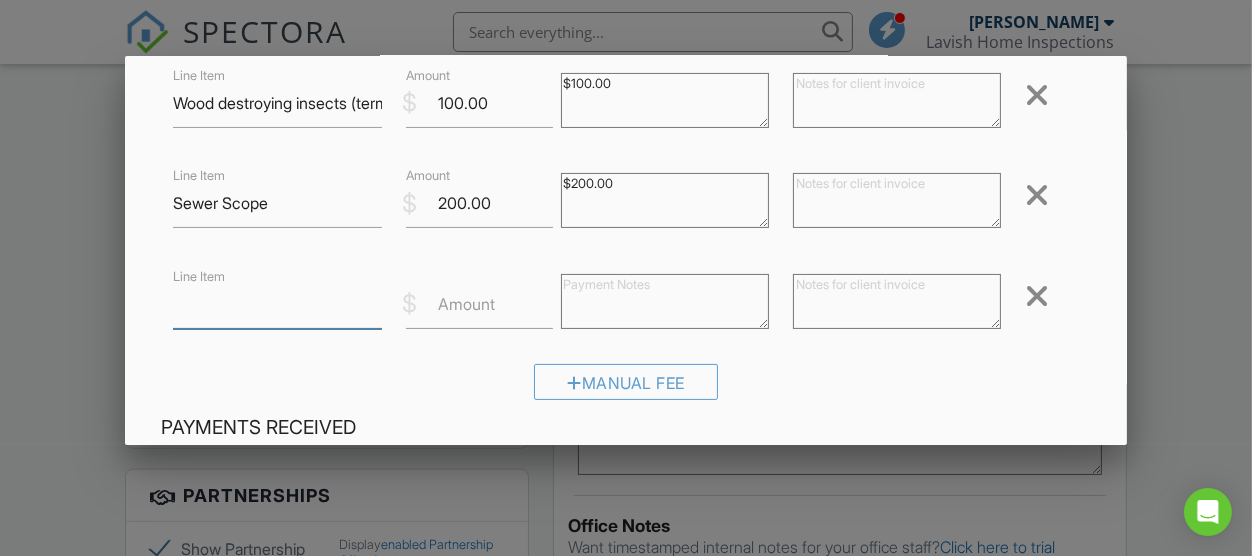 click on "Line Item" at bounding box center (277, 304) 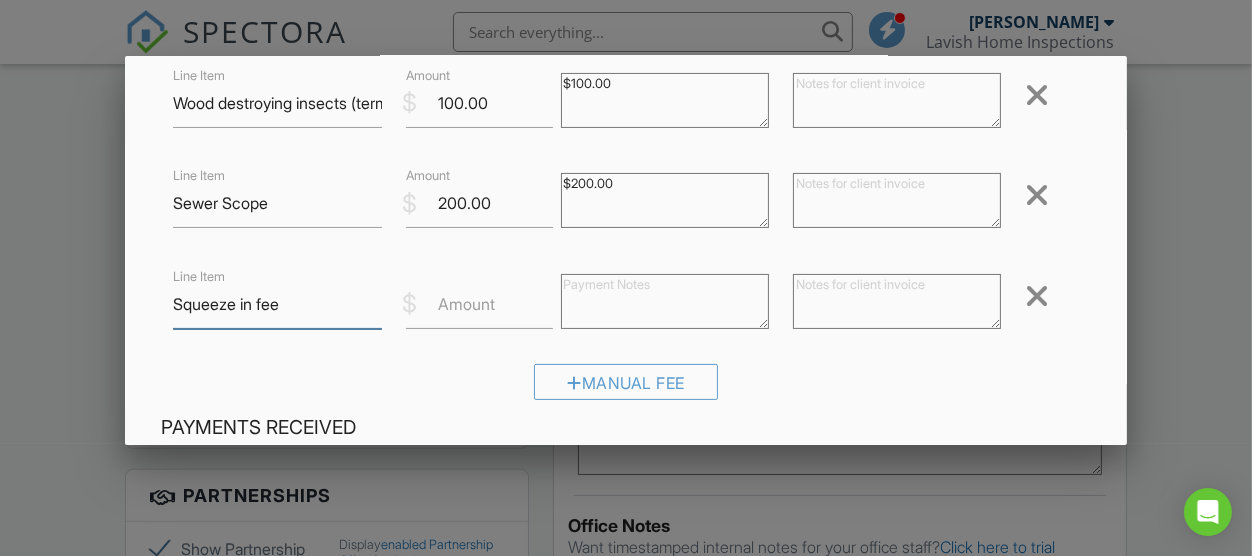 type on "Squeeze in fee" 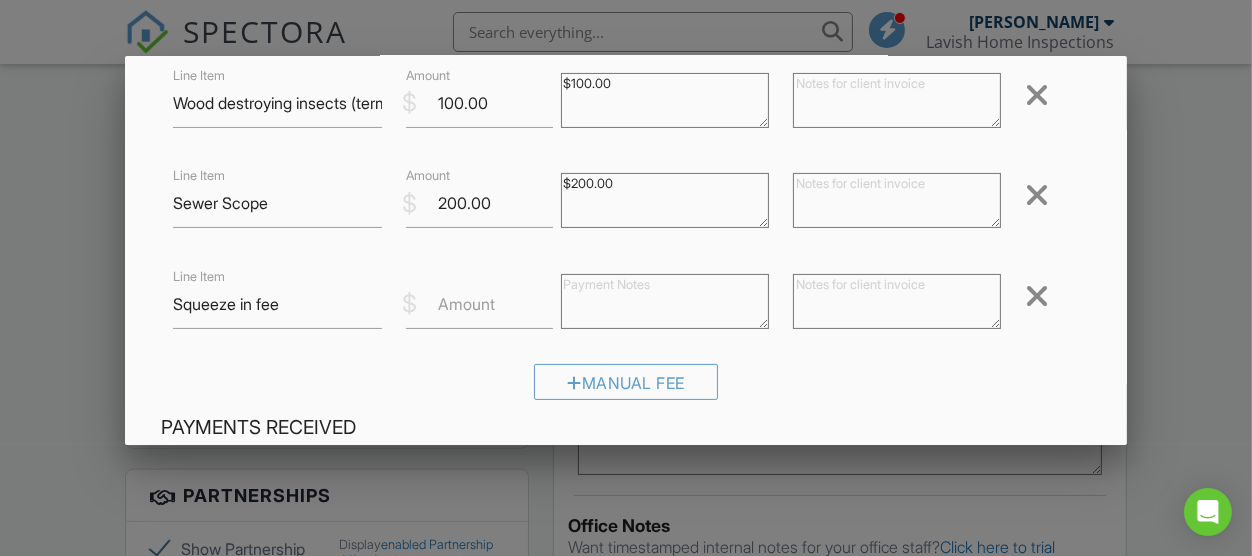 click on "Amount" at bounding box center [466, 304] 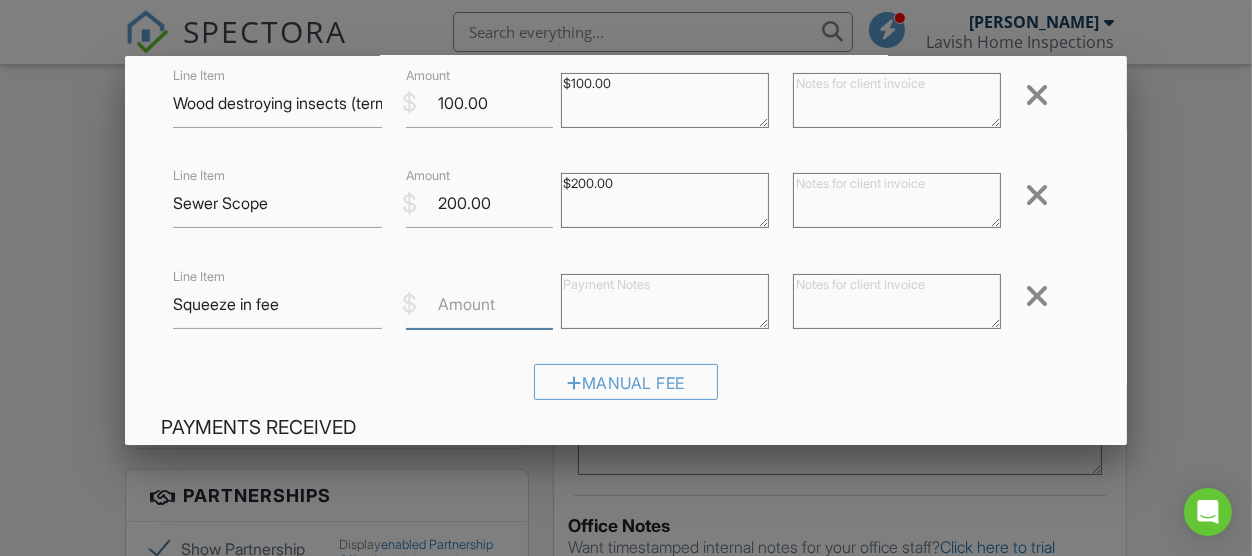 click on "Amount" at bounding box center [479, 304] 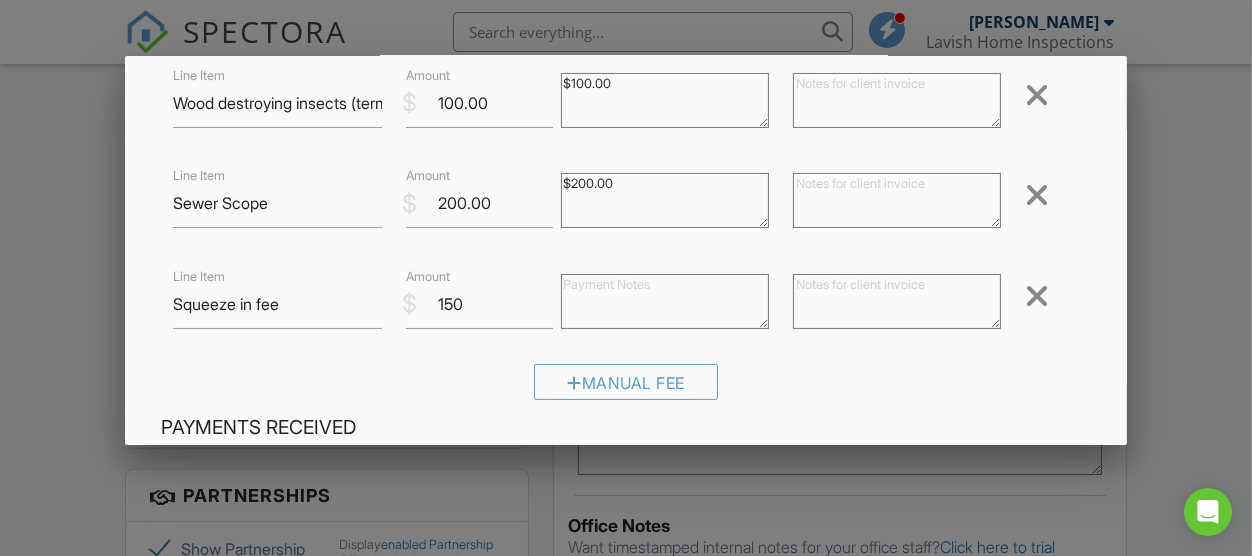 click on "Manual Fee" at bounding box center [626, 389] 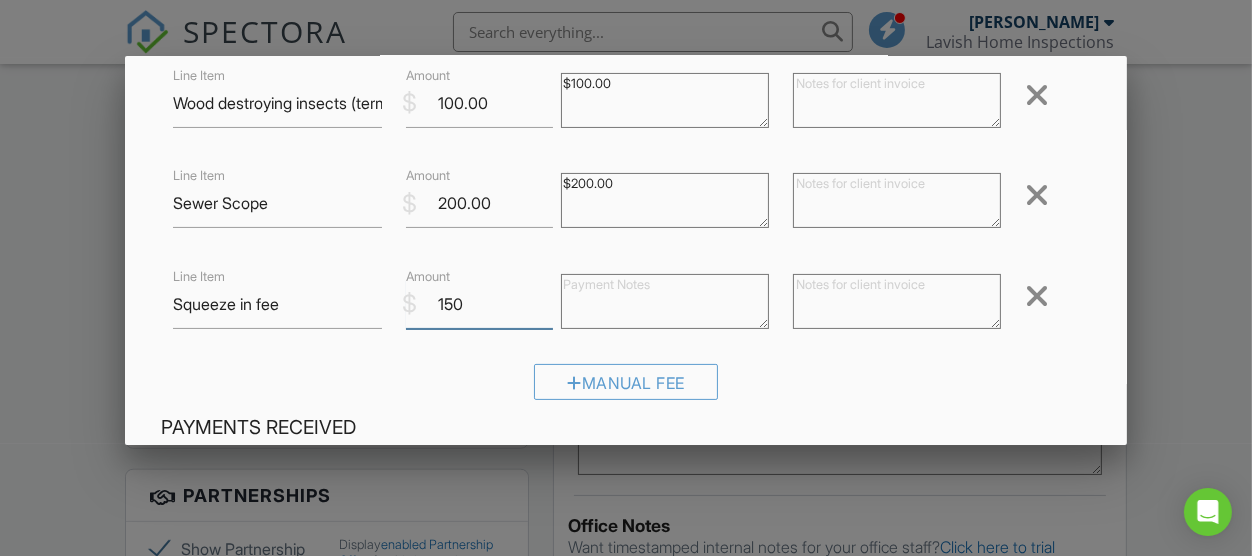 click on "150" at bounding box center [479, 304] 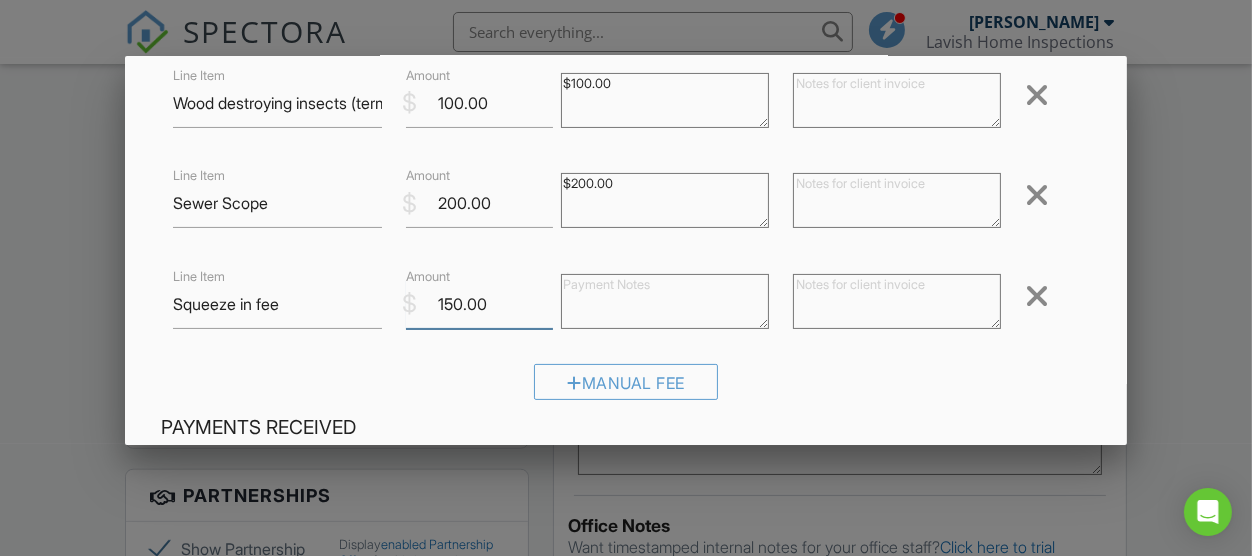 type on "150.00" 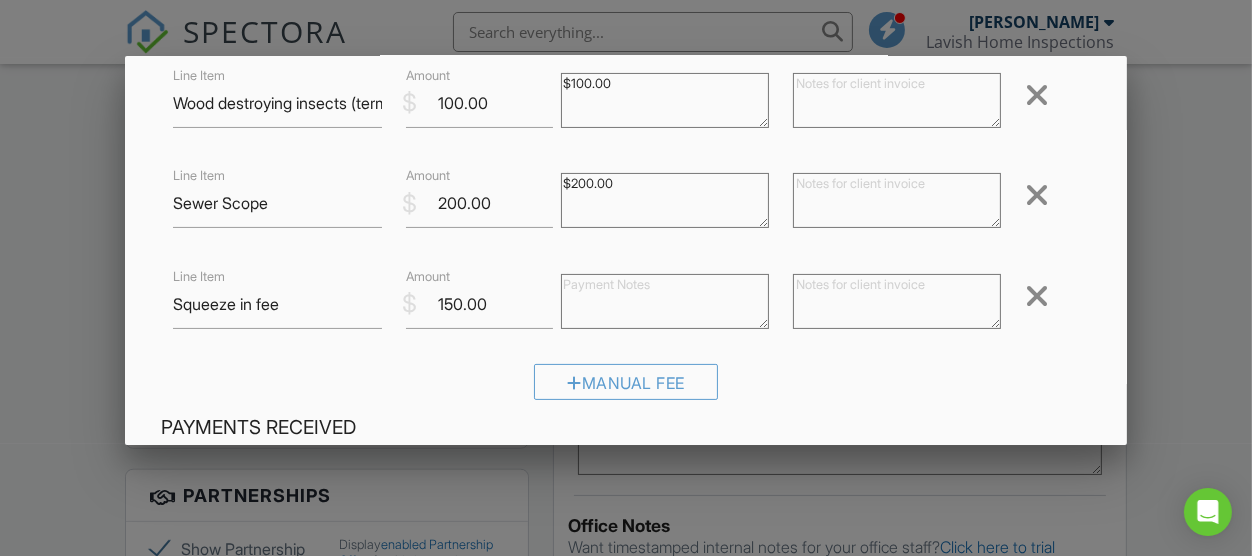 click on "Manual Fee" at bounding box center [626, 389] 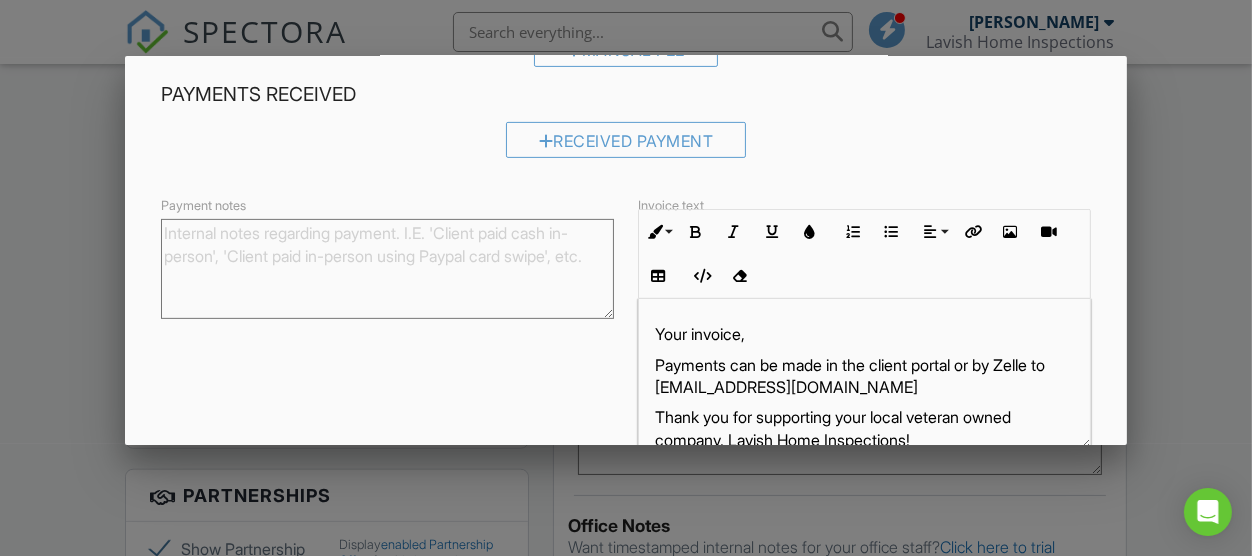 scroll, scrollTop: 839, scrollLeft: 0, axis: vertical 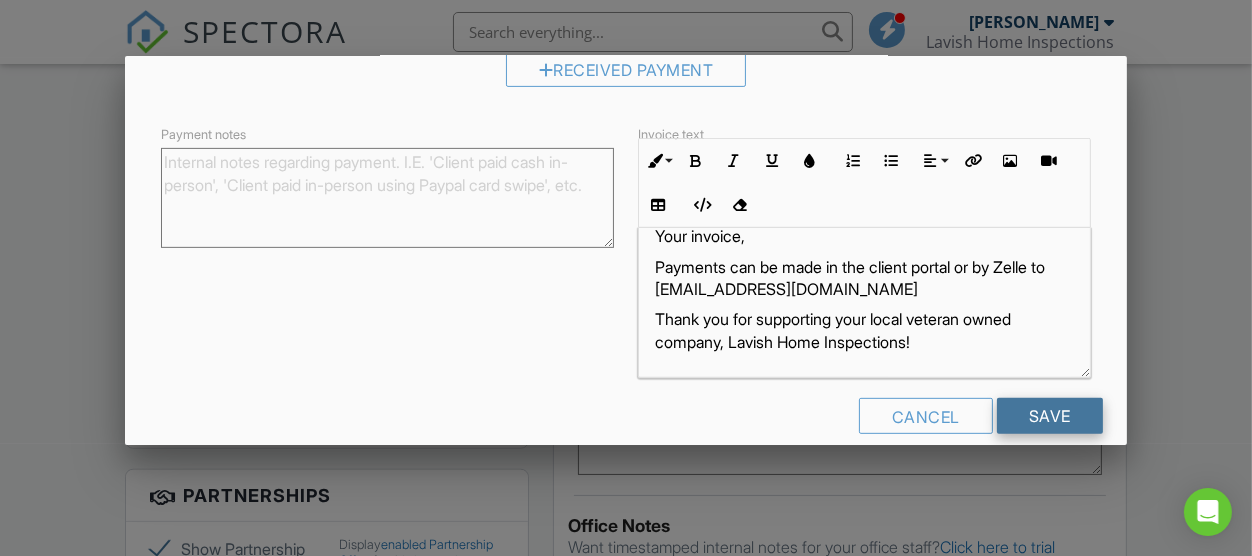 click on "Save" at bounding box center [1050, 416] 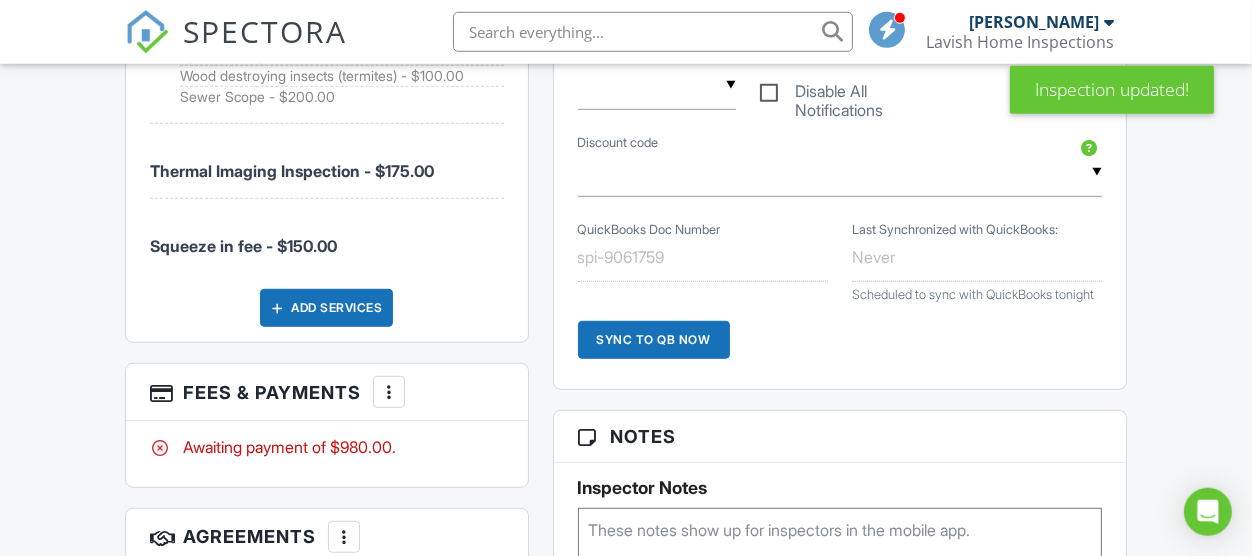 scroll, scrollTop: 245, scrollLeft: 0, axis: vertical 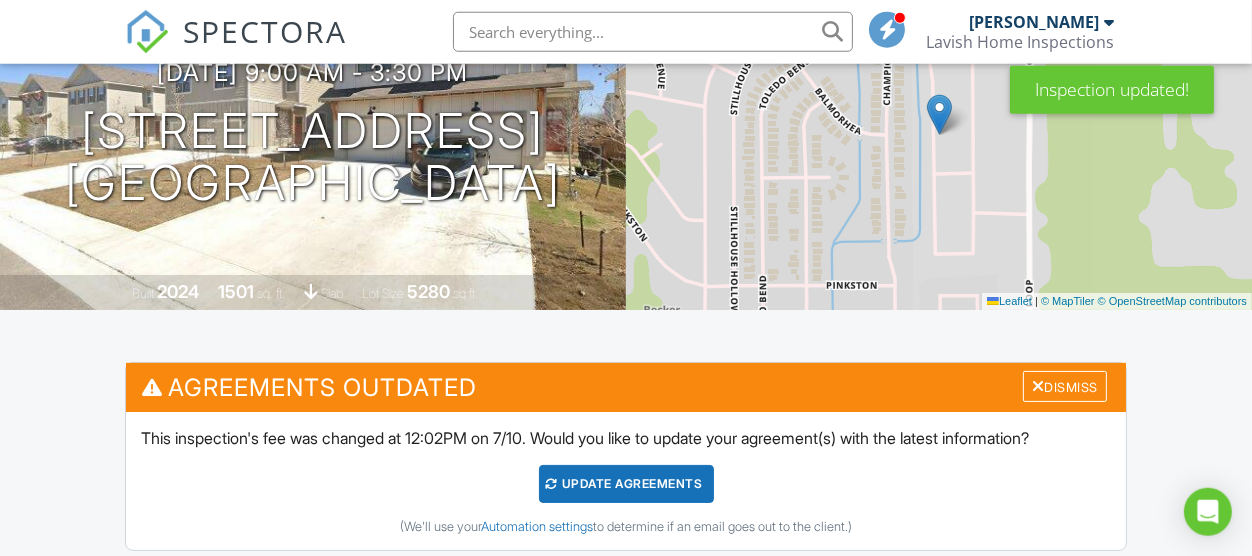 click on "Update Agreements" at bounding box center (626, 484) 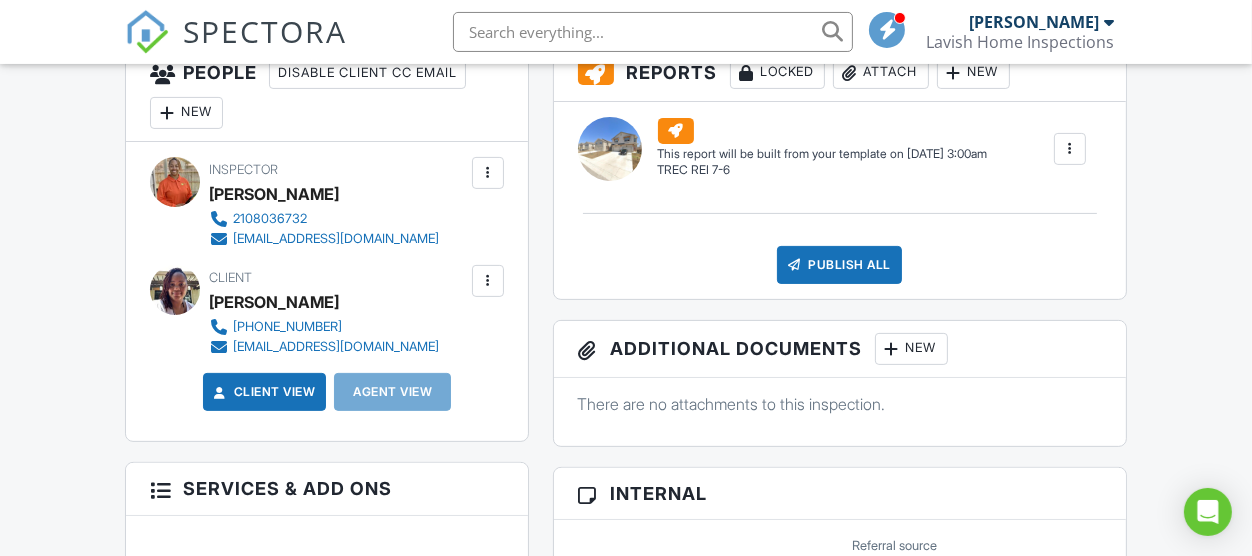 scroll, scrollTop: 0, scrollLeft: 0, axis: both 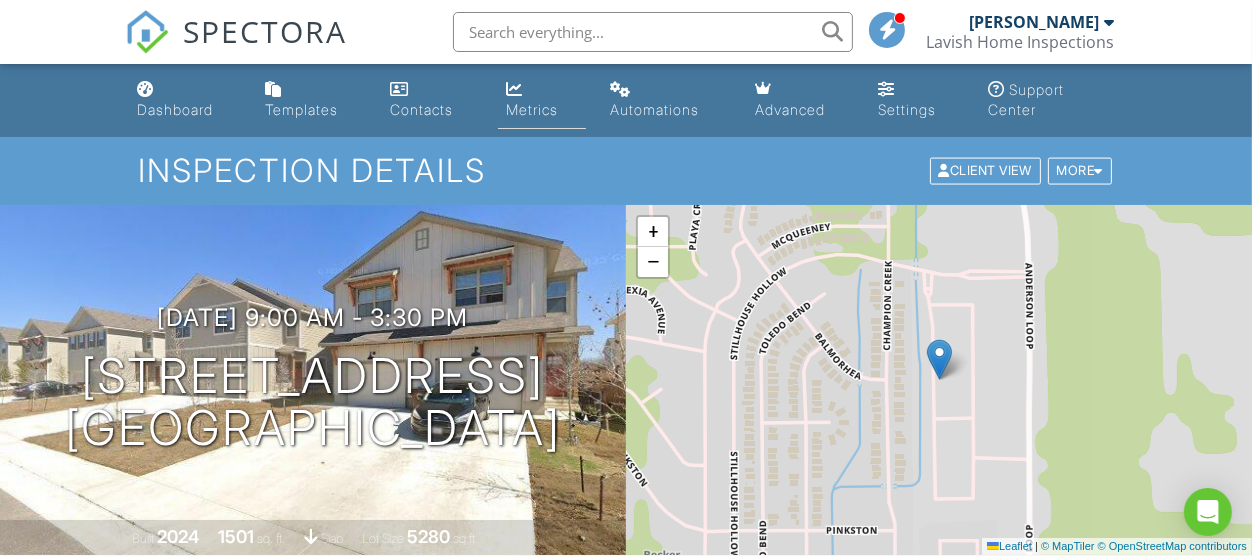click on "Metrics" at bounding box center [542, 100] 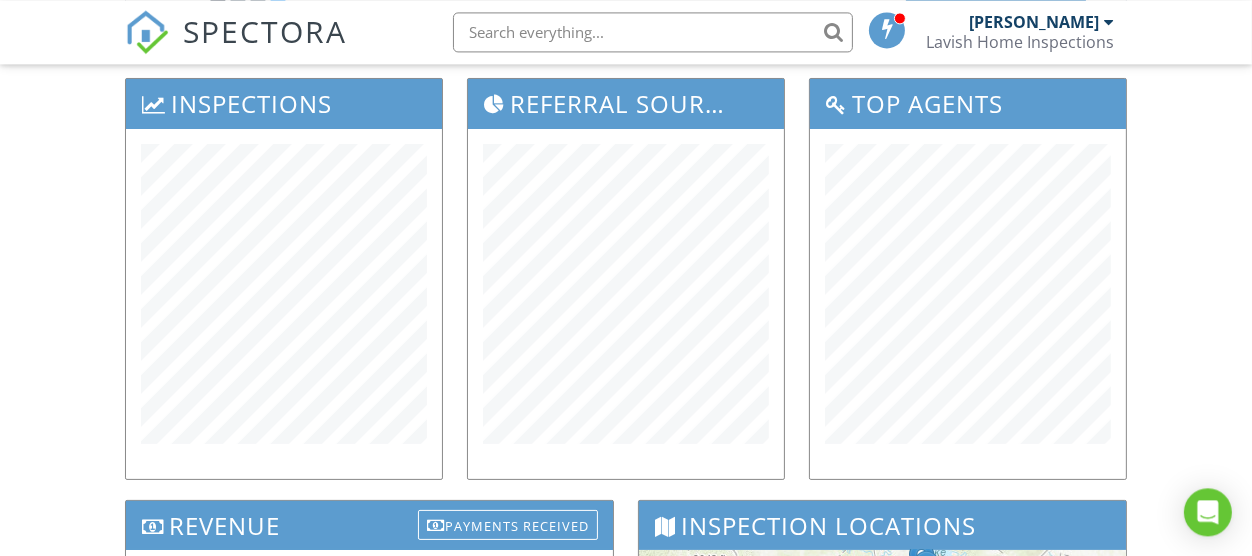 scroll, scrollTop: 0, scrollLeft: 0, axis: both 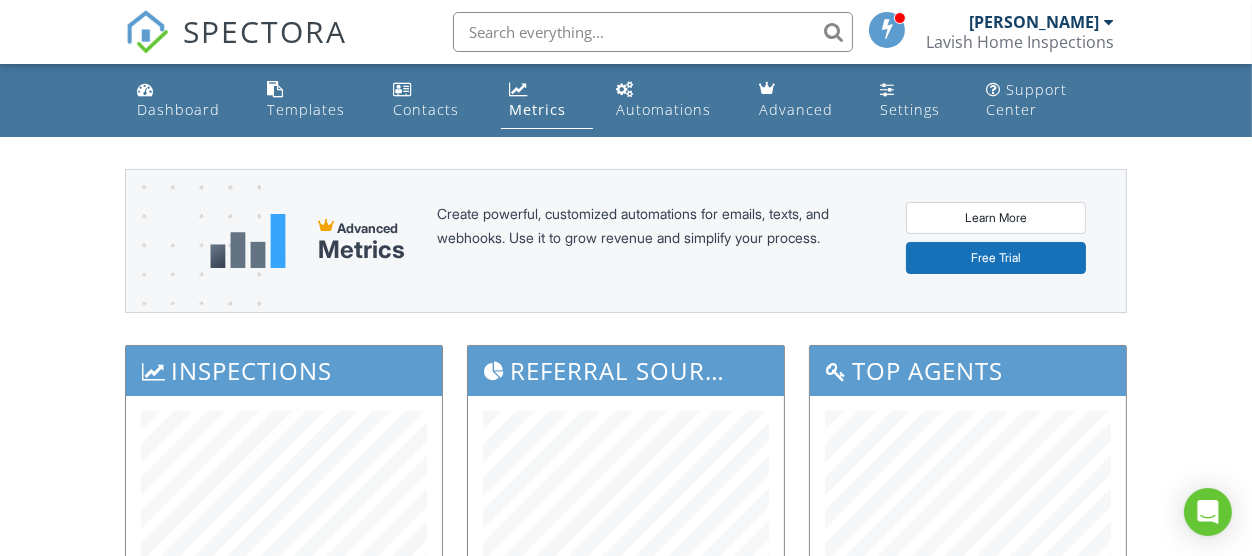 click on "Dashboard
Templates
Contacts
Metrics
Automations
Advanced
Settings
Support Center
Advanced
Metrics
Create powerful, customized automations for emails, texts, and webhooks.
Use it to grow revenue and simplify your process.
Learn More
Free Trial
Inspections
Referral Sources
Top Agents
Revenue
Payments Received
Inspection Locations
+ − Leaflet  | Tiles © Esri
Partnership Revenue
ALL TIME
0
Online Scheduler Revenue
ALL TIME
5,987
Start Date
End Date
Okay
Cancel" at bounding box center [626, 773] 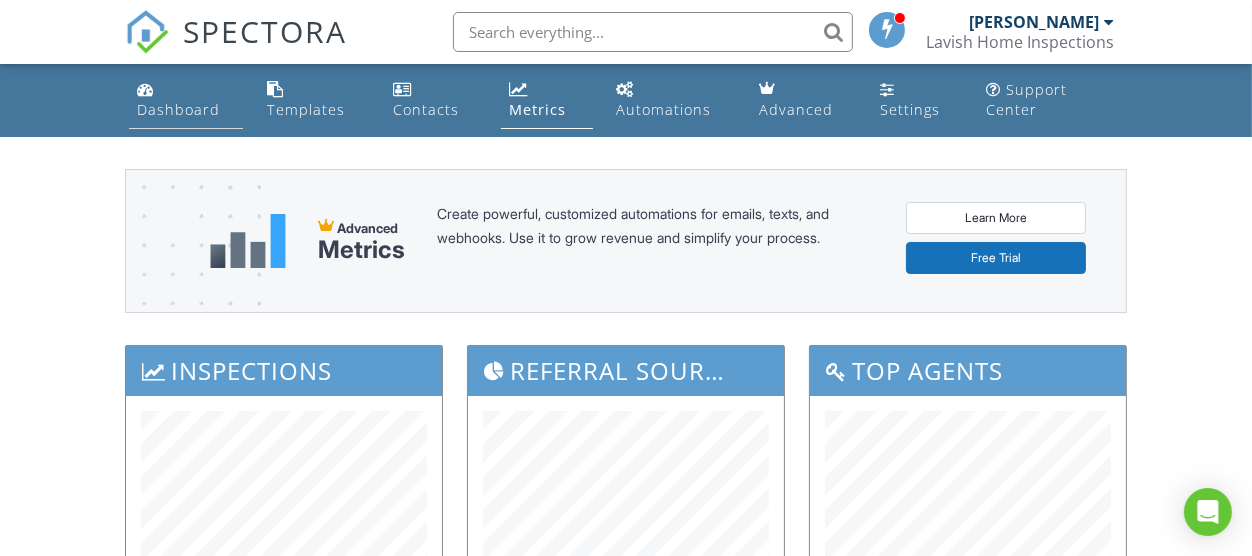 click on "Dashboard" at bounding box center [186, 100] 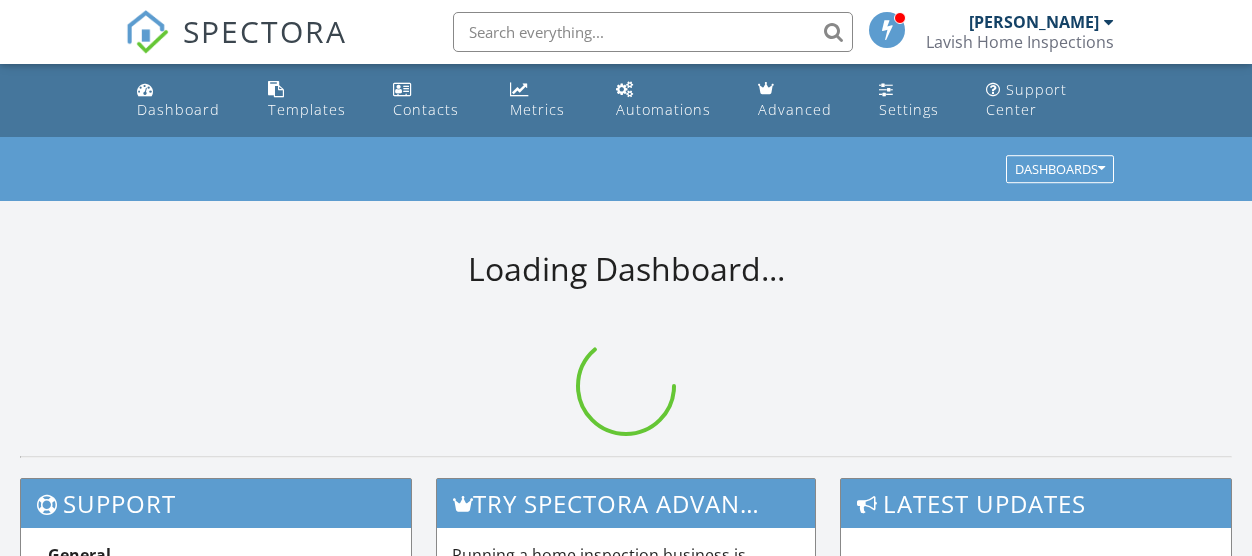 scroll, scrollTop: 0, scrollLeft: 0, axis: both 